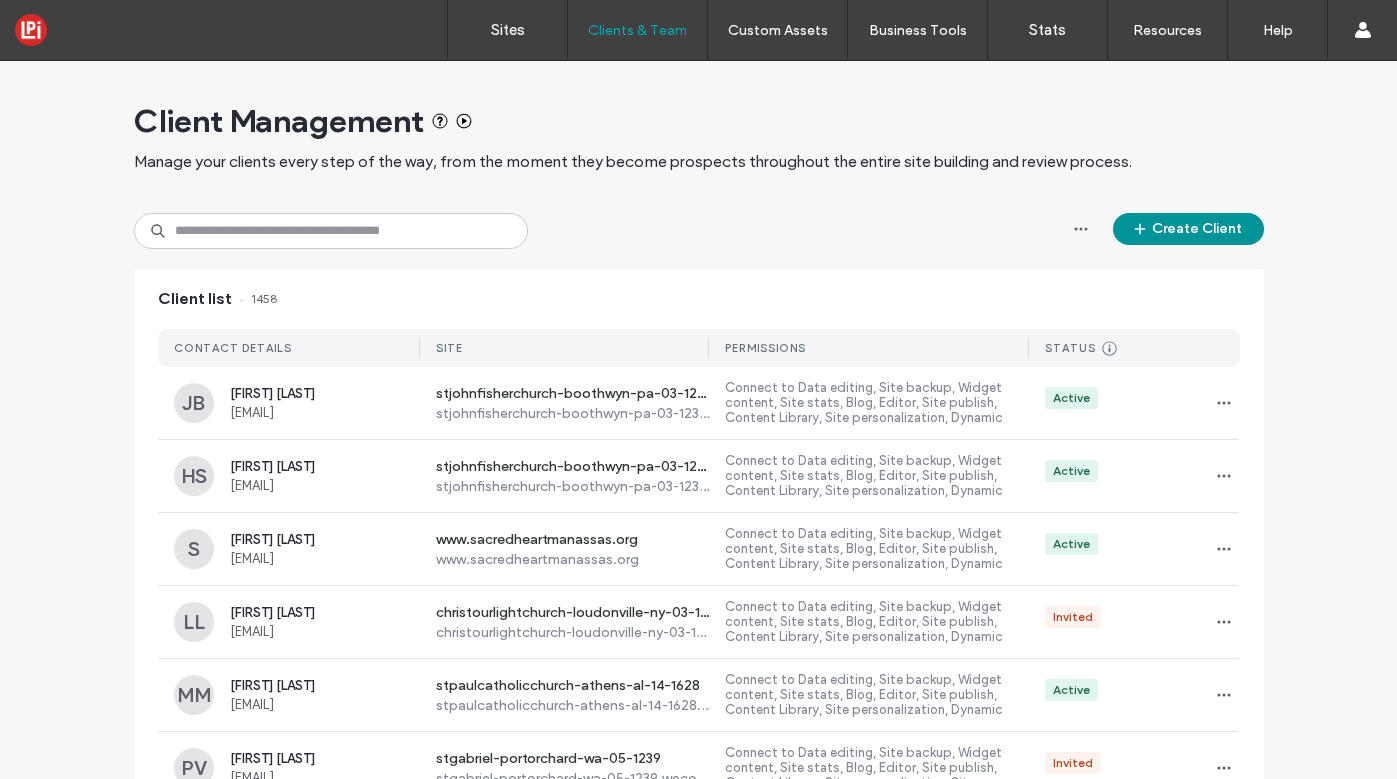 scroll, scrollTop: 0, scrollLeft: 0, axis: both 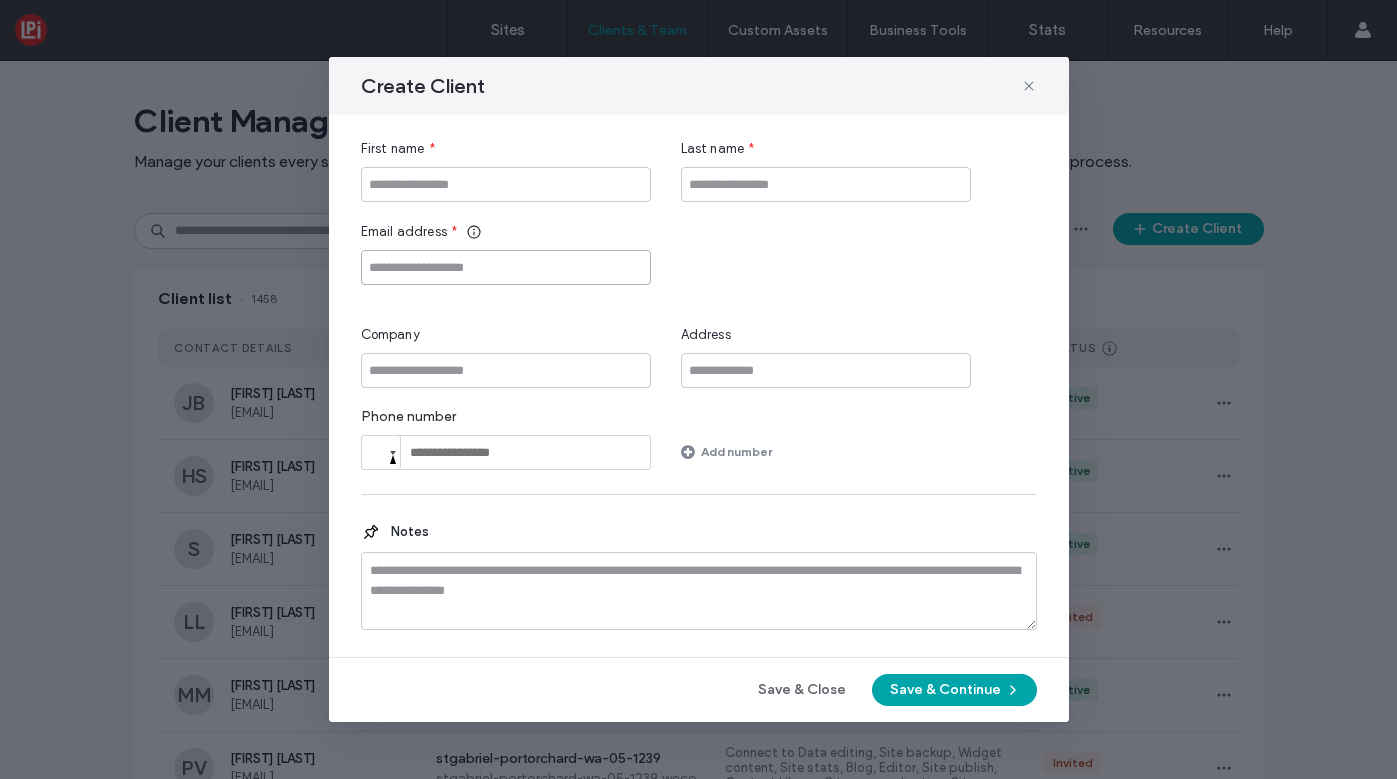 click at bounding box center [506, 267] 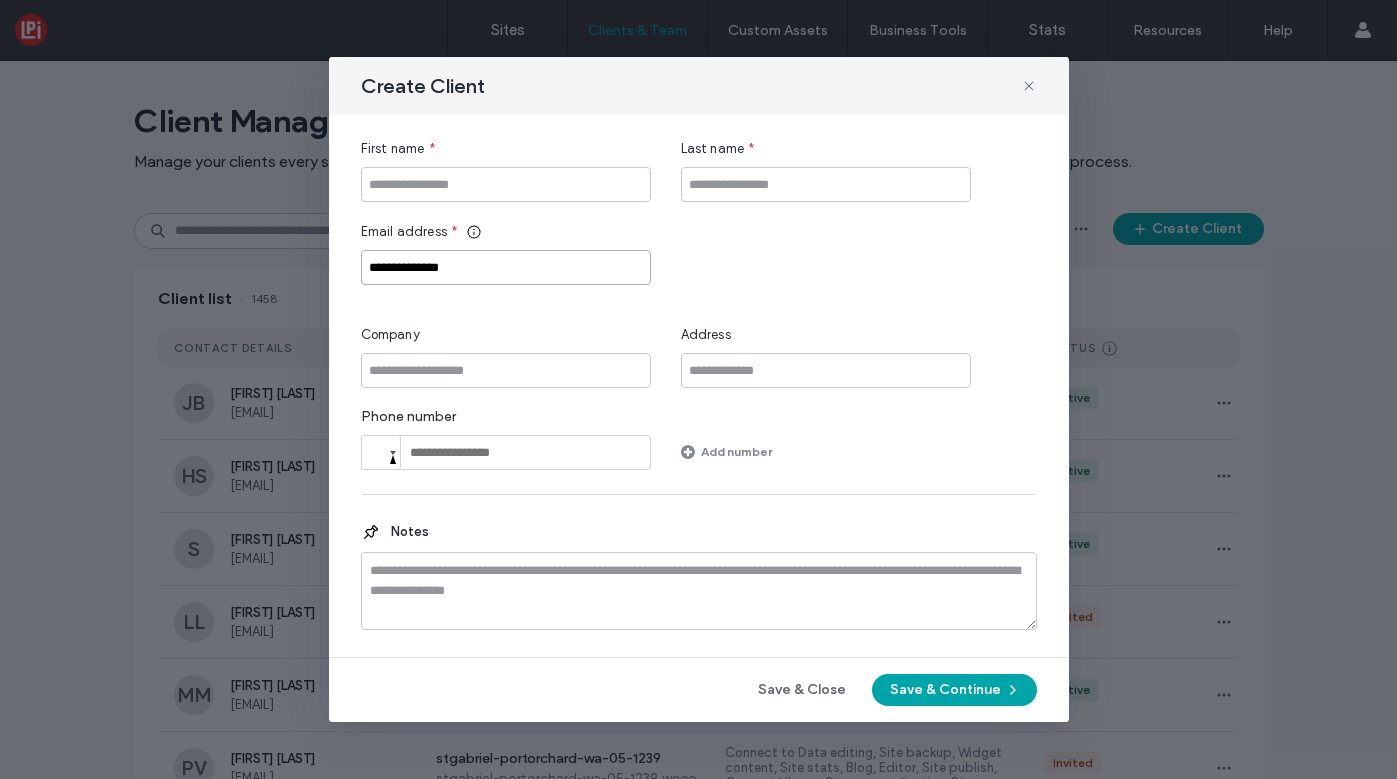 type on "**********" 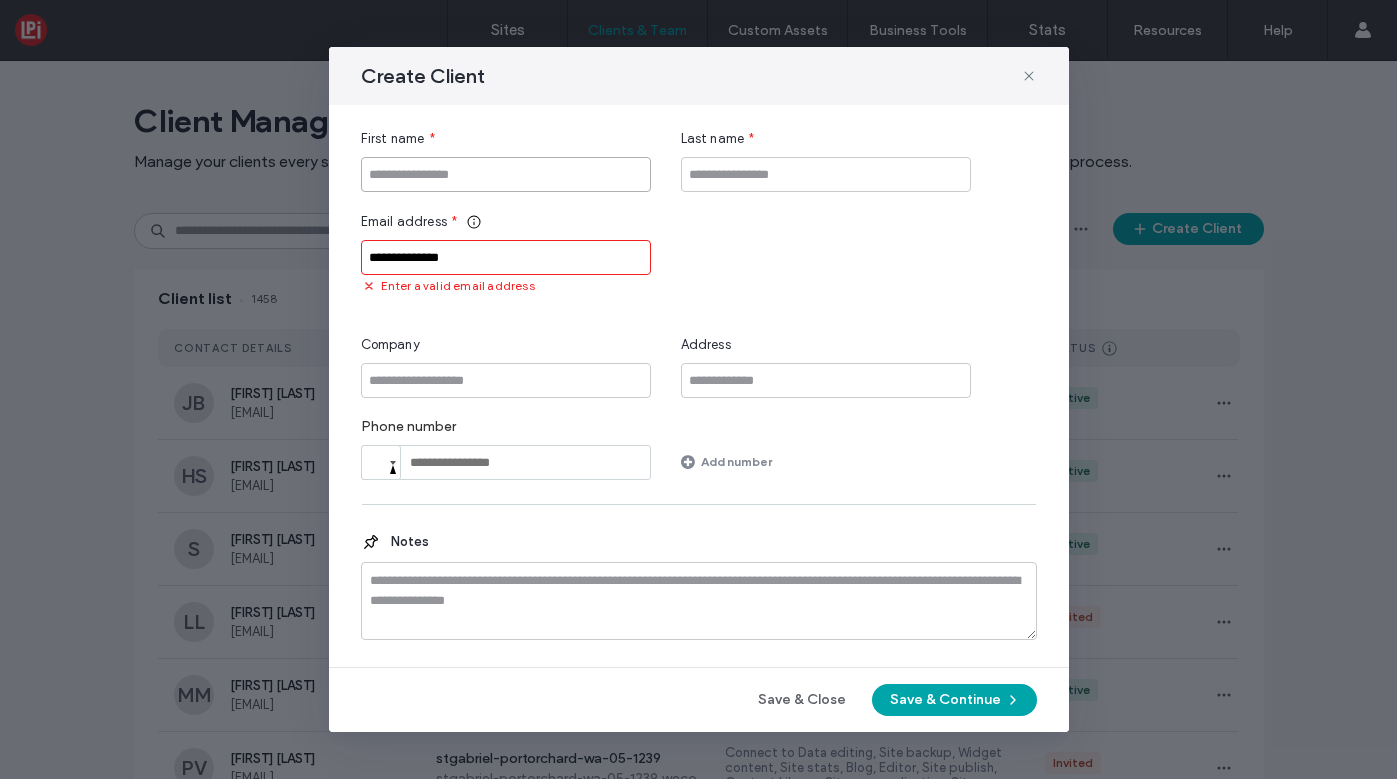 click on "**********" at bounding box center (699, 304) 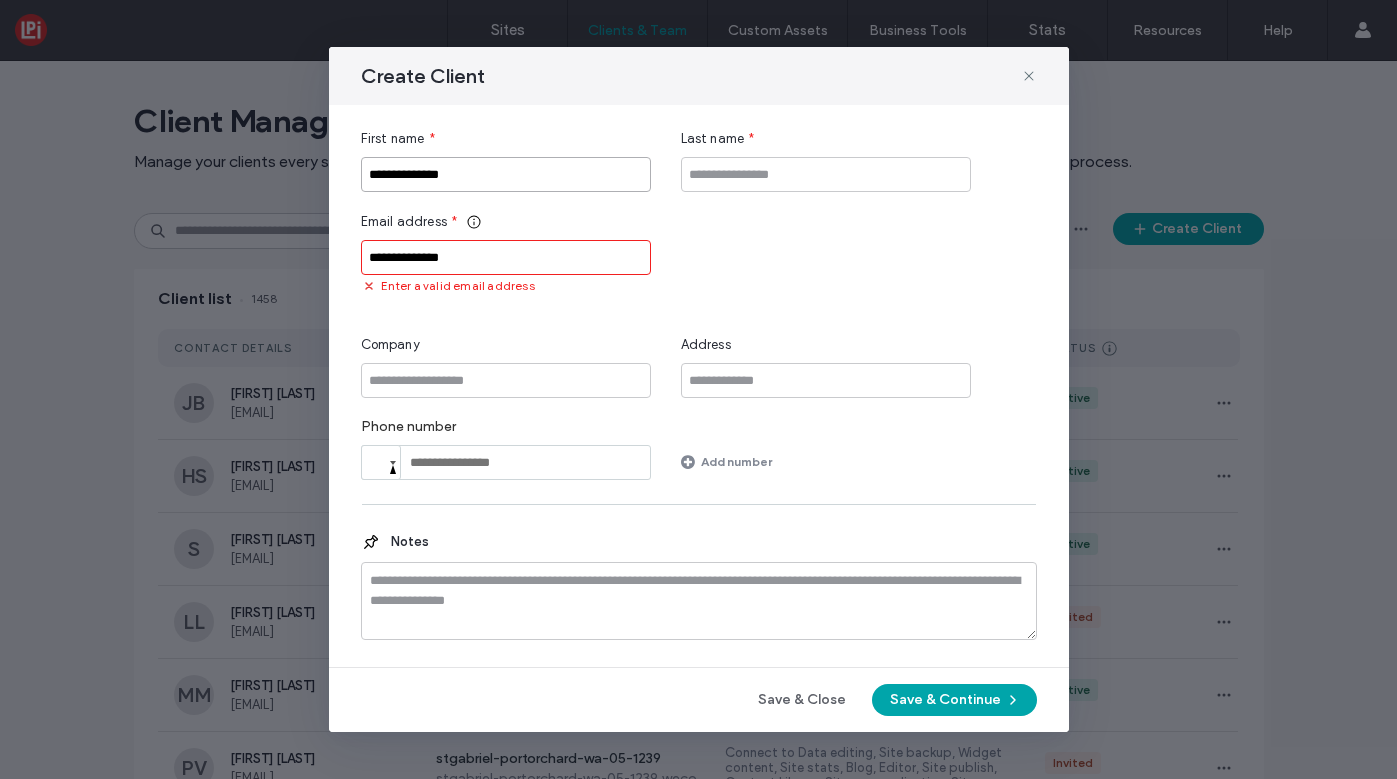 drag, startPoint x: 413, startPoint y: 172, endPoint x: 476, endPoint y: 171, distance: 63.007935 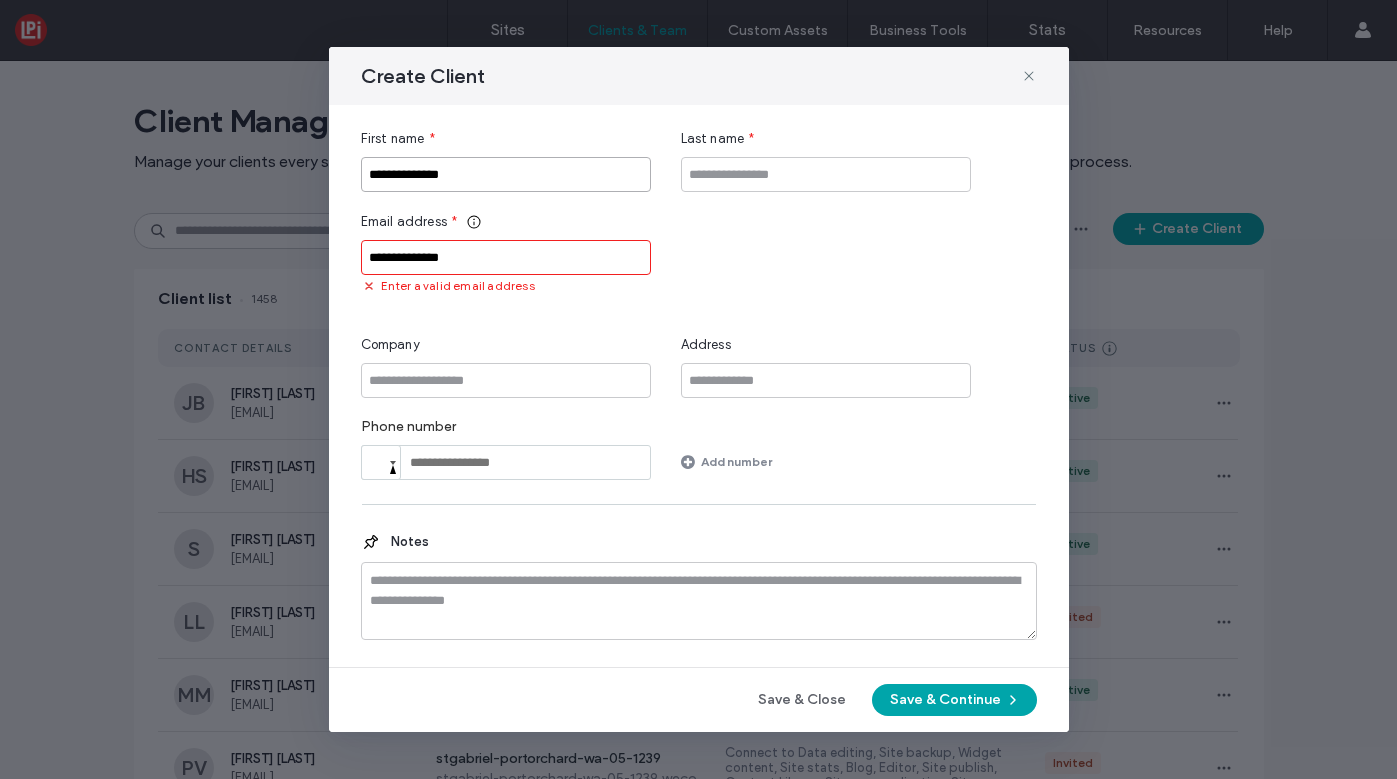 drag, startPoint x: 476, startPoint y: 171, endPoint x: 415, endPoint y: 172, distance: 61.008198 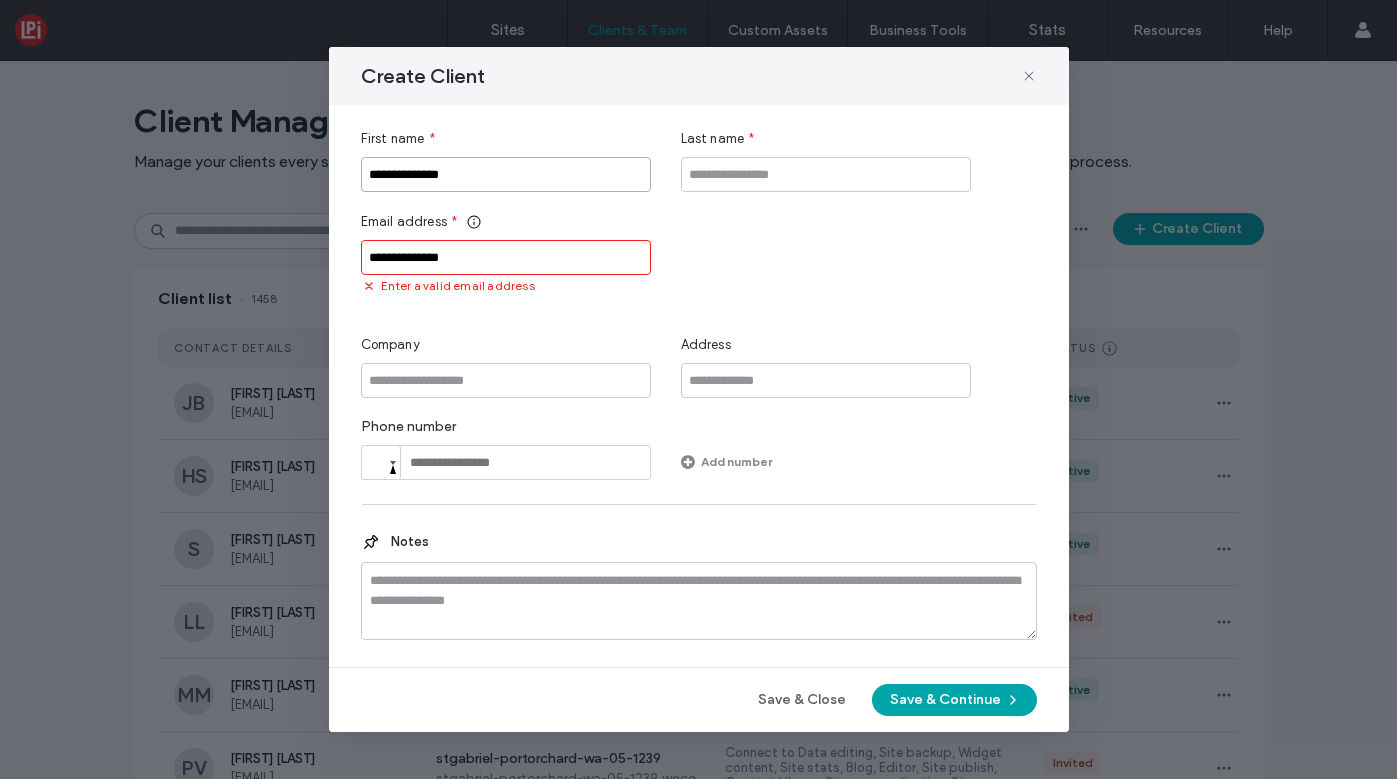 click on "**********" at bounding box center [506, 174] 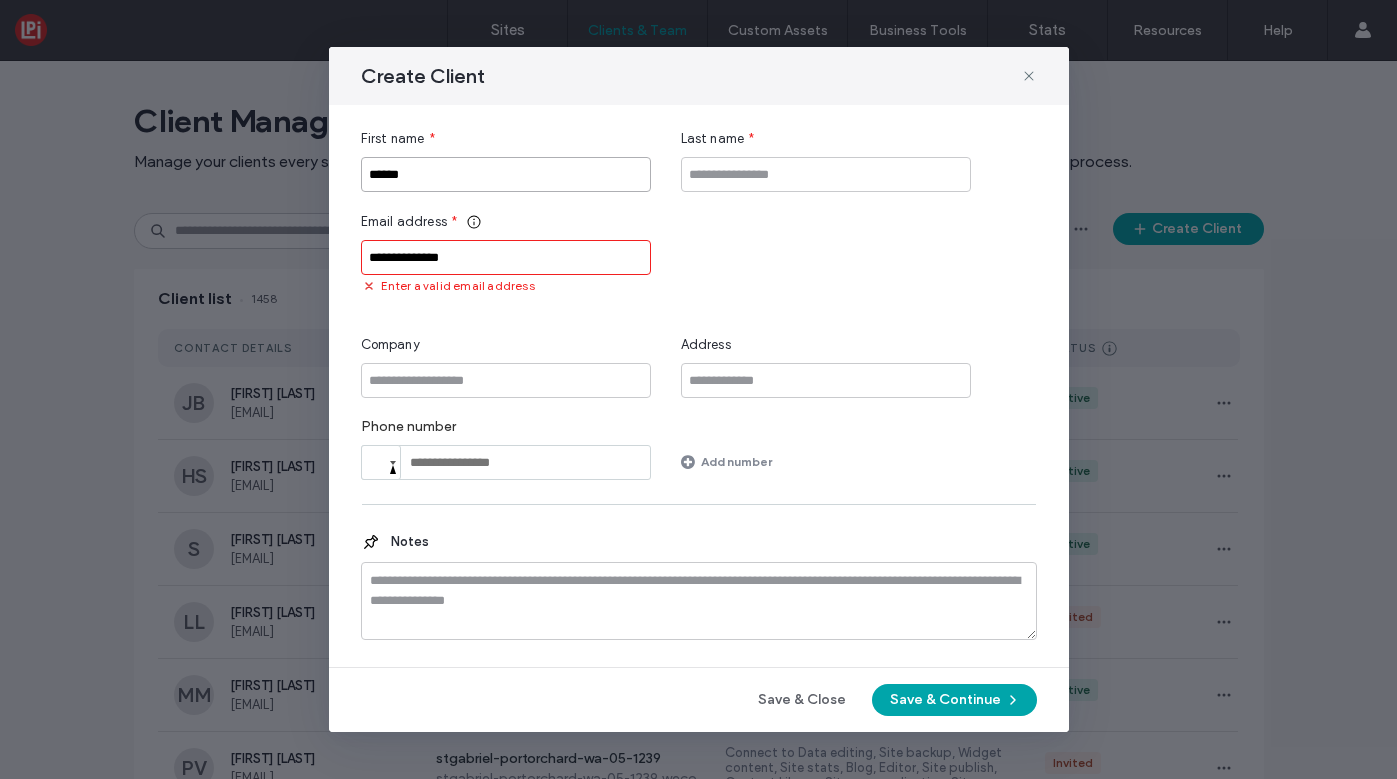 type on "******" 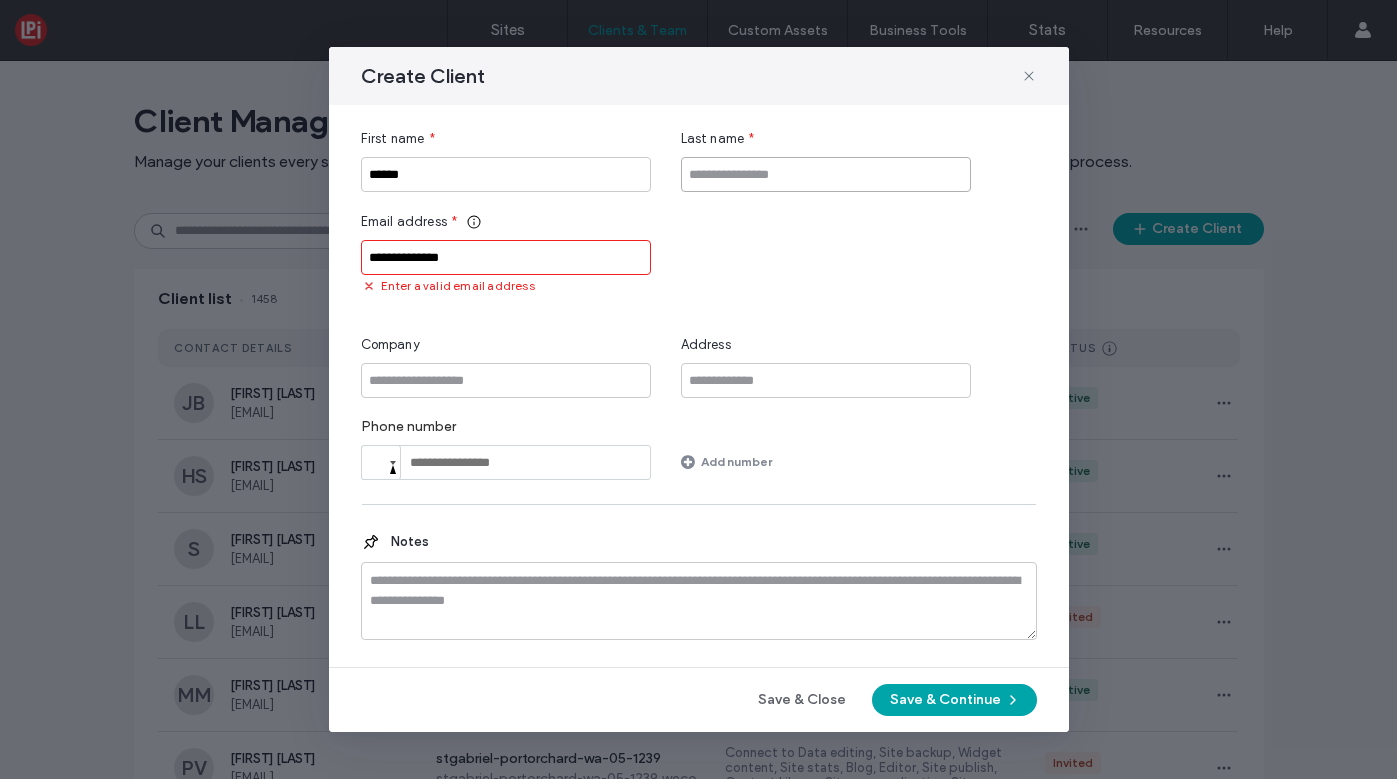 paste on "******" 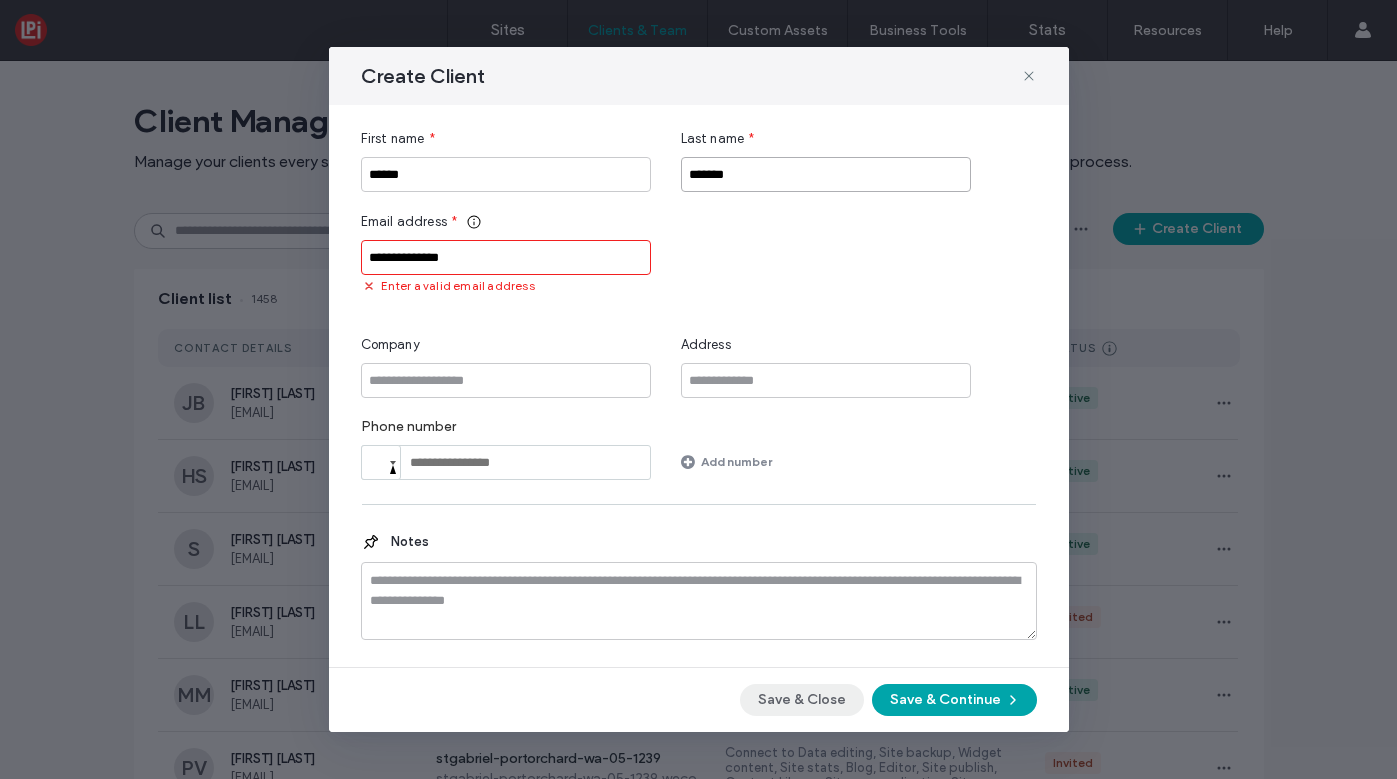 type on "******" 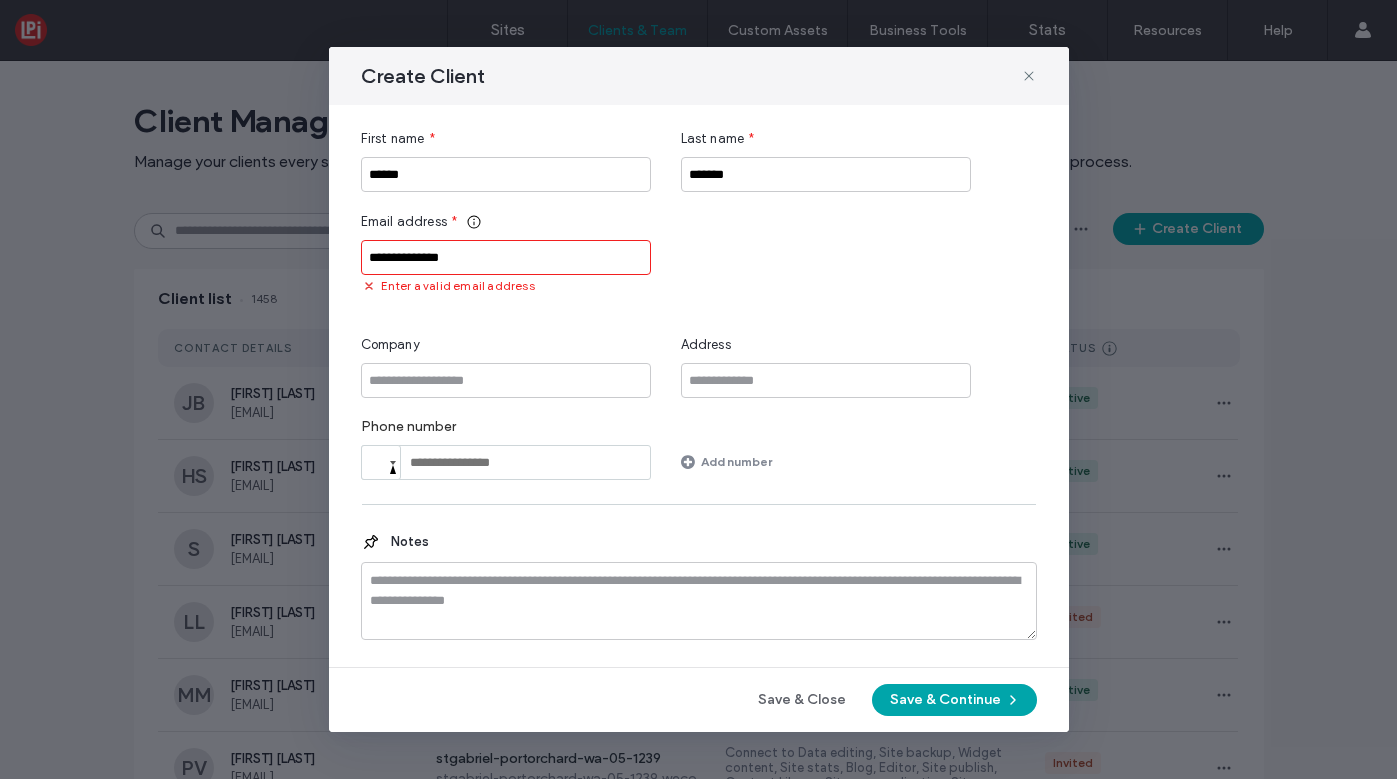 click on "**********" at bounding box center (506, 257) 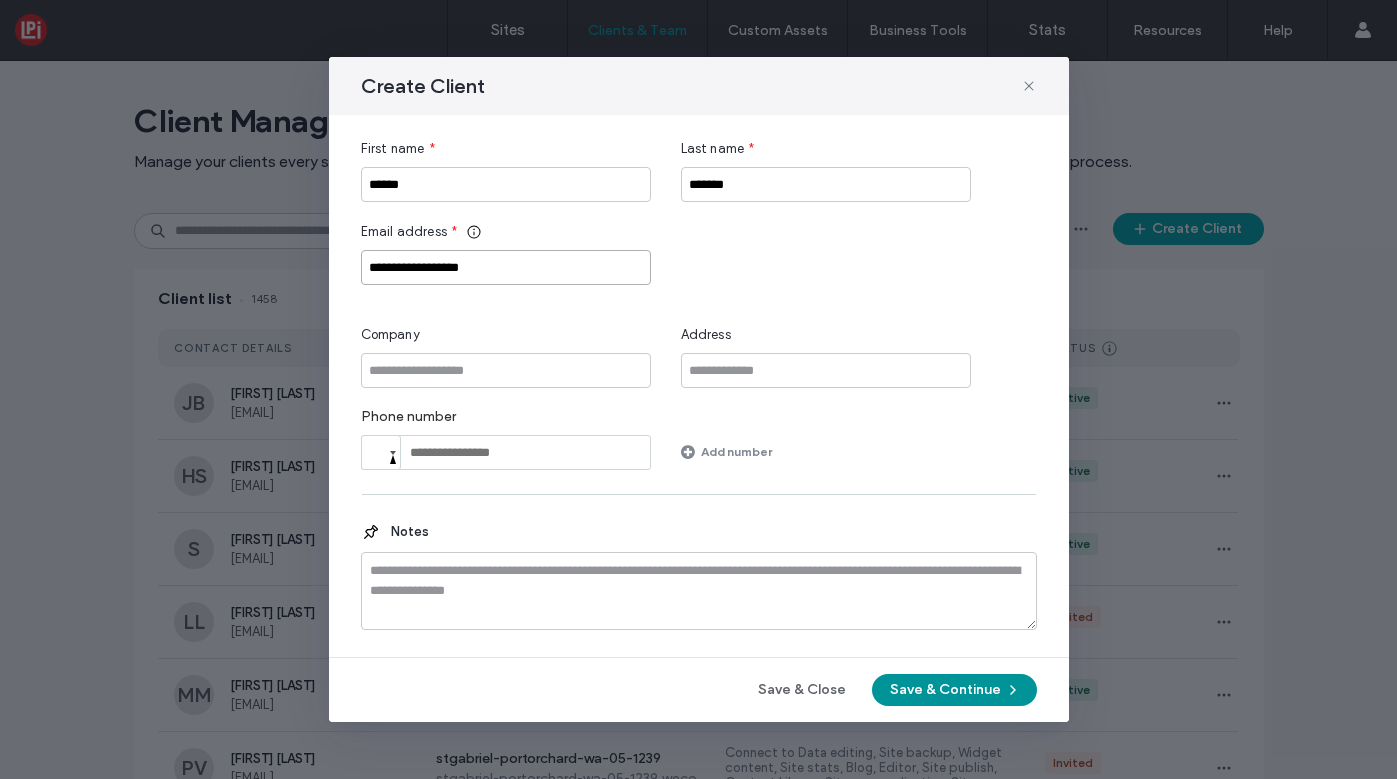 type on "**********" 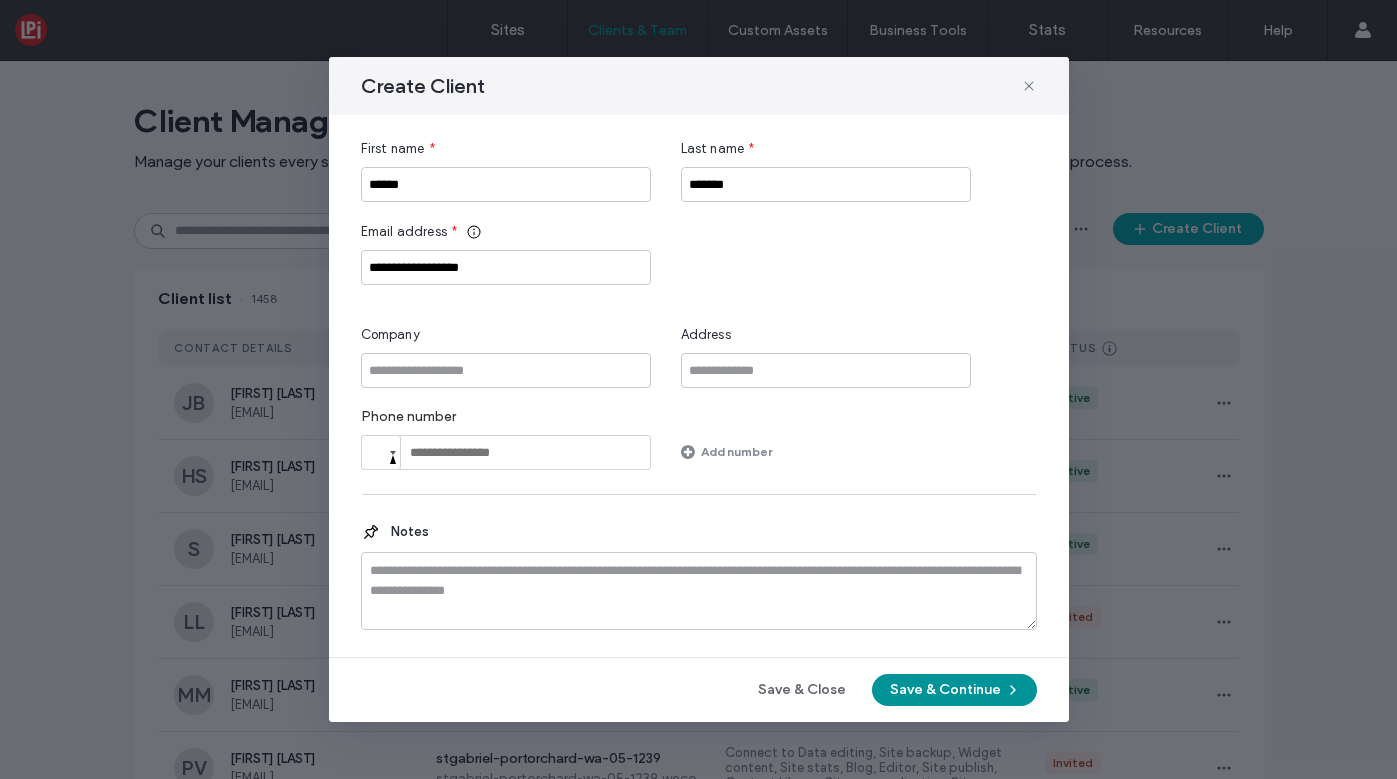 click on "Save & Continue" at bounding box center [954, 690] 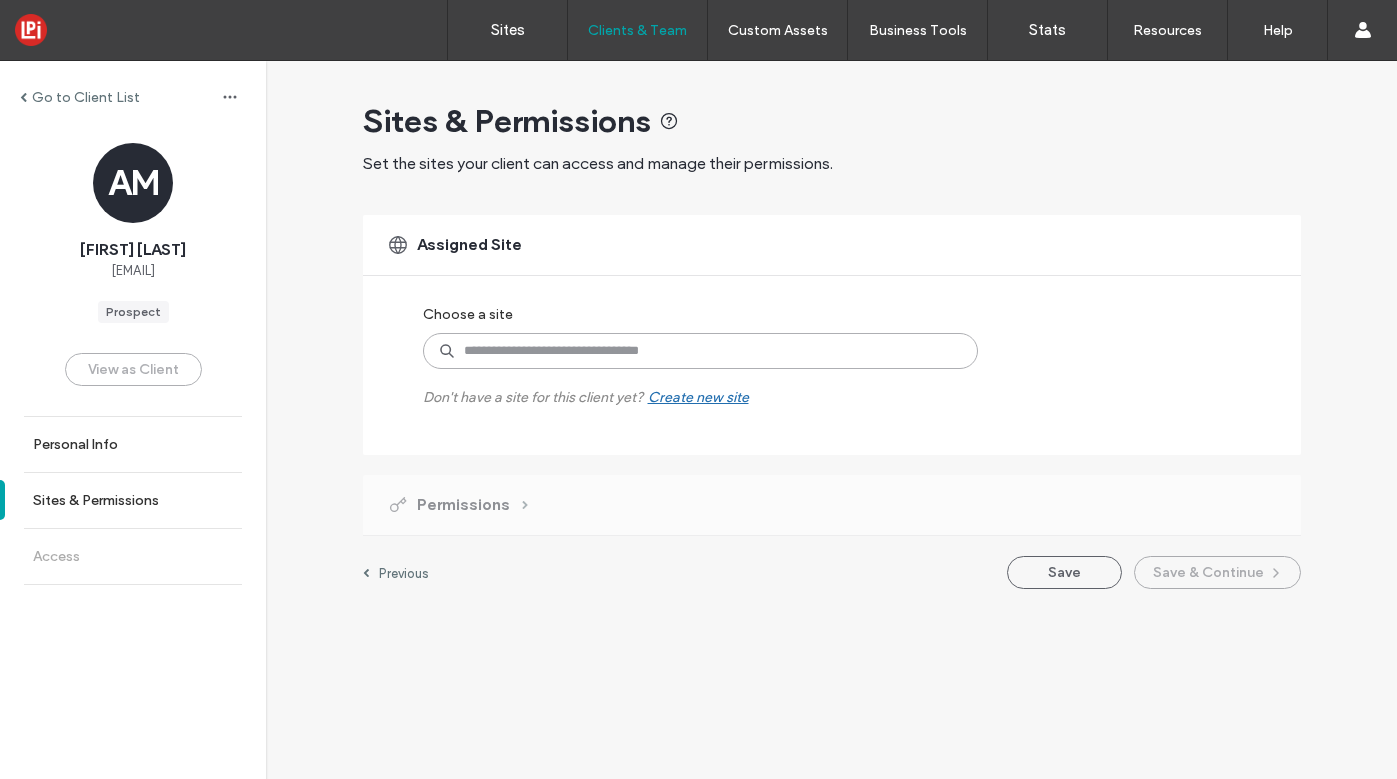 click at bounding box center (700, 351) 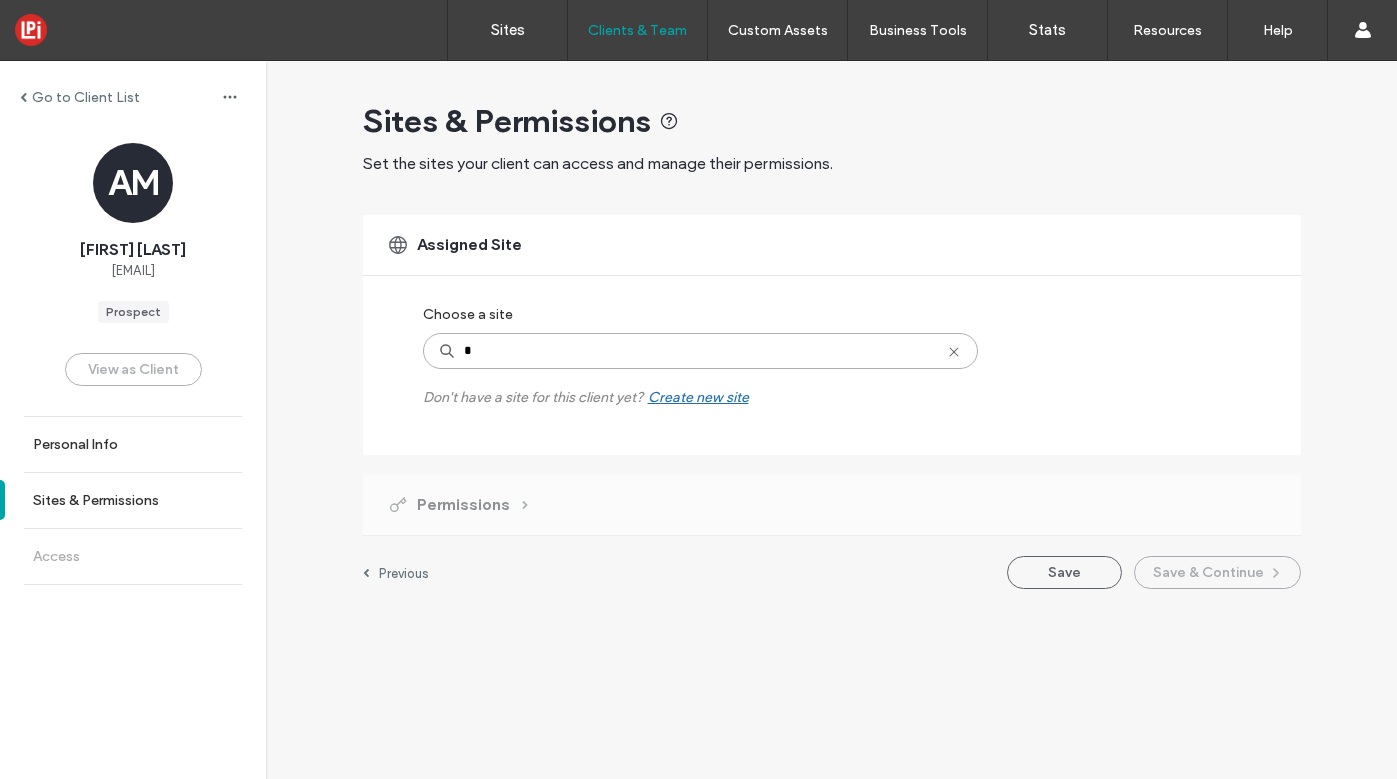 type on "*" 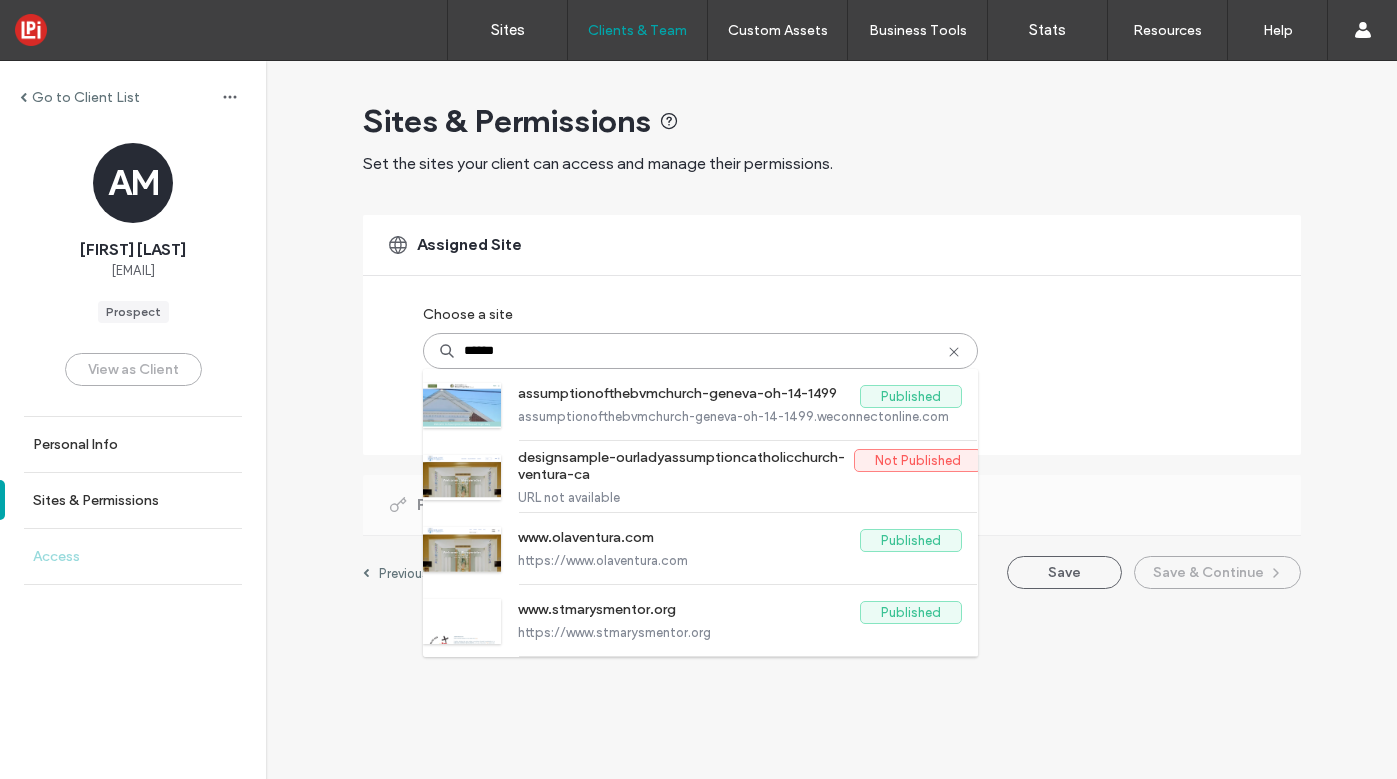 type on "******" 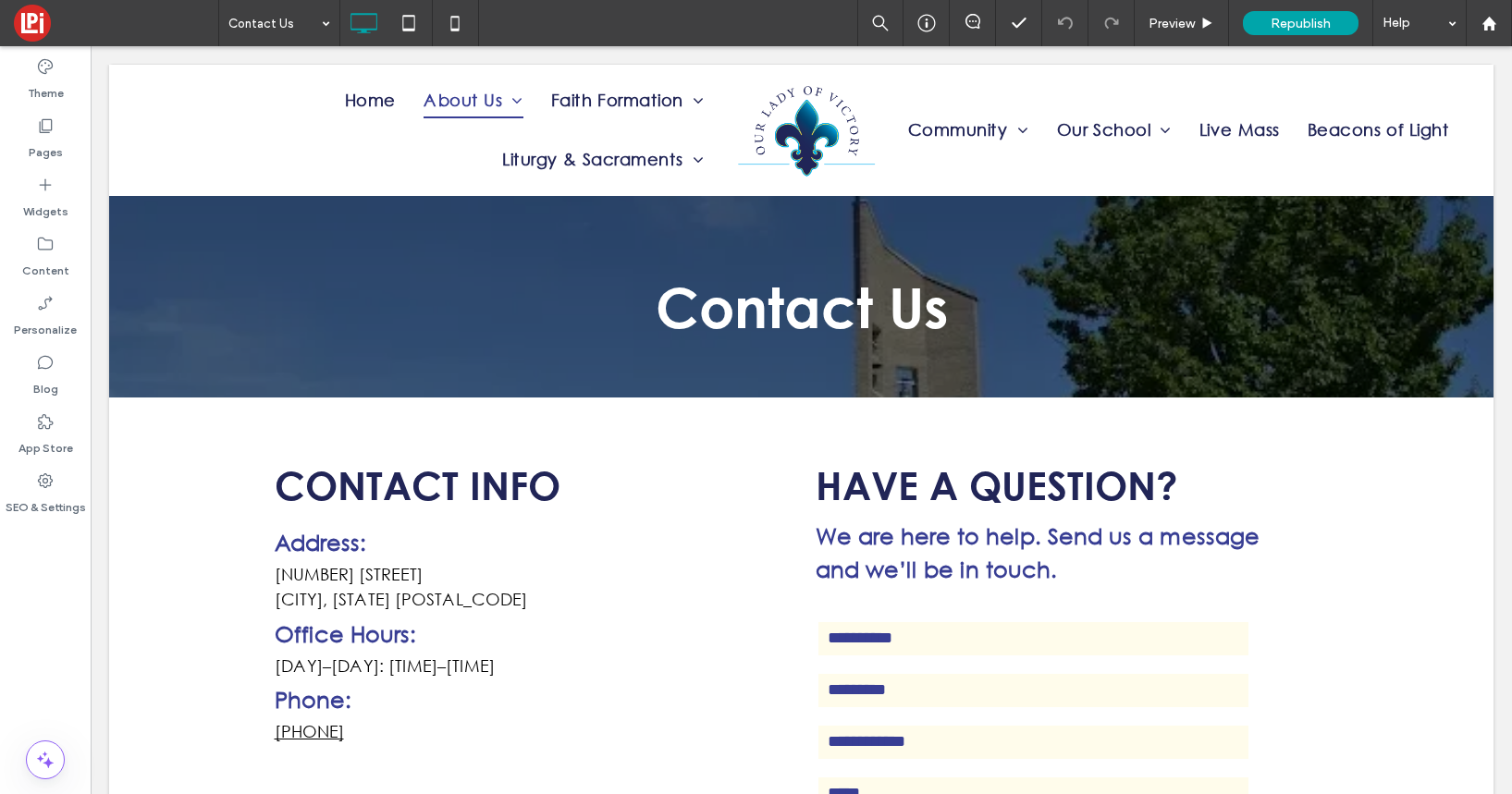 scroll, scrollTop: 0, scrollLeft: 0, axis: both 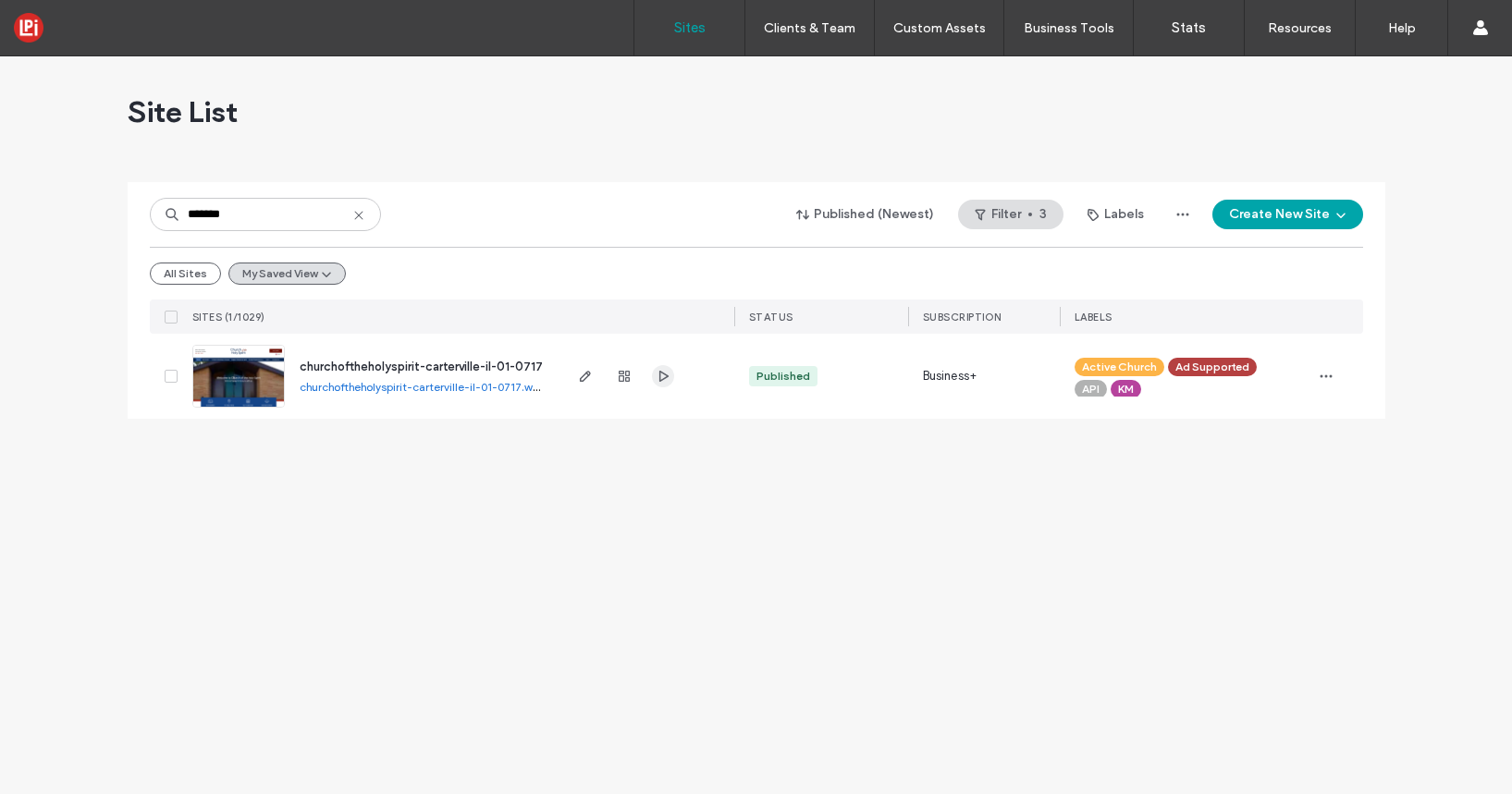 click 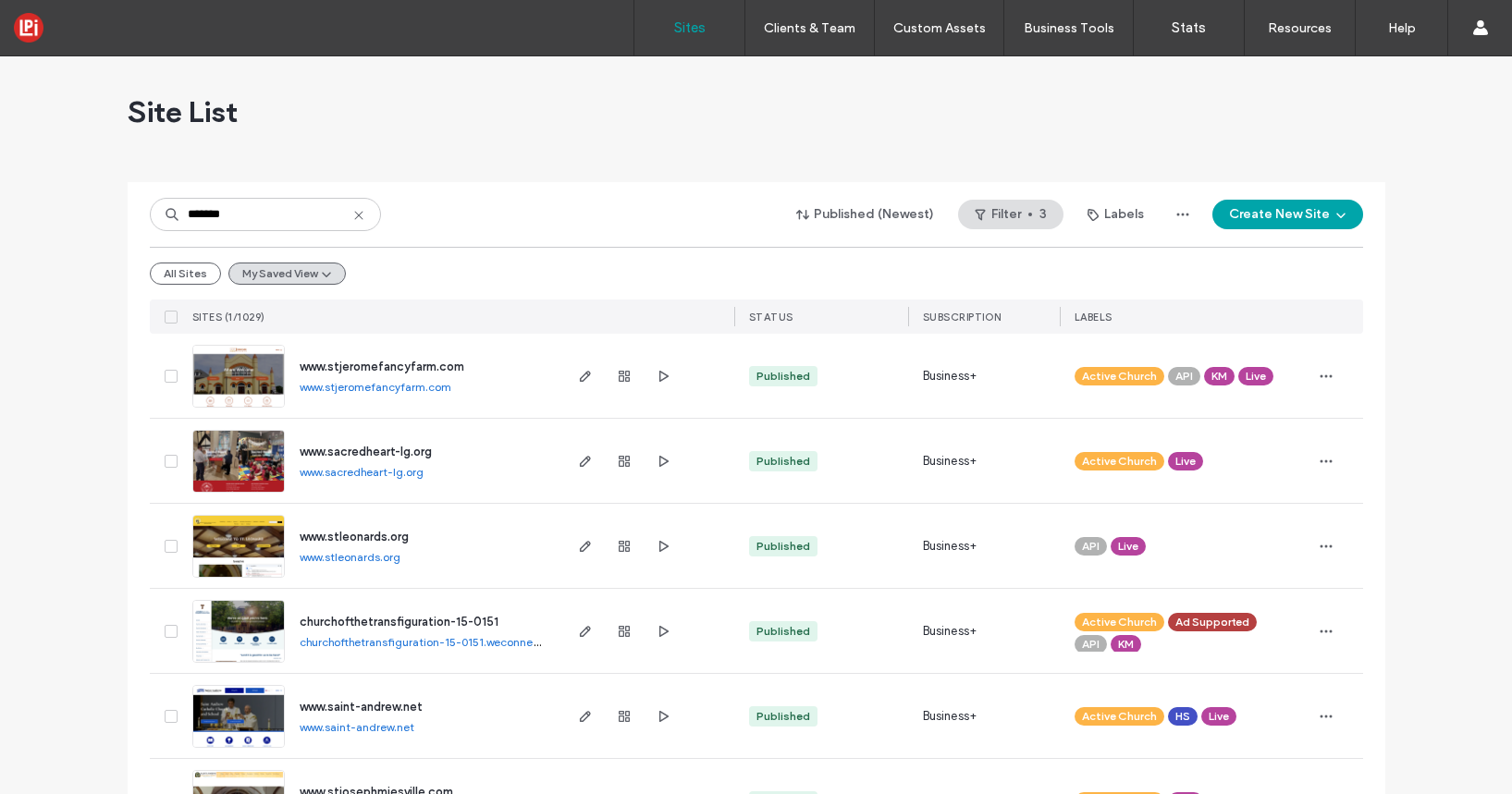 click on "Sites" at bounding box center (690, 28) 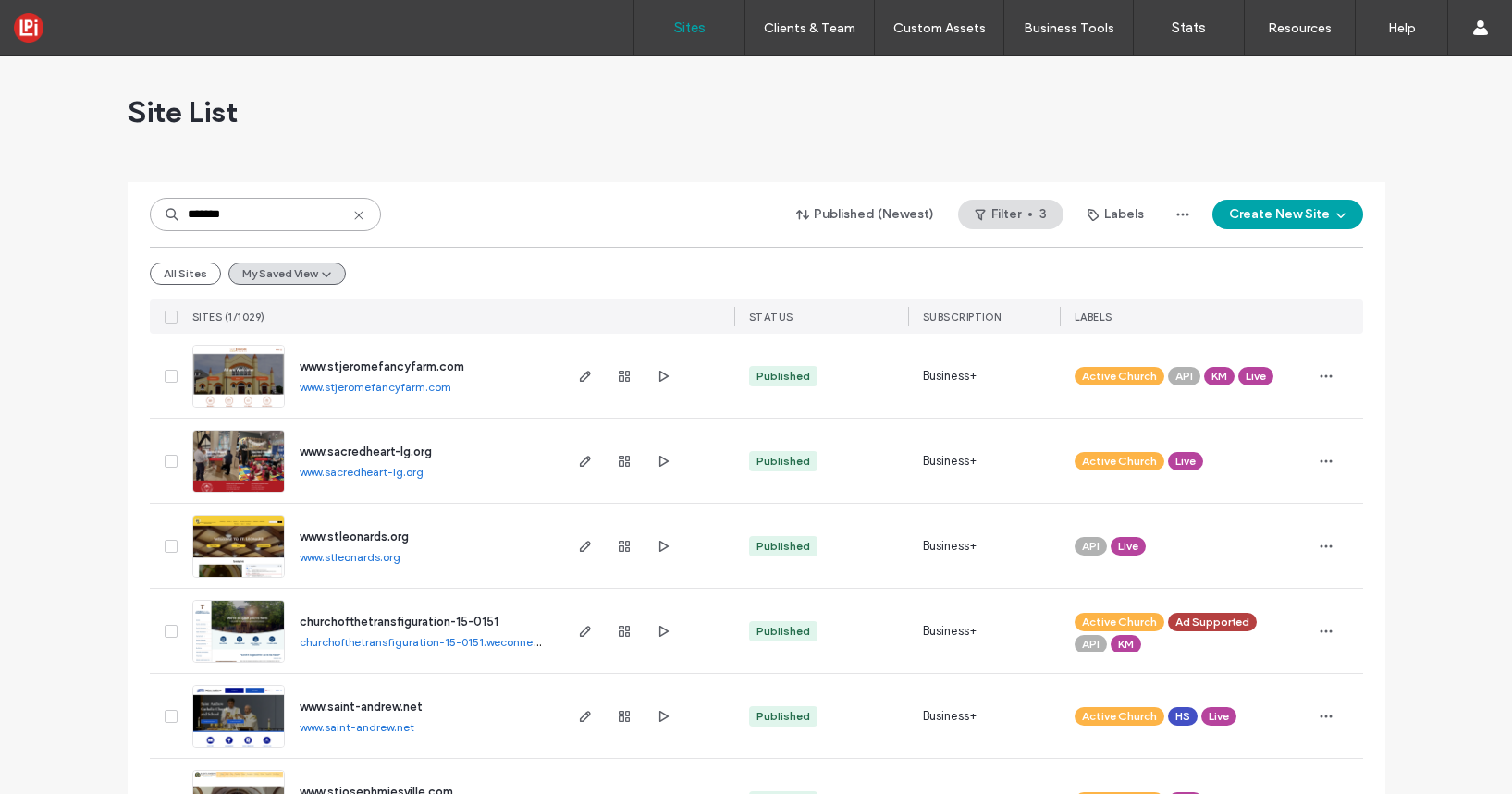 click on "*******" at bounding box center [265, 214] 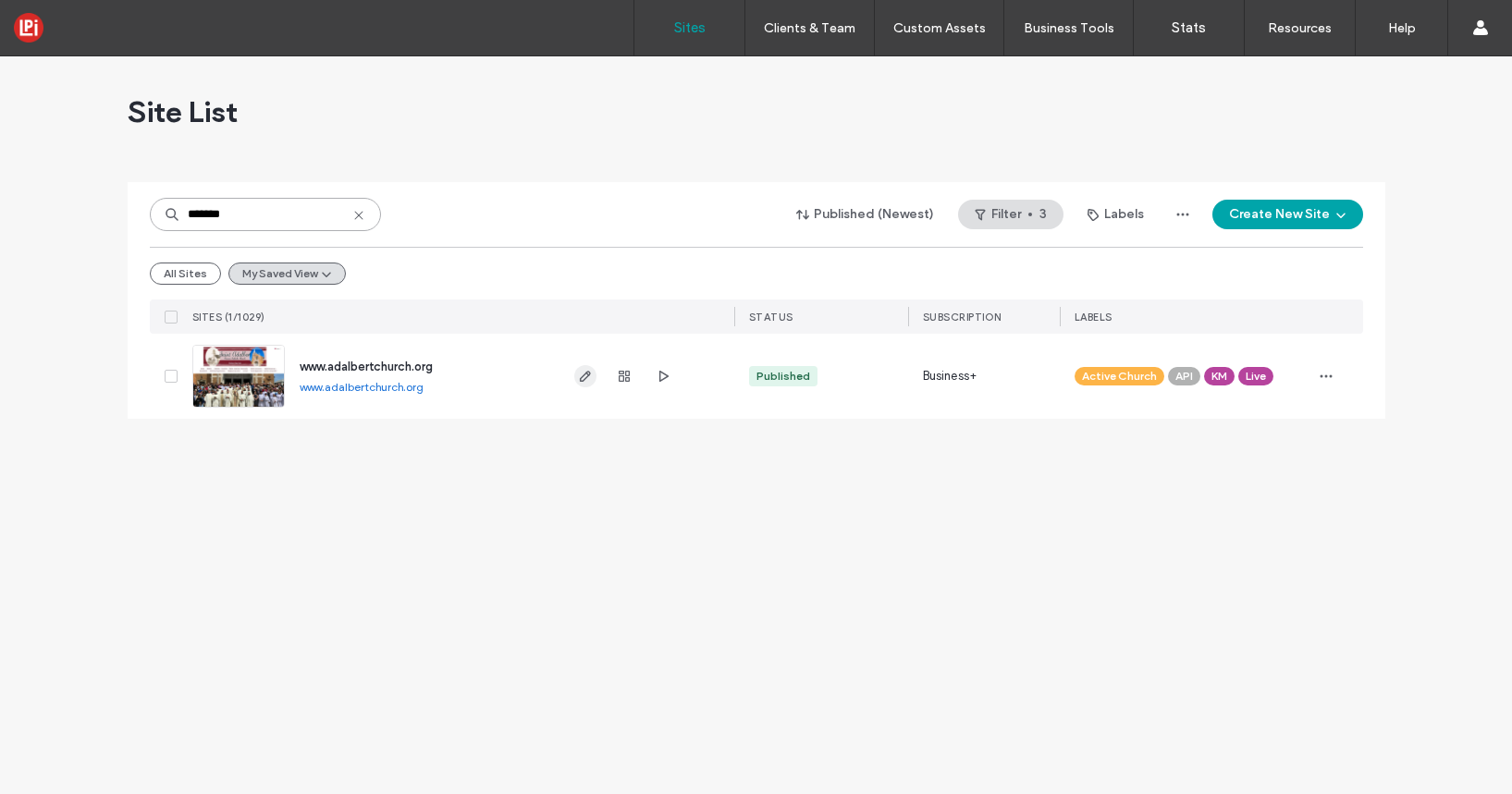 type on "*******" 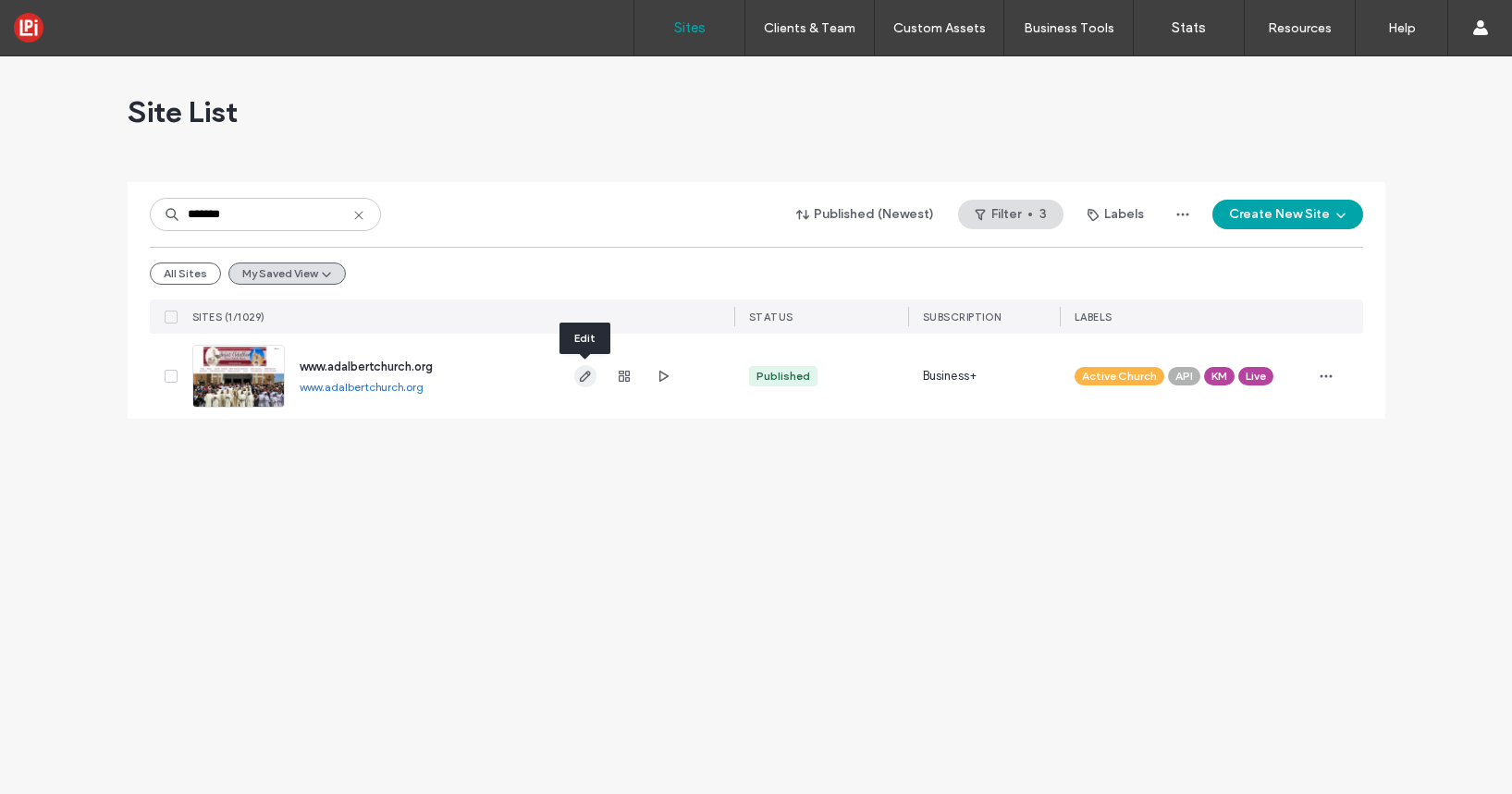 click 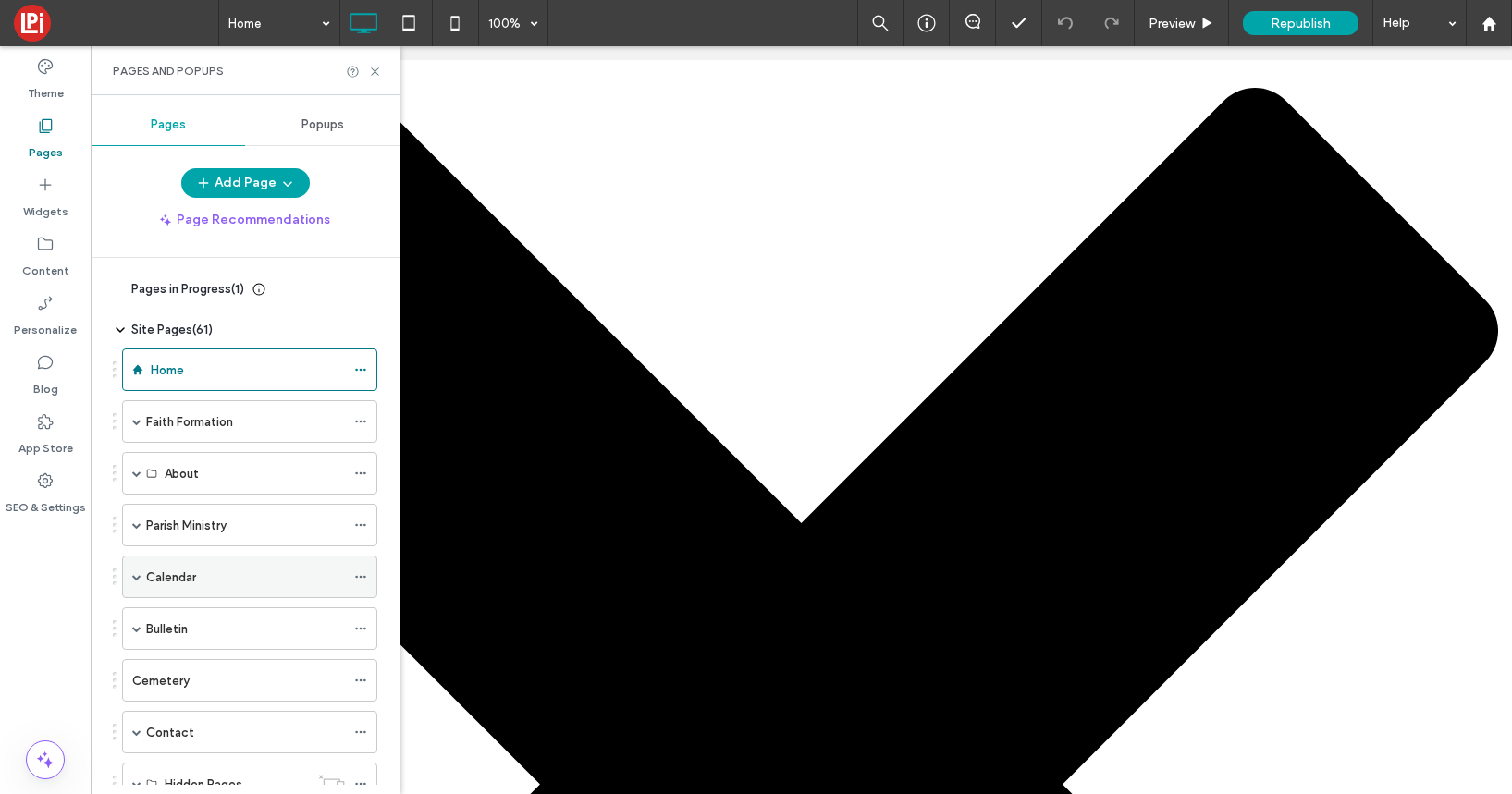 scroll, scrollTop: 0, scrollLeft: 0, axis: both 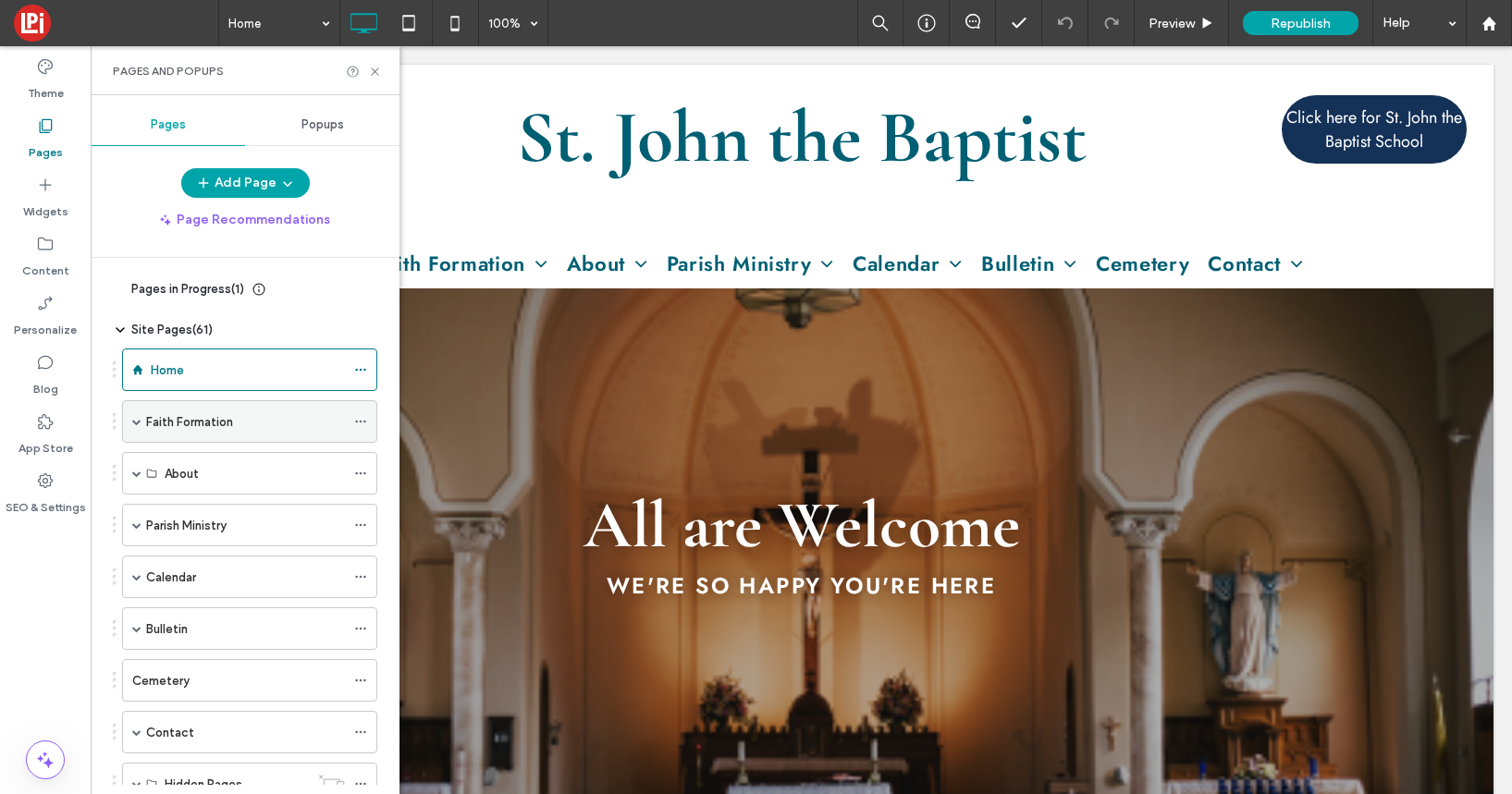 click at bounding box center (137, 421) 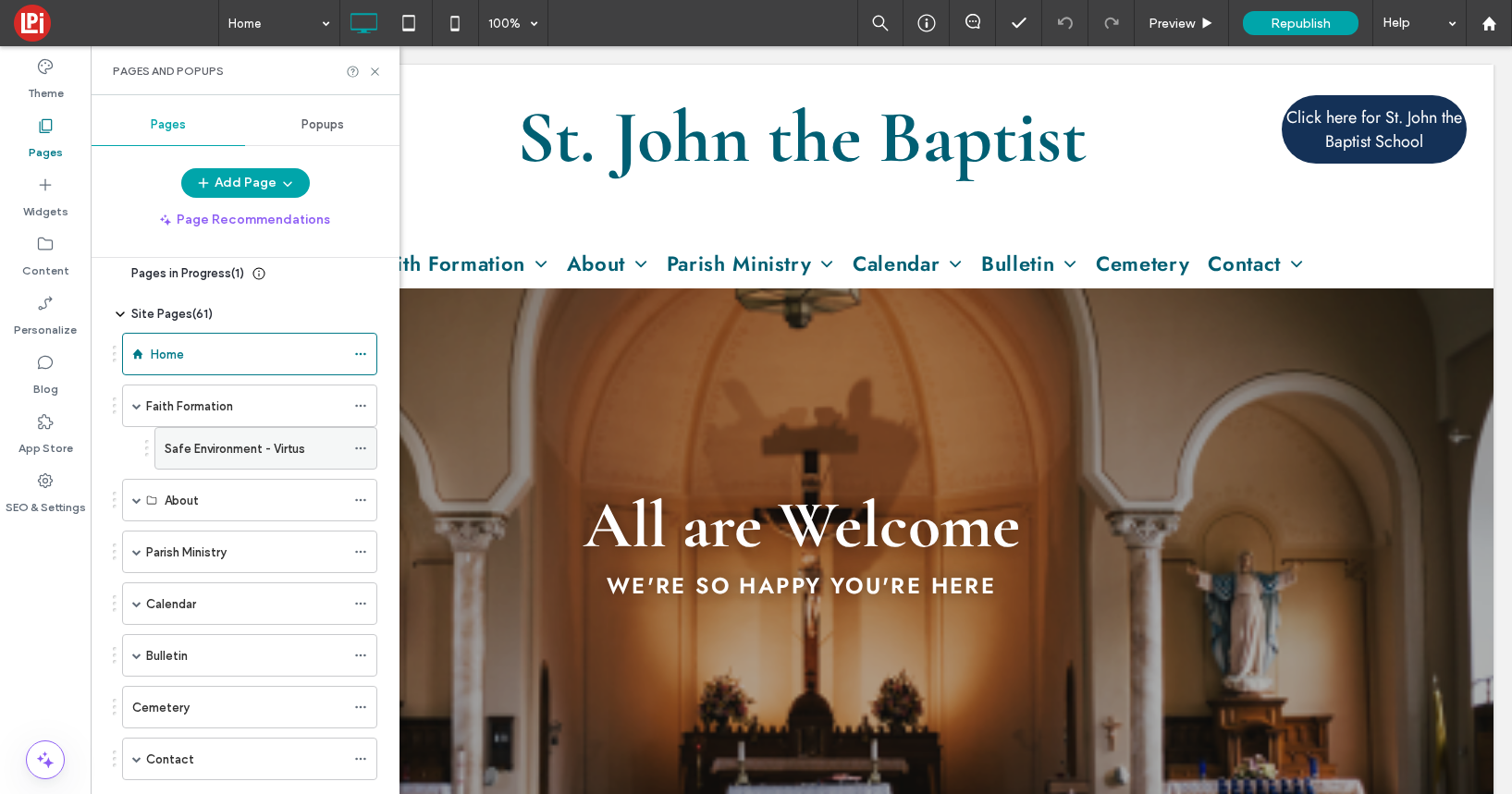 scroll, scrollTop: 11, scrollLeft: 0, axis: vertical 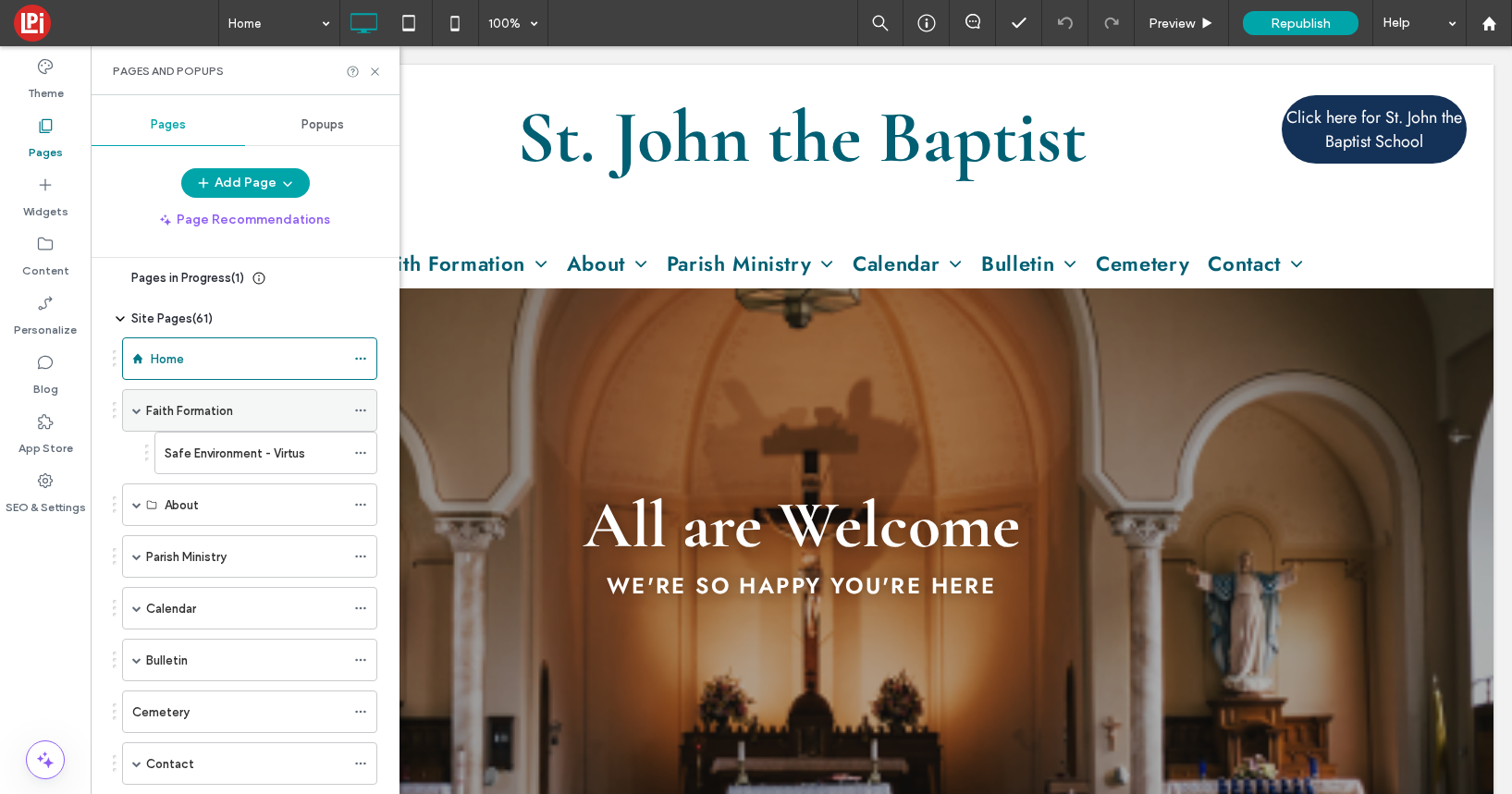 click on "Faith Formation" at bounding box center (190, 410) 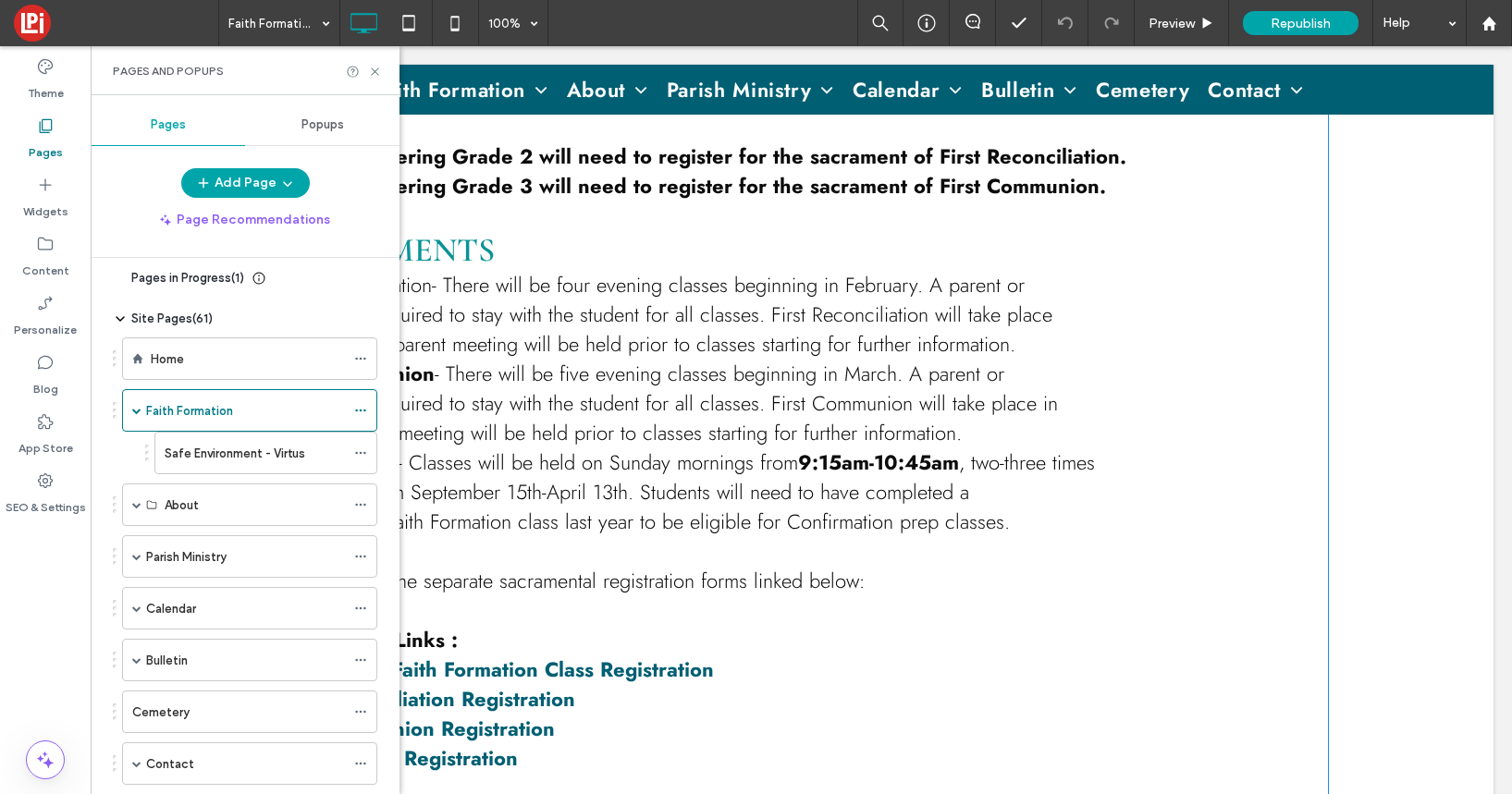 scroll, scrollTop: 2846, scrollLeft: 0, axis: vertical 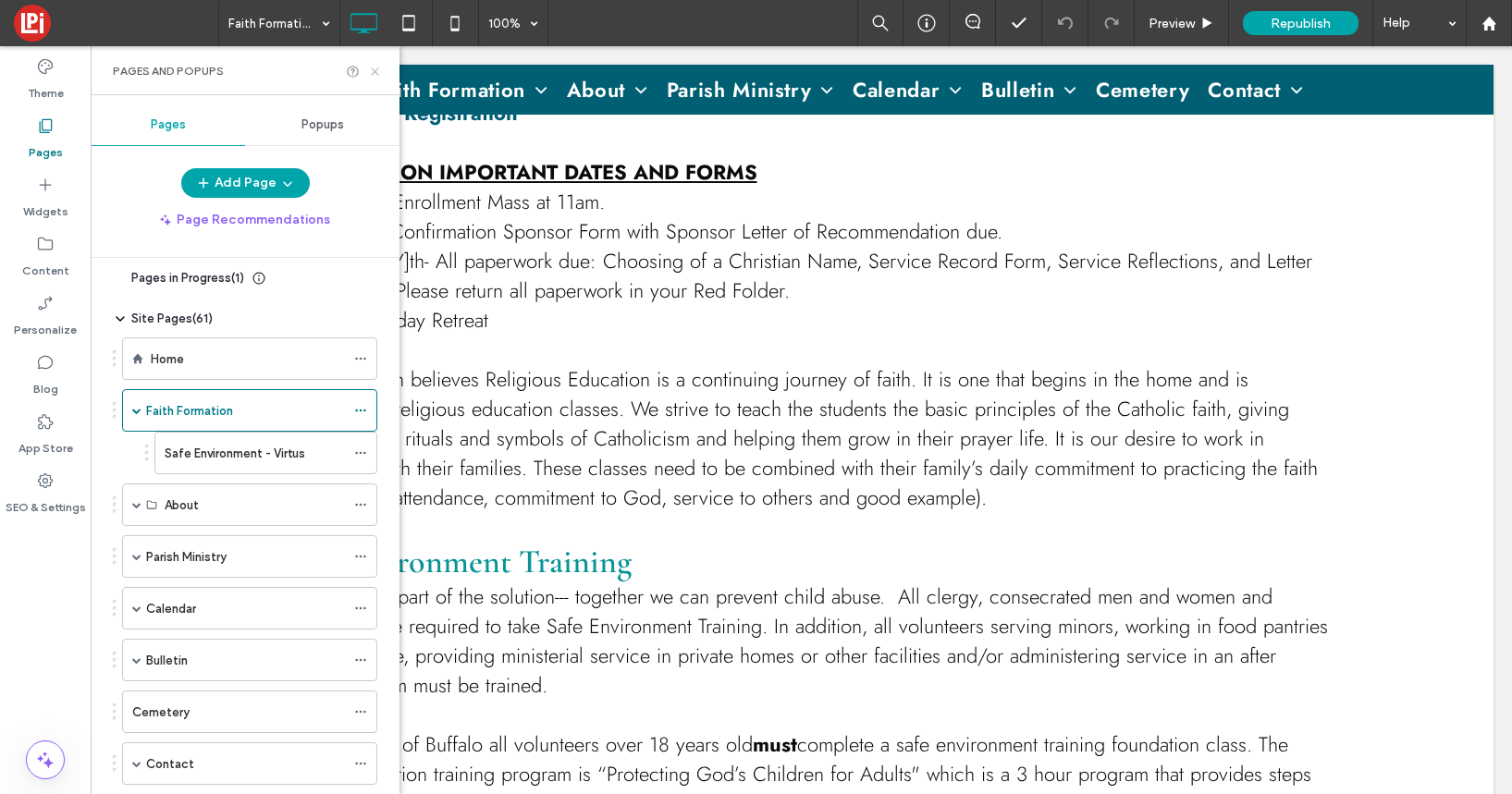 click 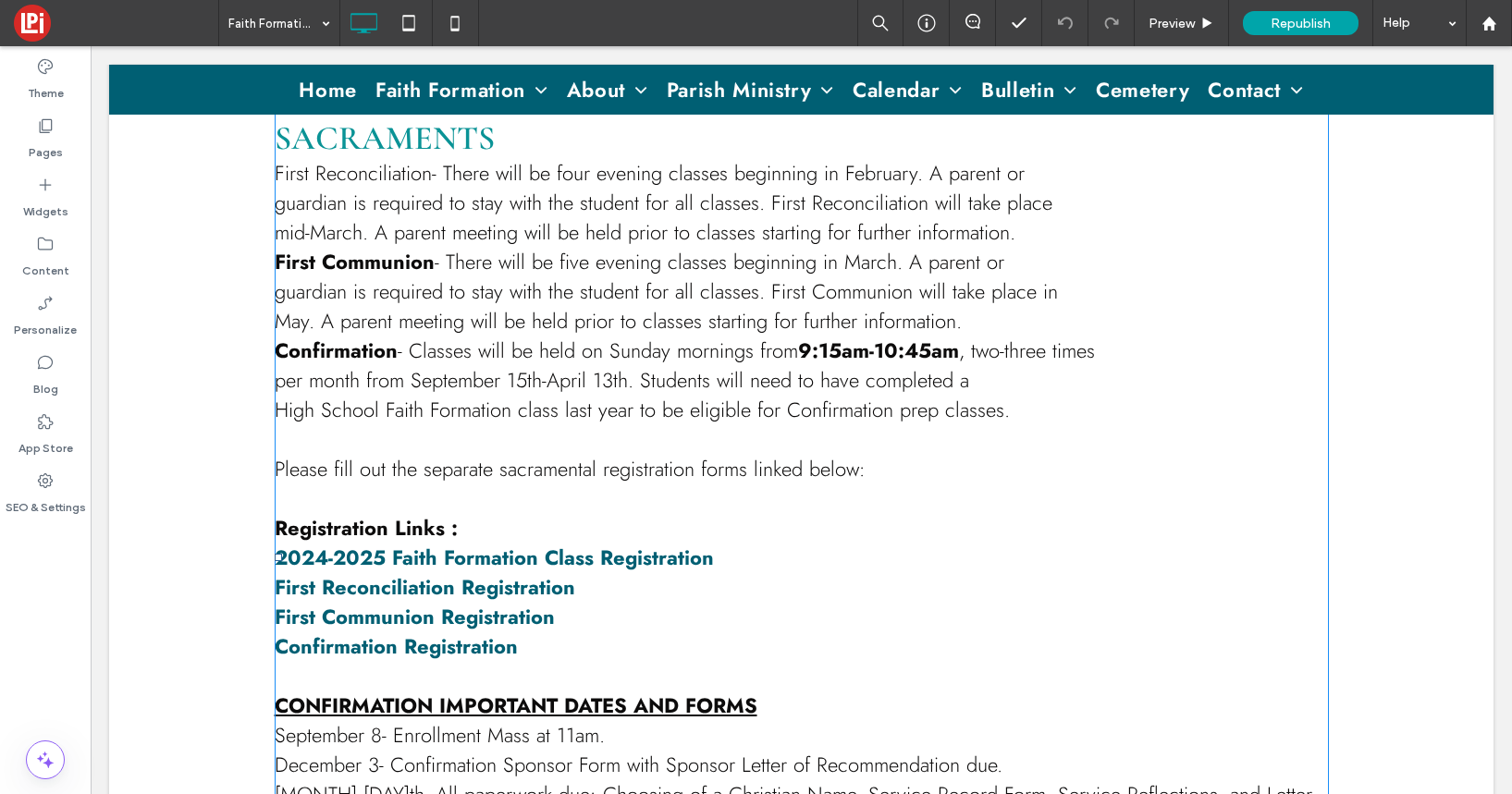 scroll, scrollTop: 2335, scrollLeft: 0, axis: vertical 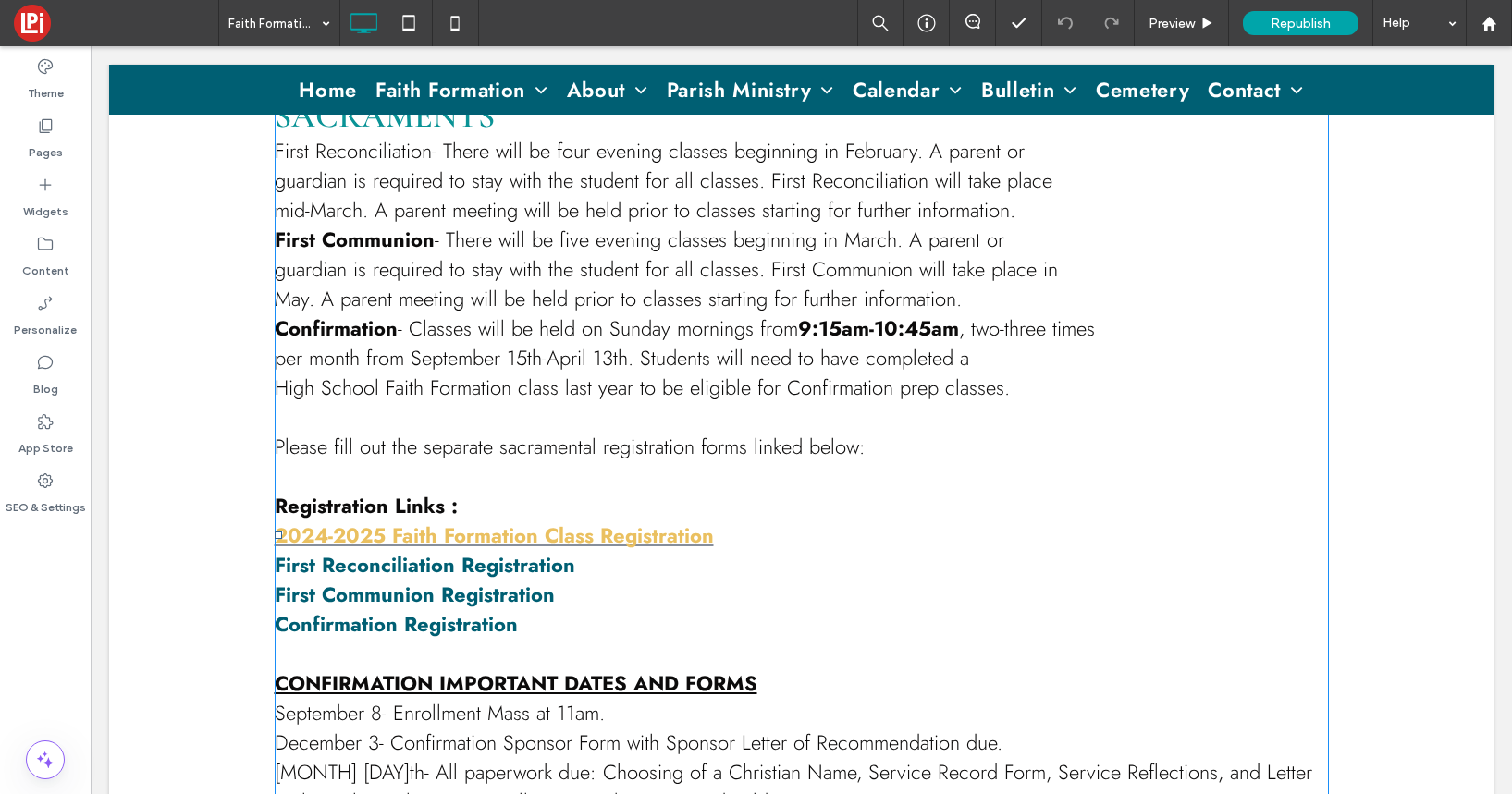click on "2024-2025 Faith Formation Class Registration" at bounding box center [494, 535] 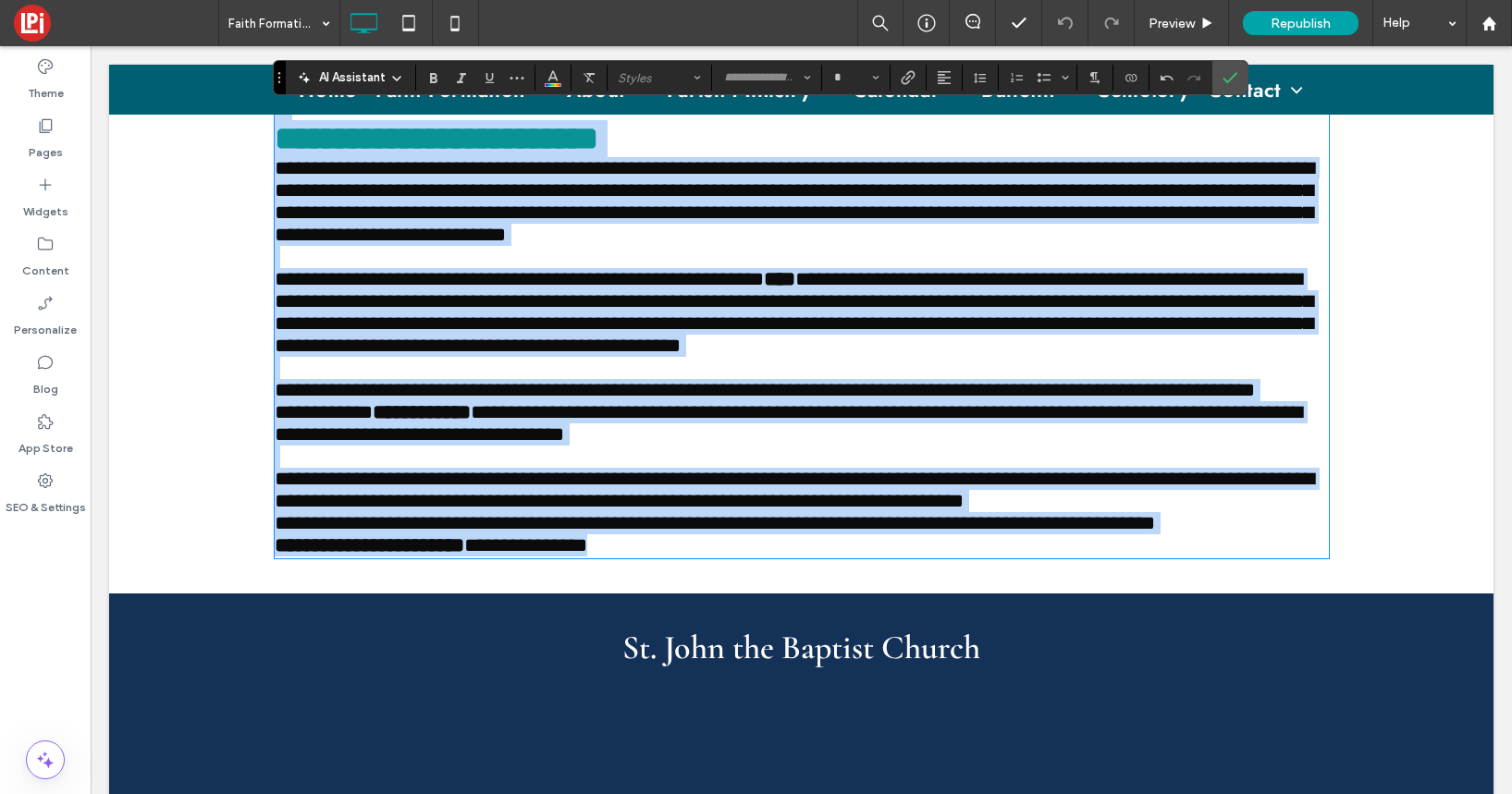 scroll, scrollTop: 2445, scrollLeft: 0, axis: vertical 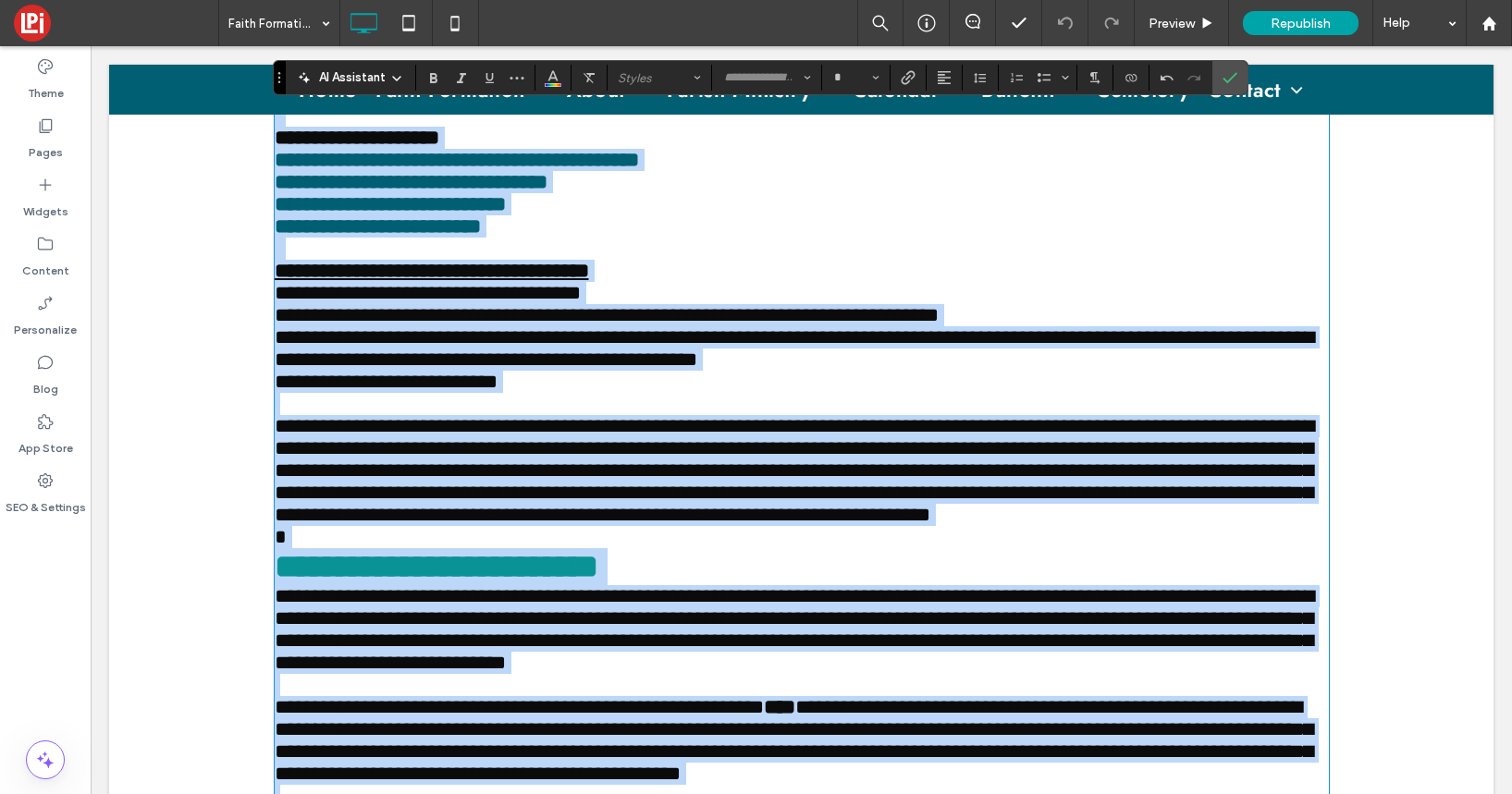 click on "**********" at bounding box center (802, 160) 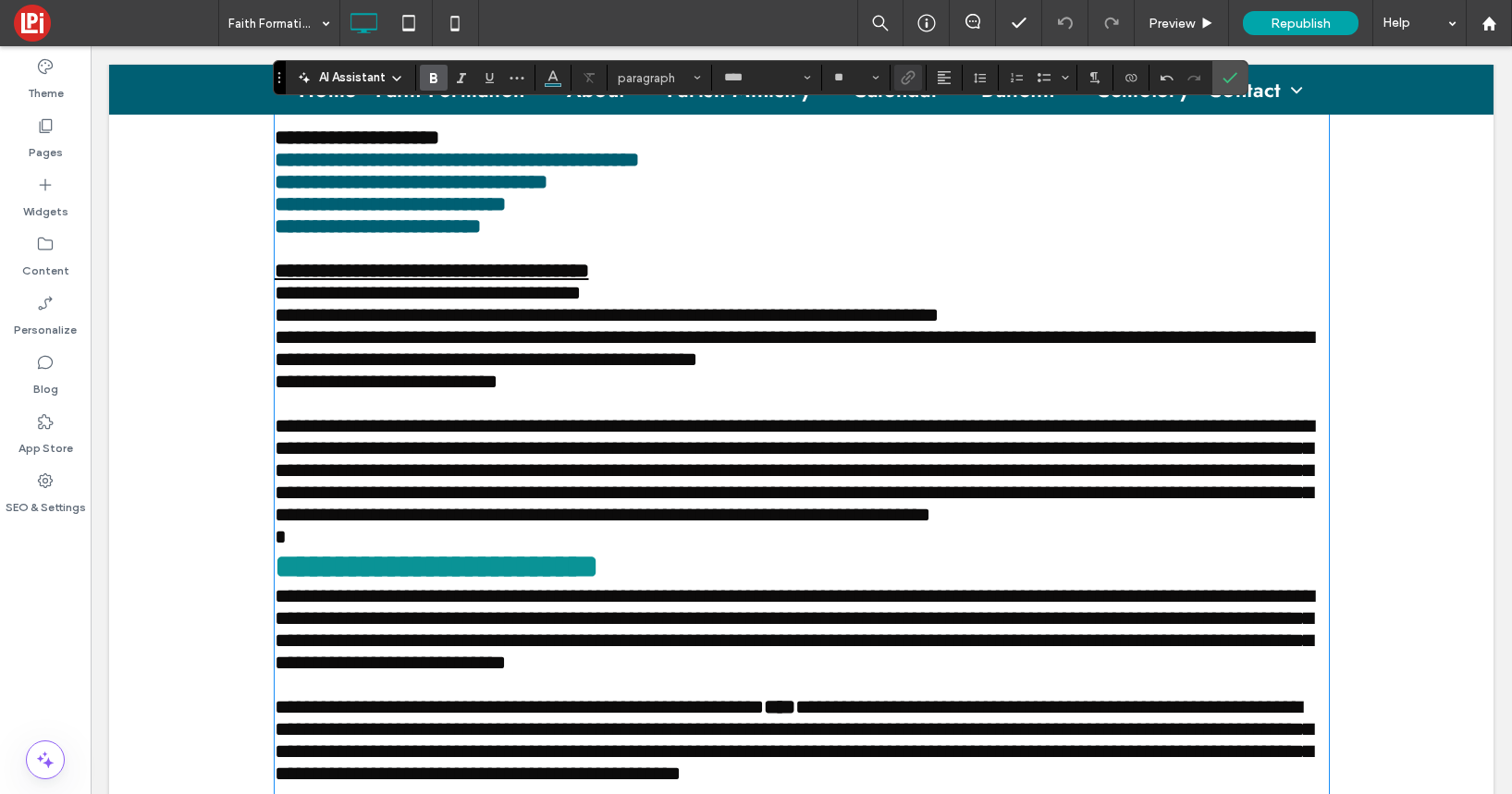 click on "**********" at bounding box center (802, 160) 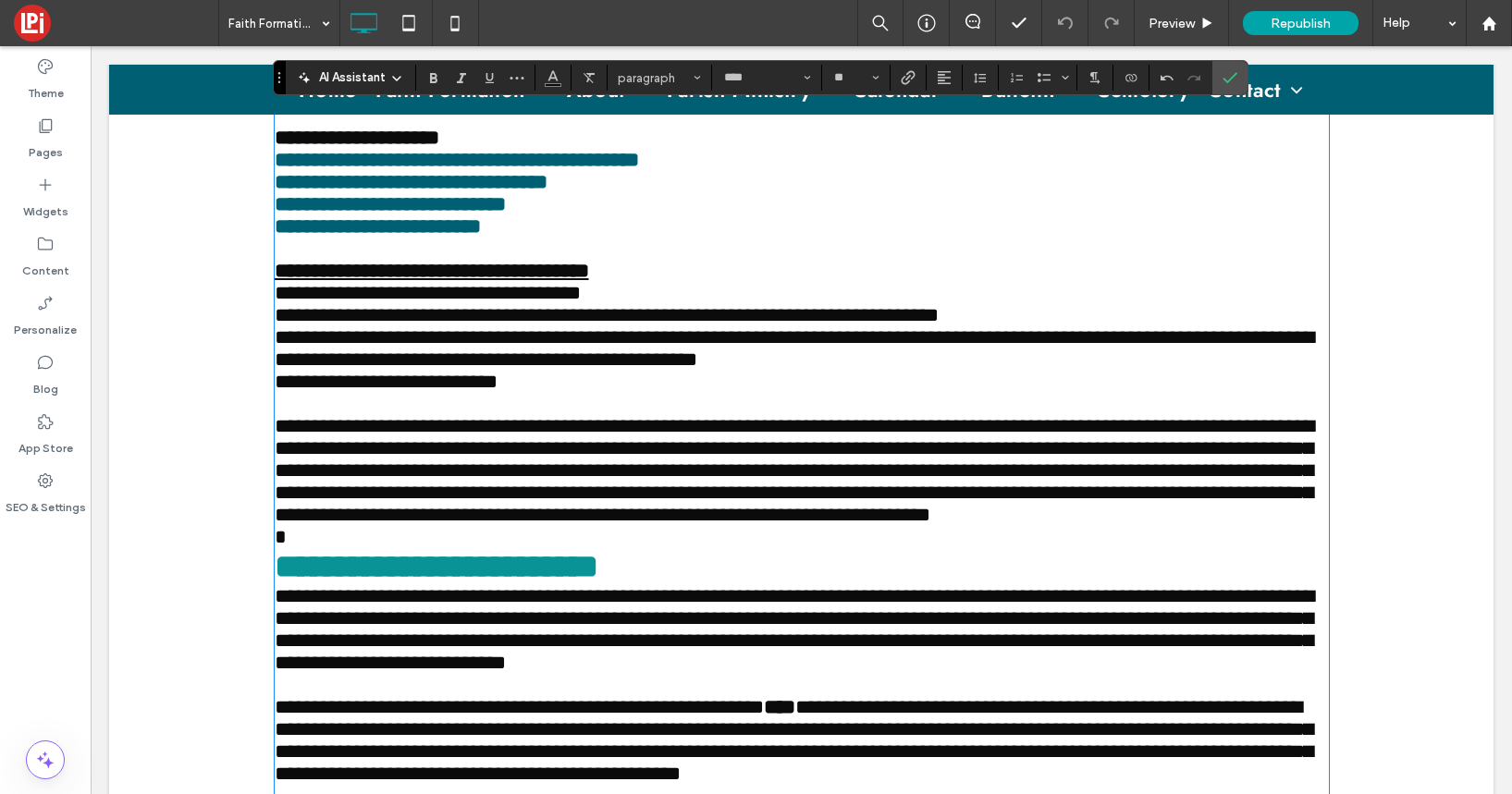 click on "**********" at bounding box center [802, 160] 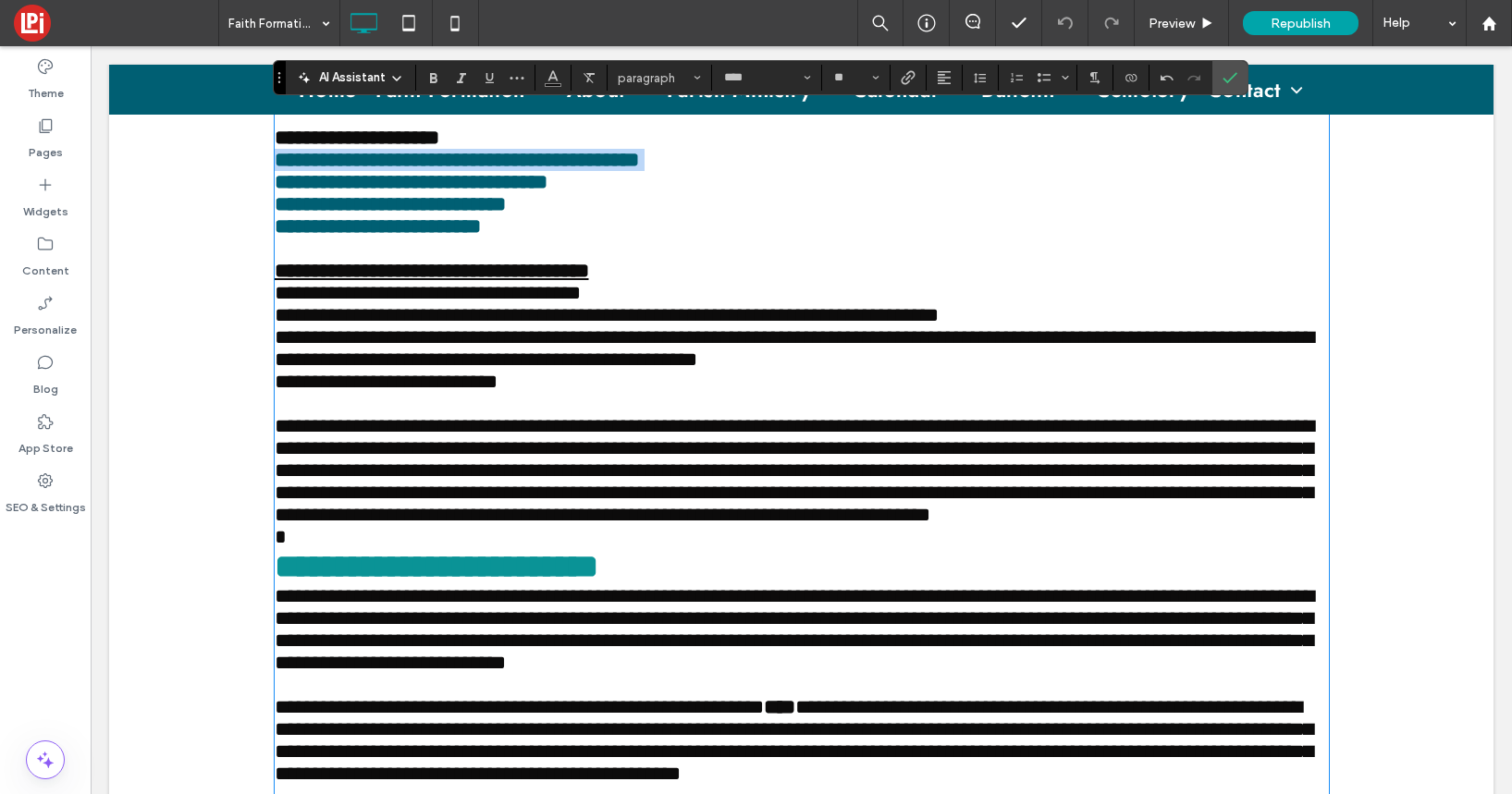 click on "**********" at bounding box center [802, 160] 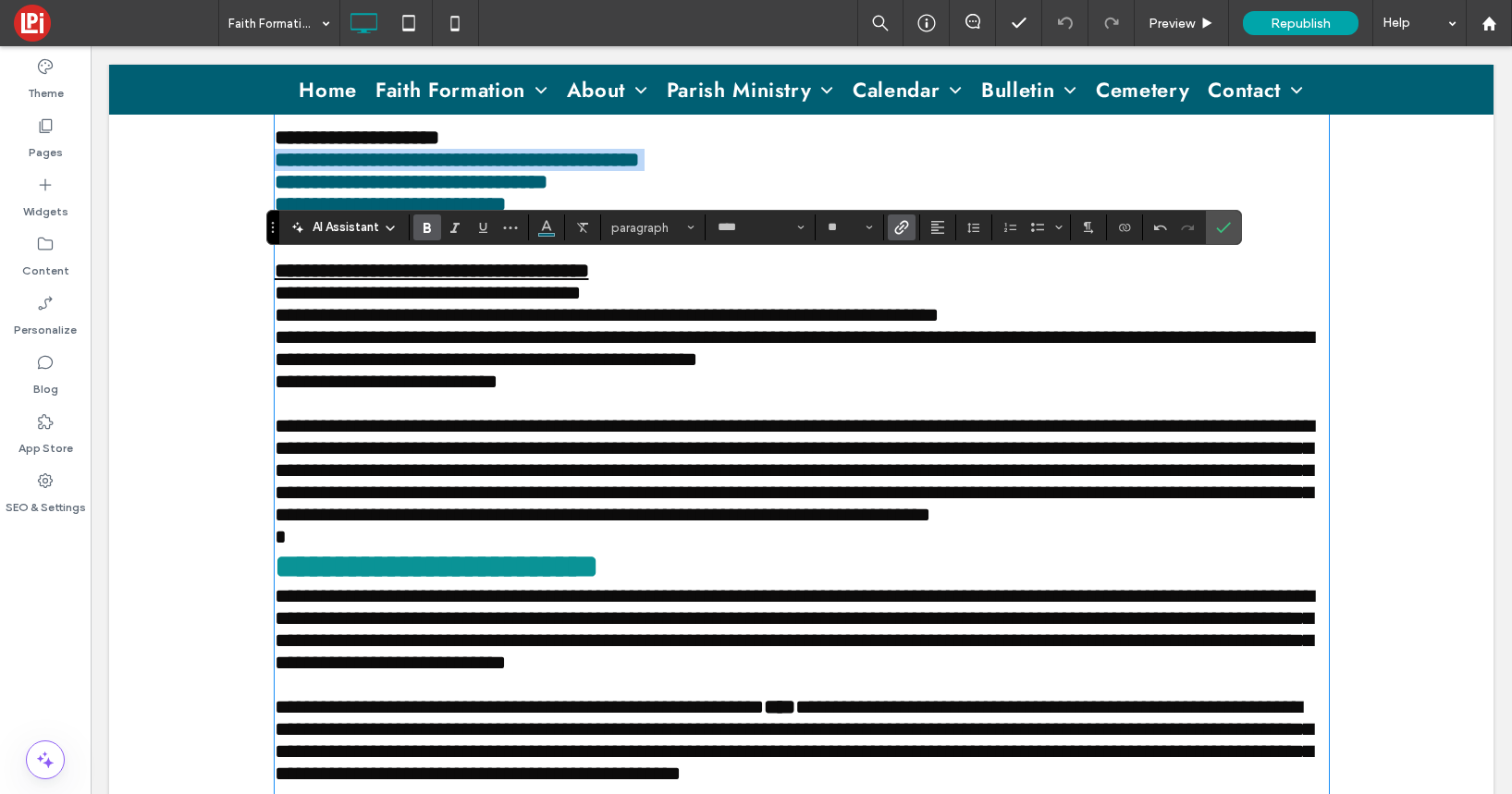 drag, startPoint x: 274, startPoint y: 76, endPoint x: 266, endPoint y: 228, distance: 152.21038 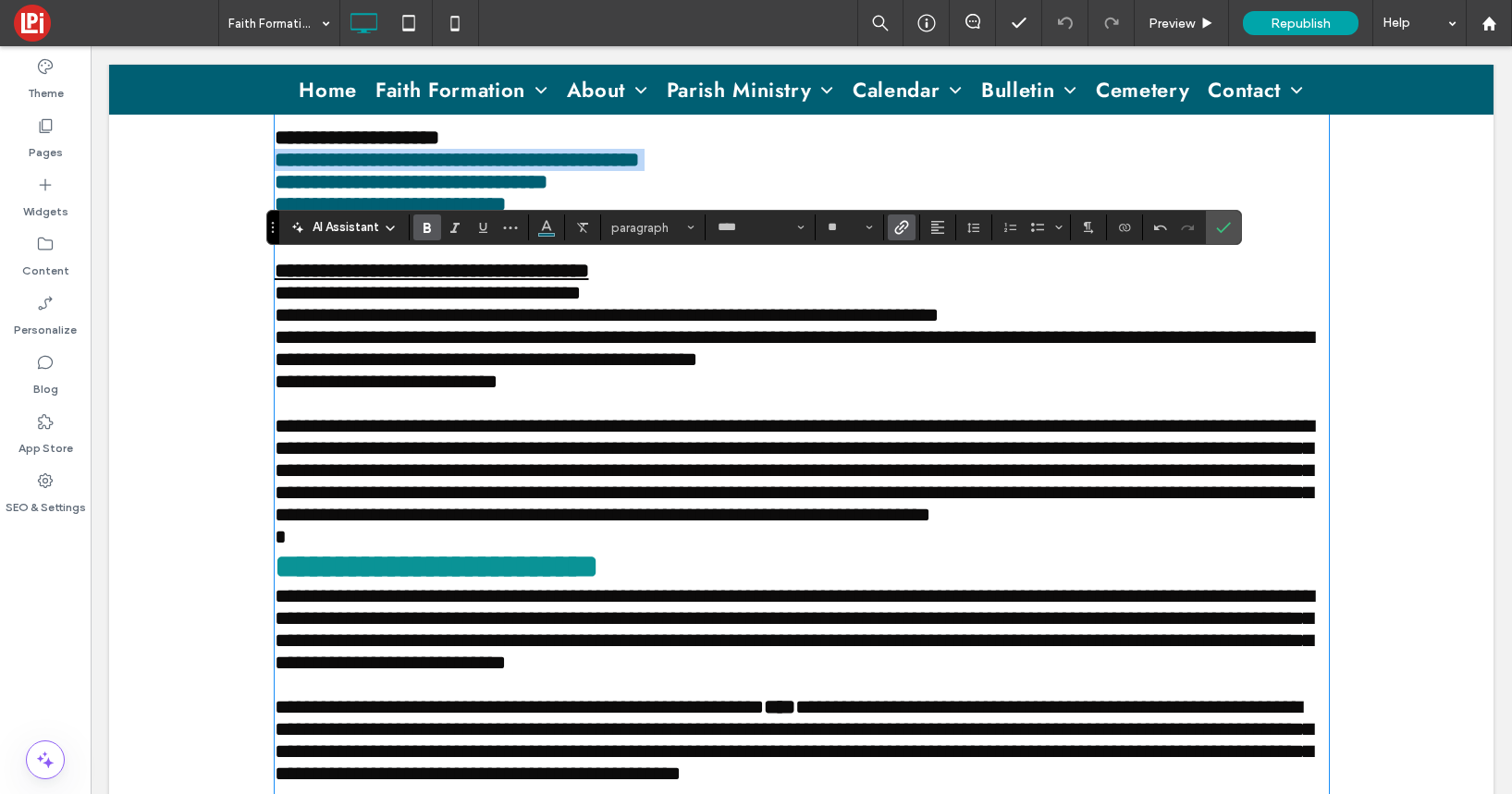 click at bounding box center (273, 227) 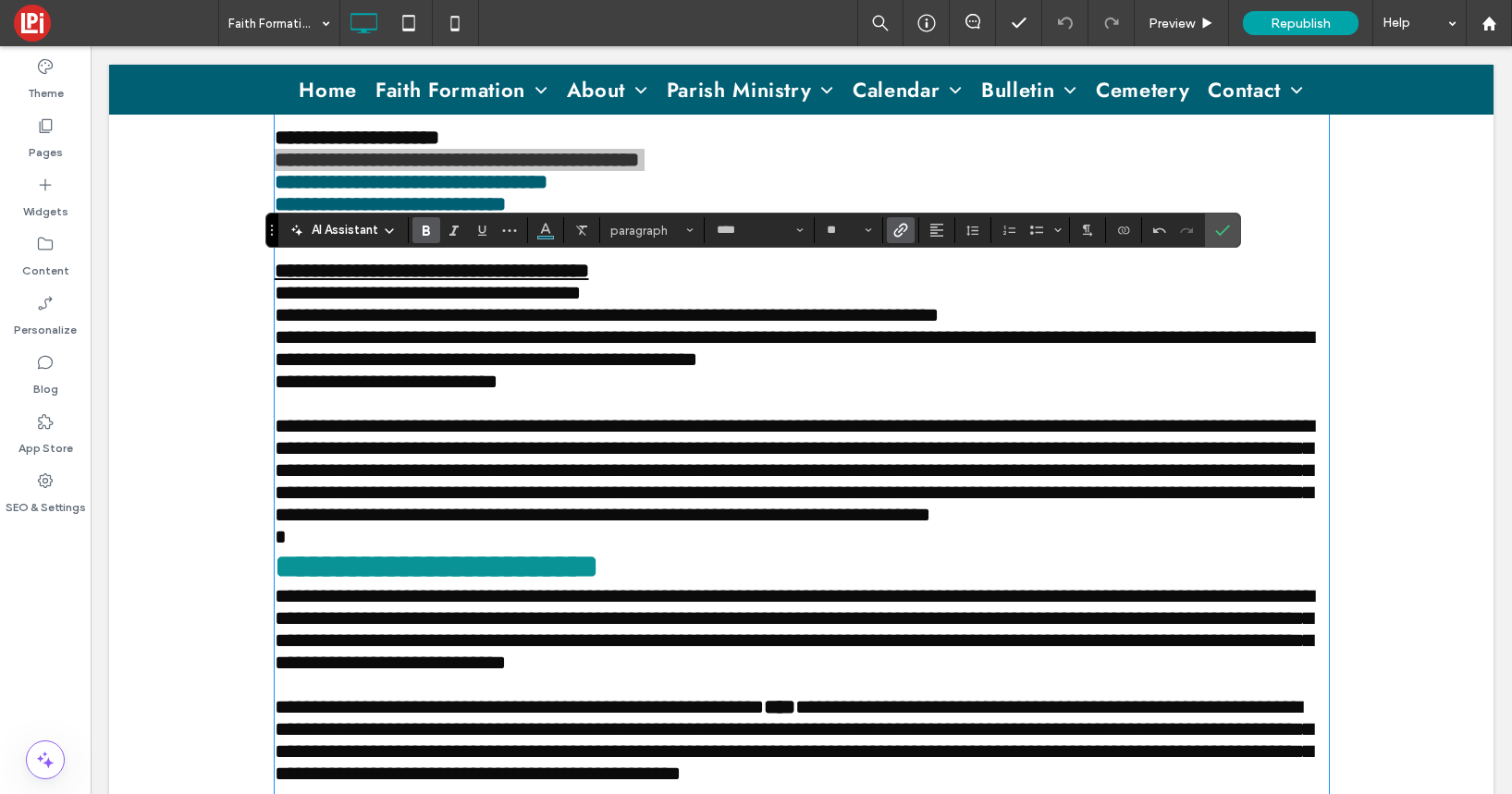 click 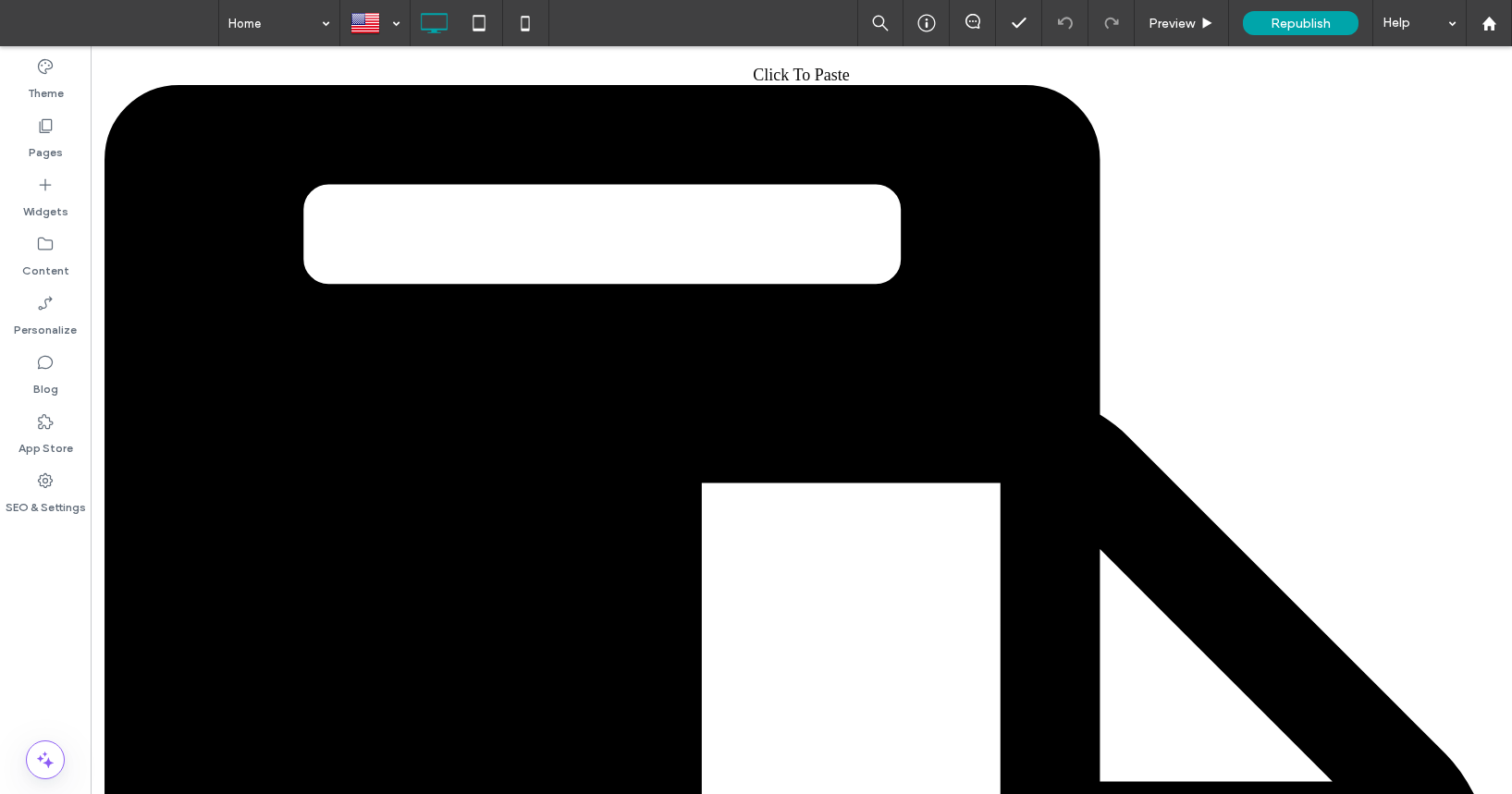 scroll, scrollTop: 173, scrollLeft: 0, axis: vertical 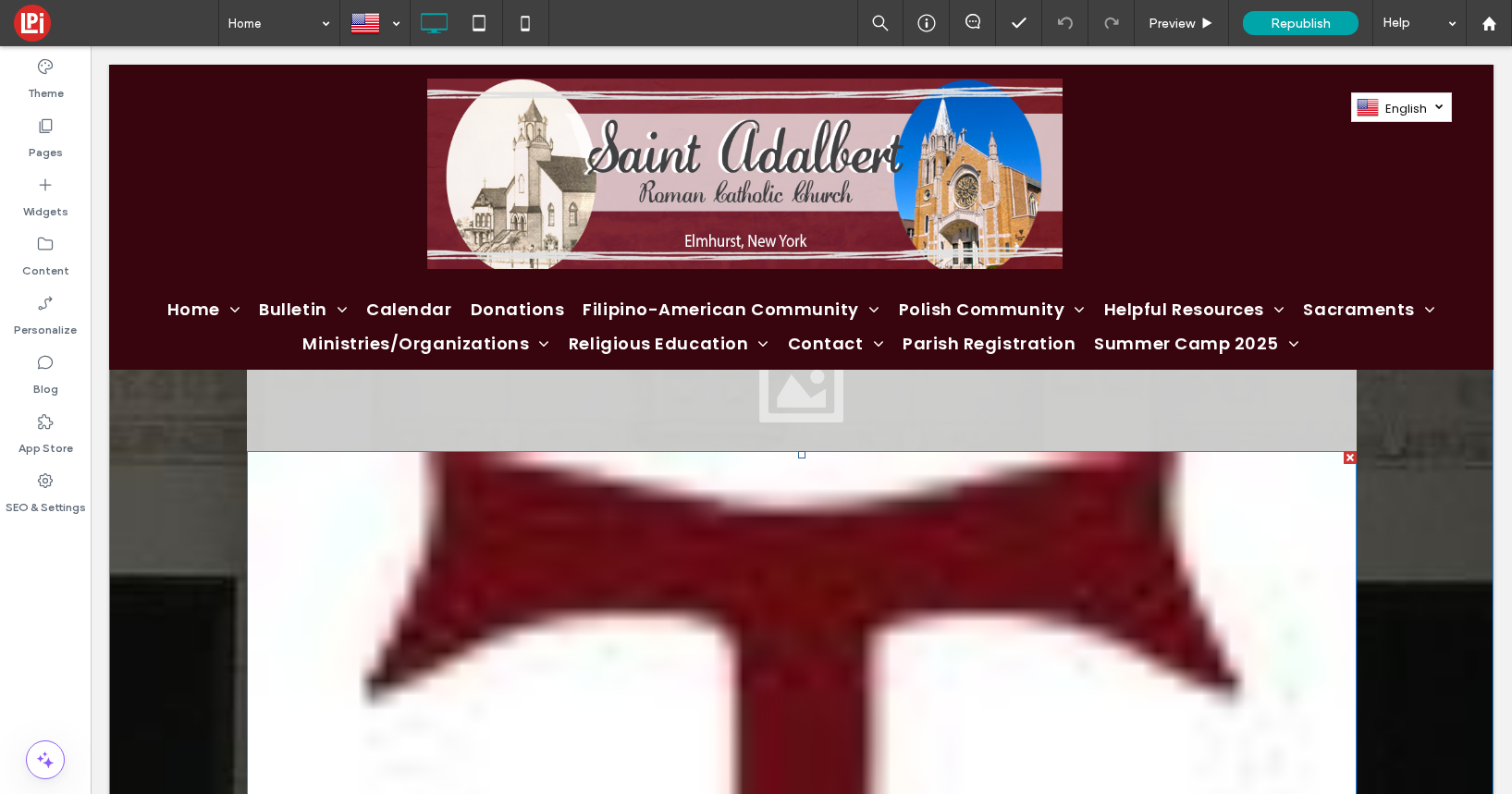 click at bounding box center (1350, 458) 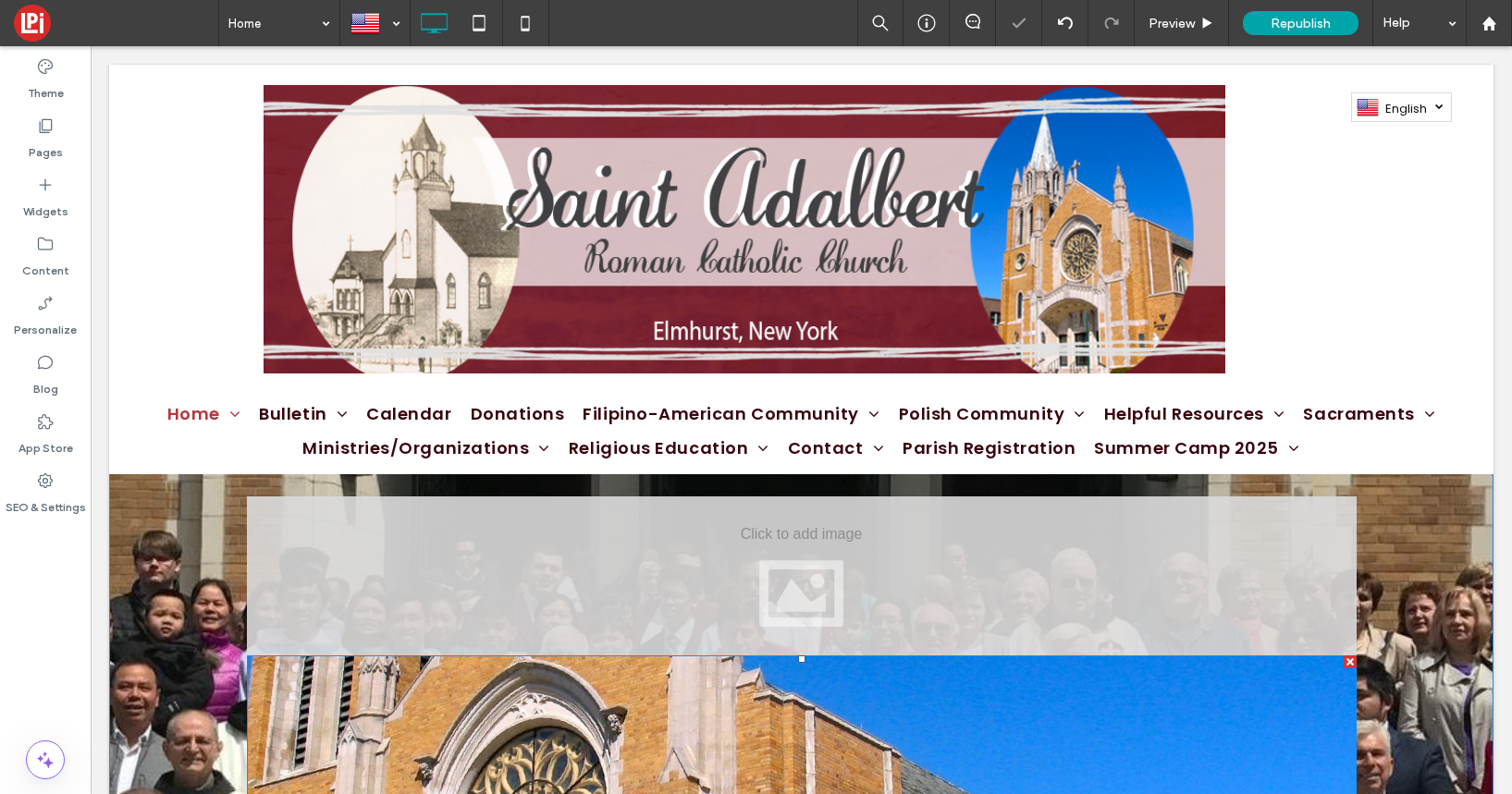 scroll, scrollTop: 72, scrollLeft: 0, axis: vertical 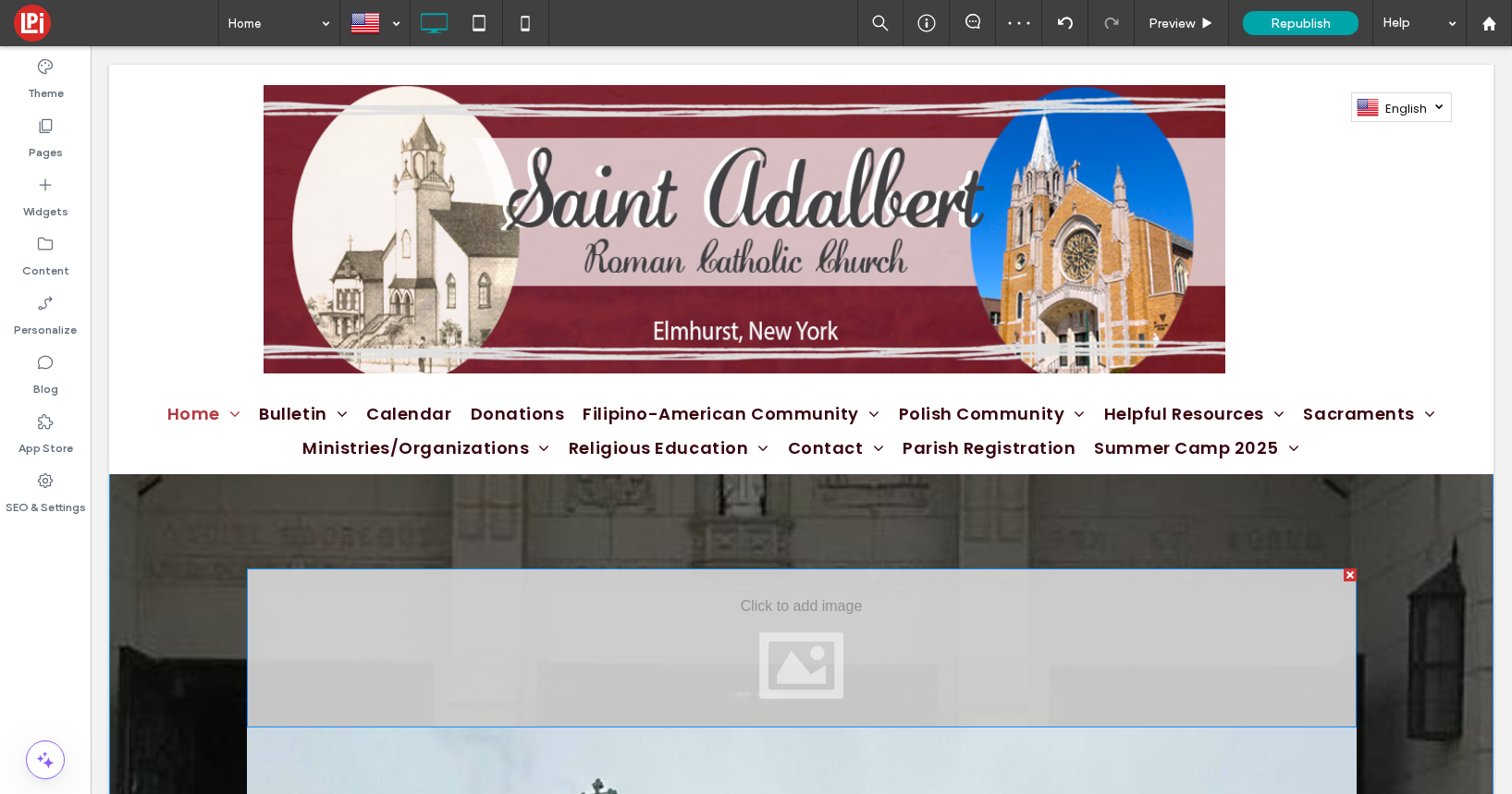 click at bounding box center (1350, 575) 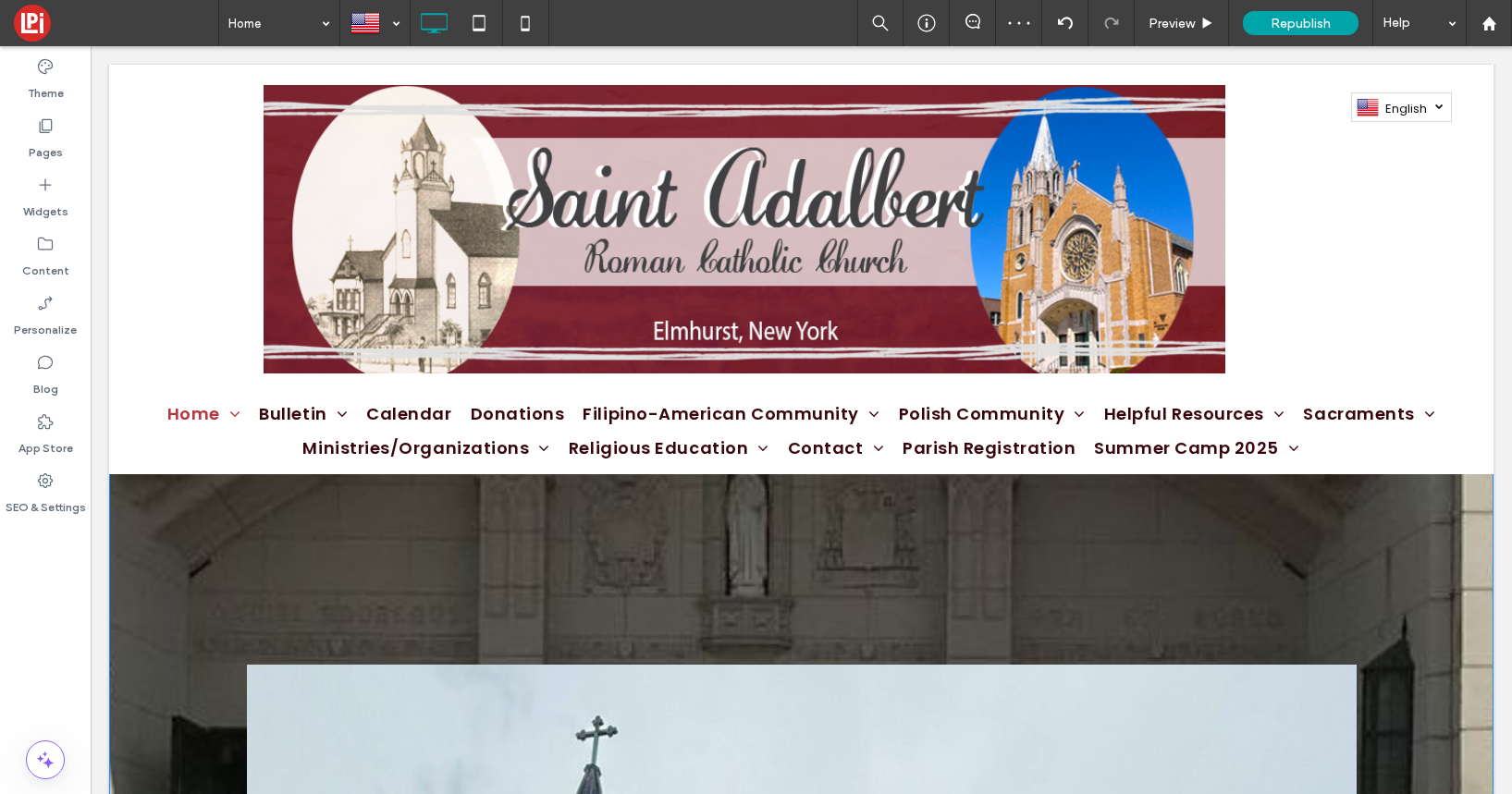 click on "Click To Paste
Row + Add Section" at bounding box center [801, 1355] 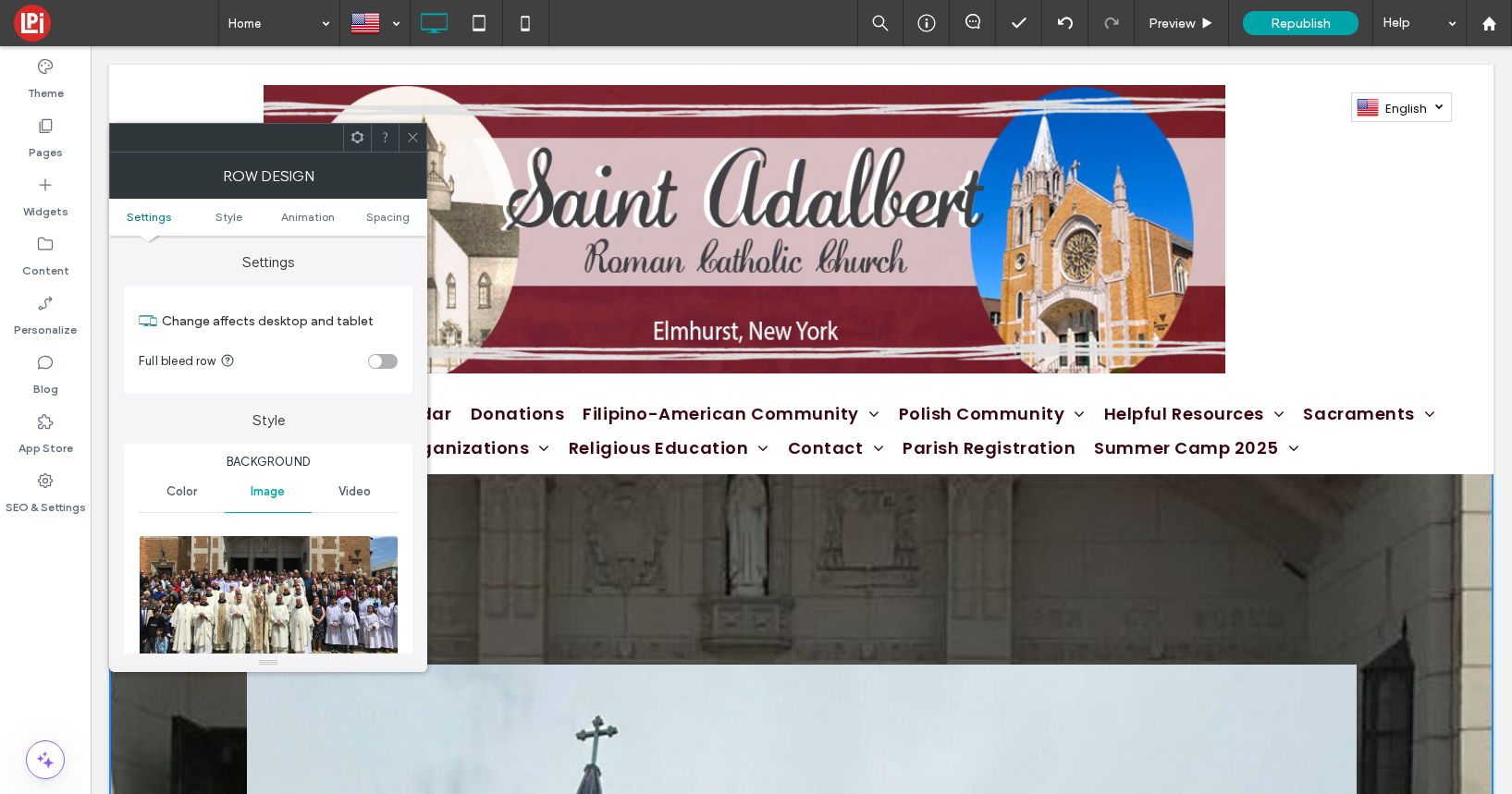 click 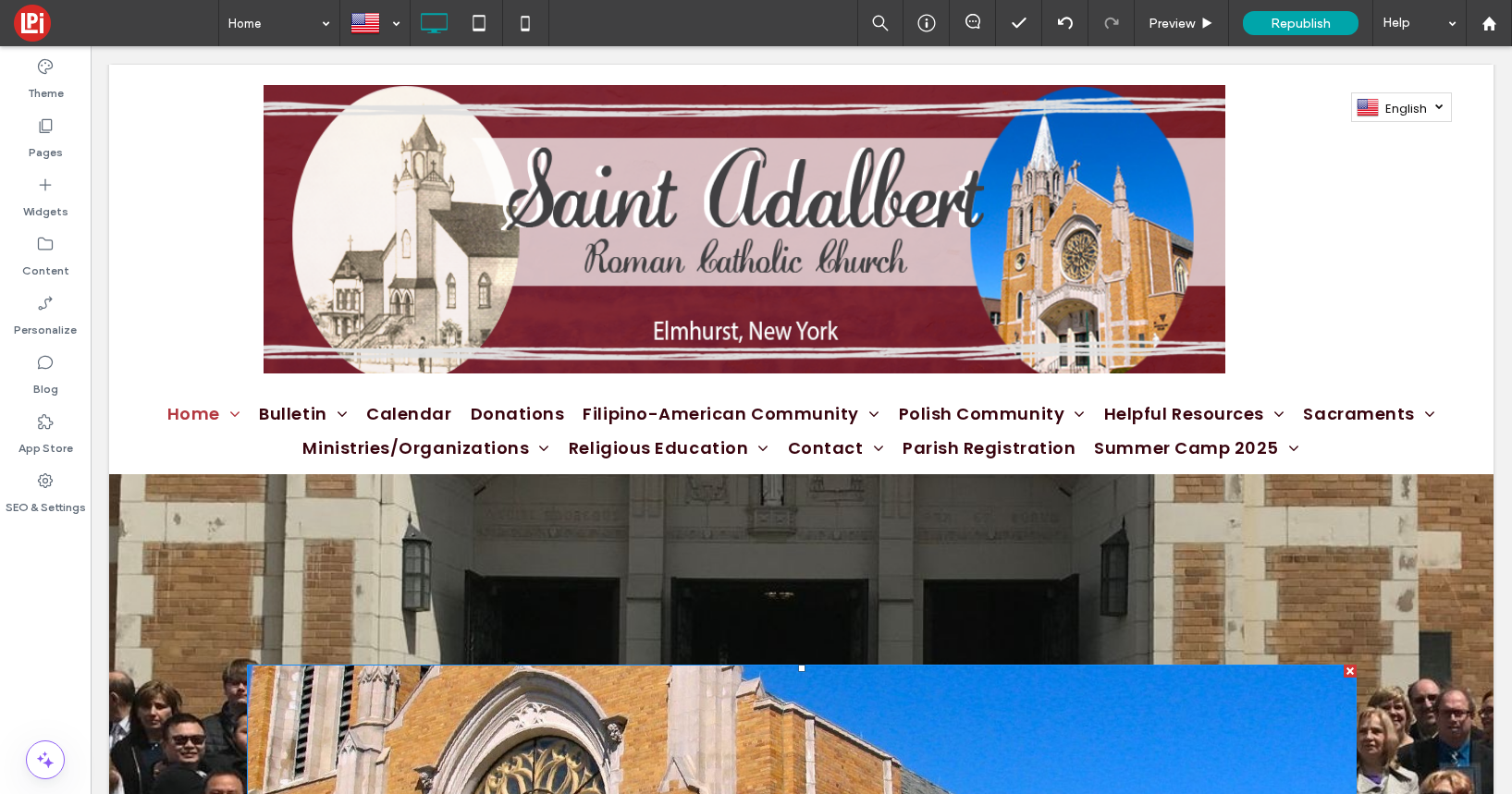 click at bounding box center [1350, 671] 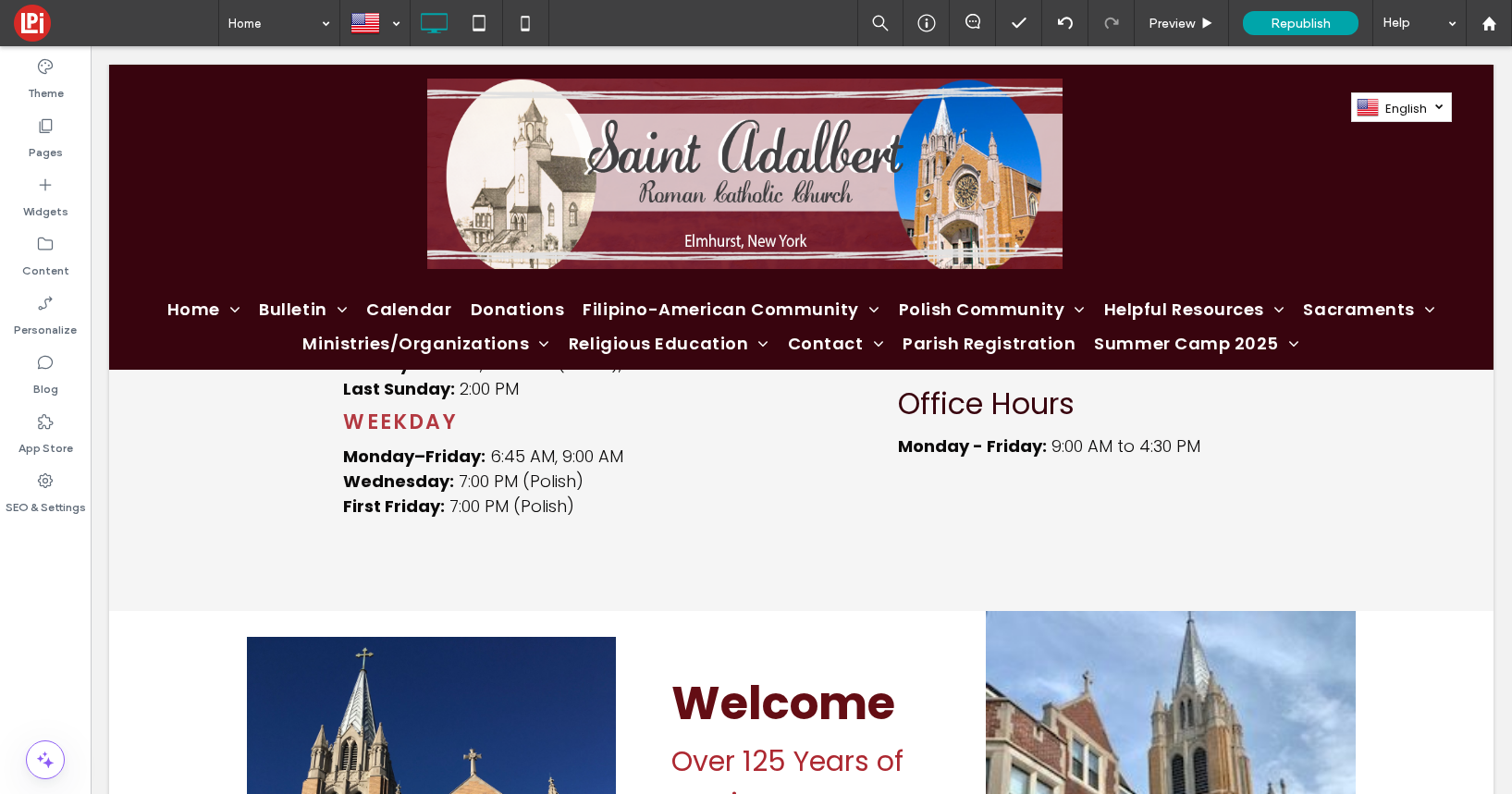 scroll, scrollTop: 0, scrollLeft: 0, axis: both 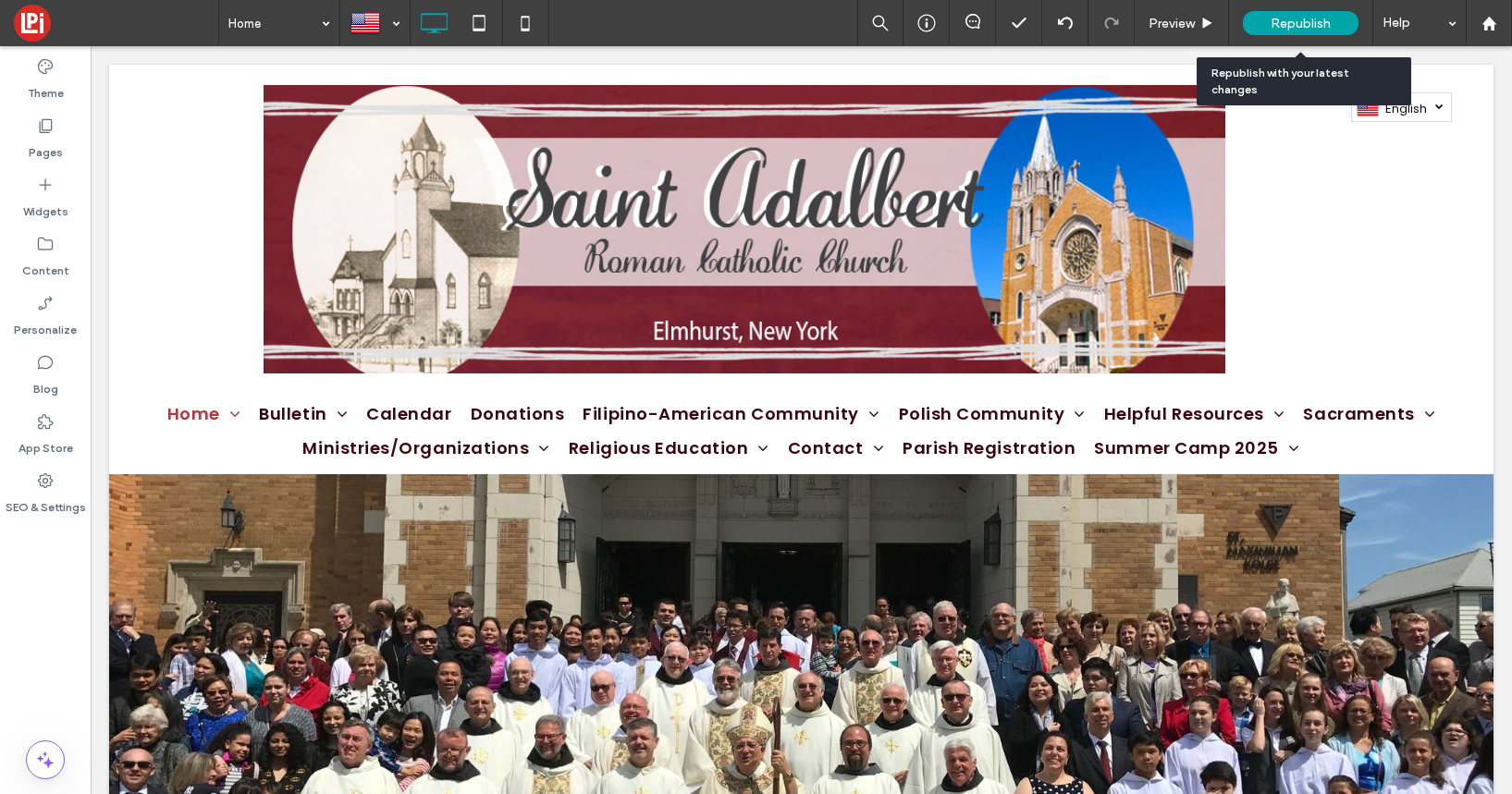 click on "Republish" at bounding box center (1300, 23) 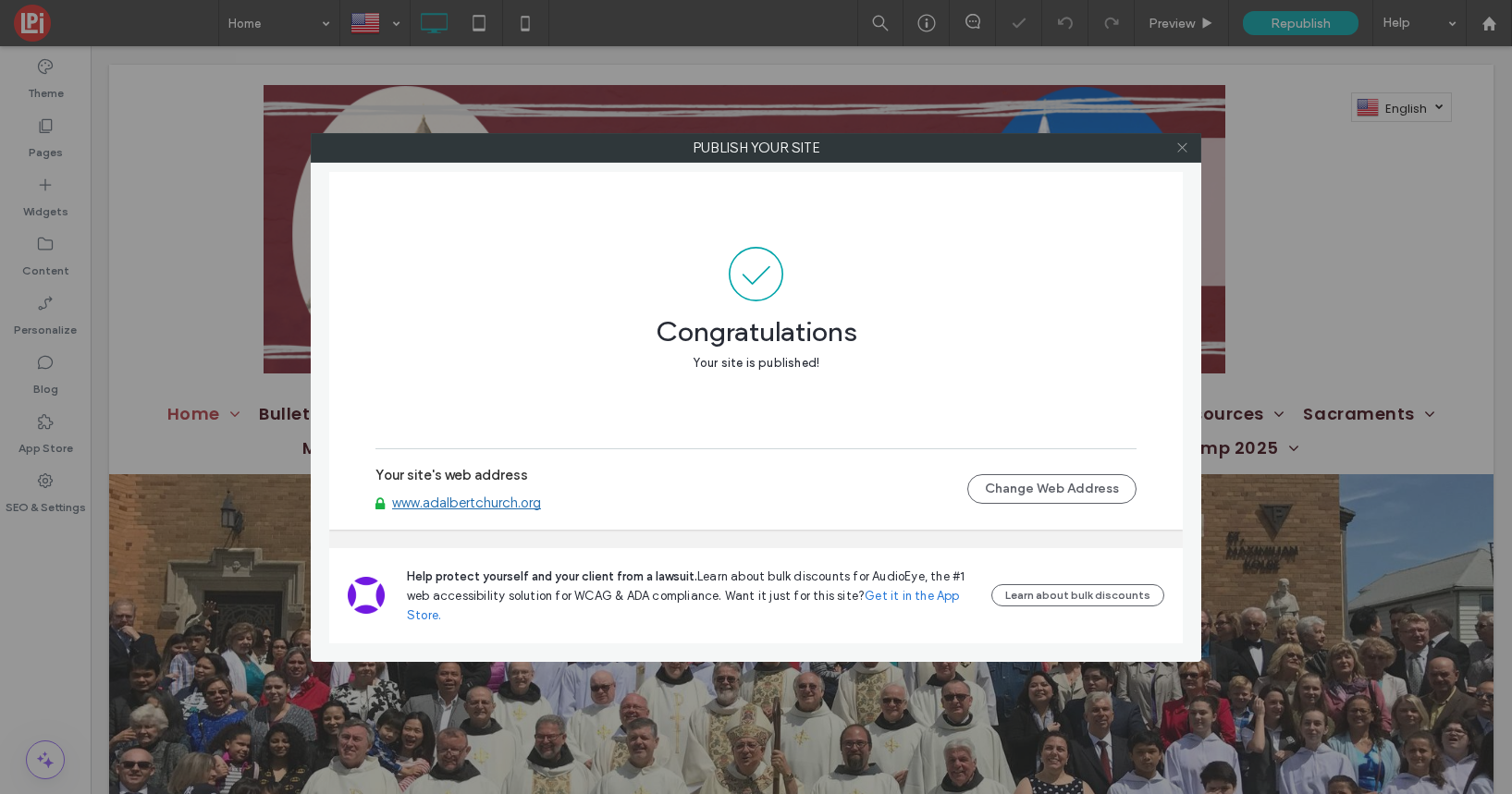 click 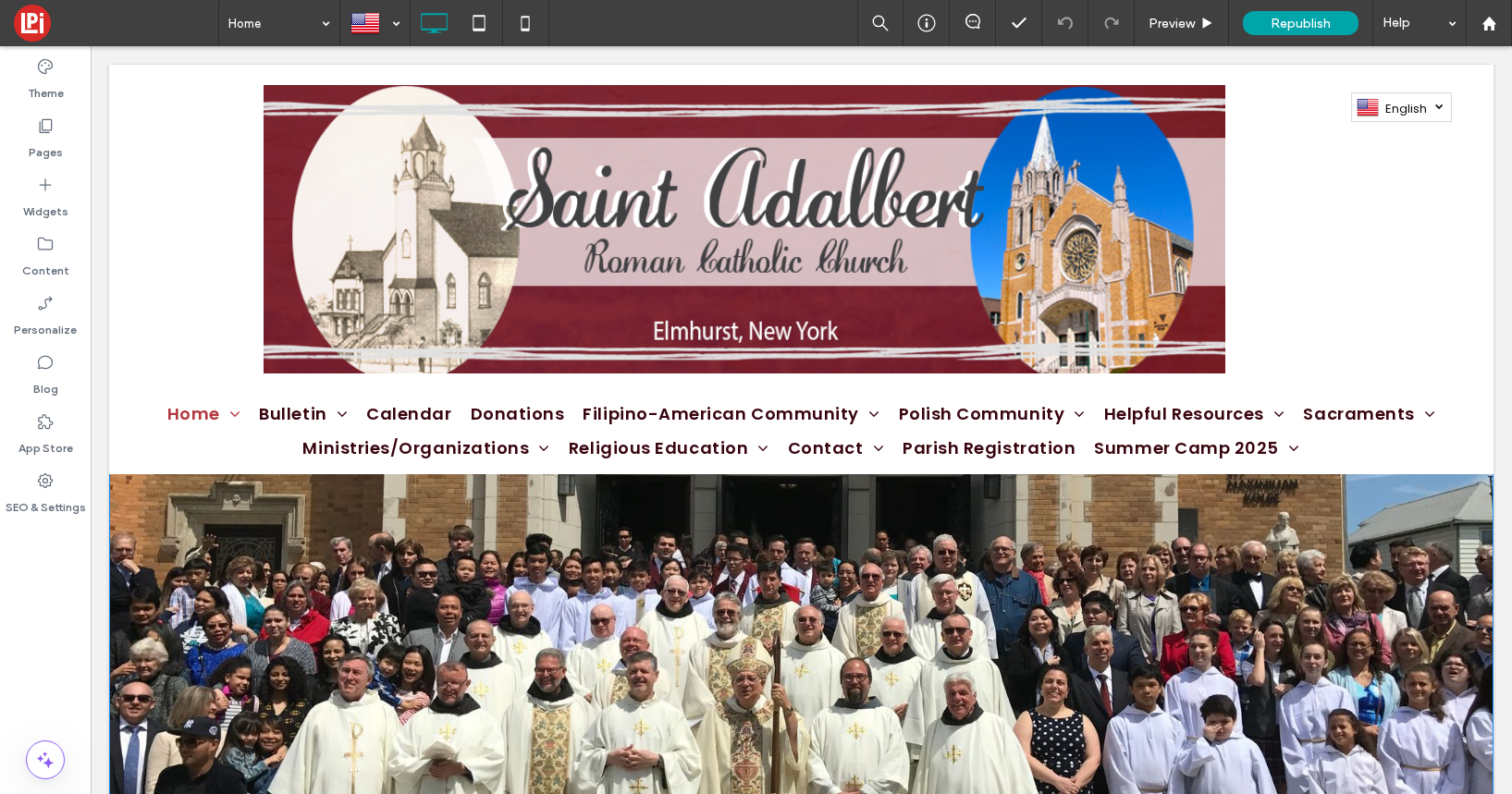 scroll, scrollTop: 64, scrollLeft: 0, axis: vertical 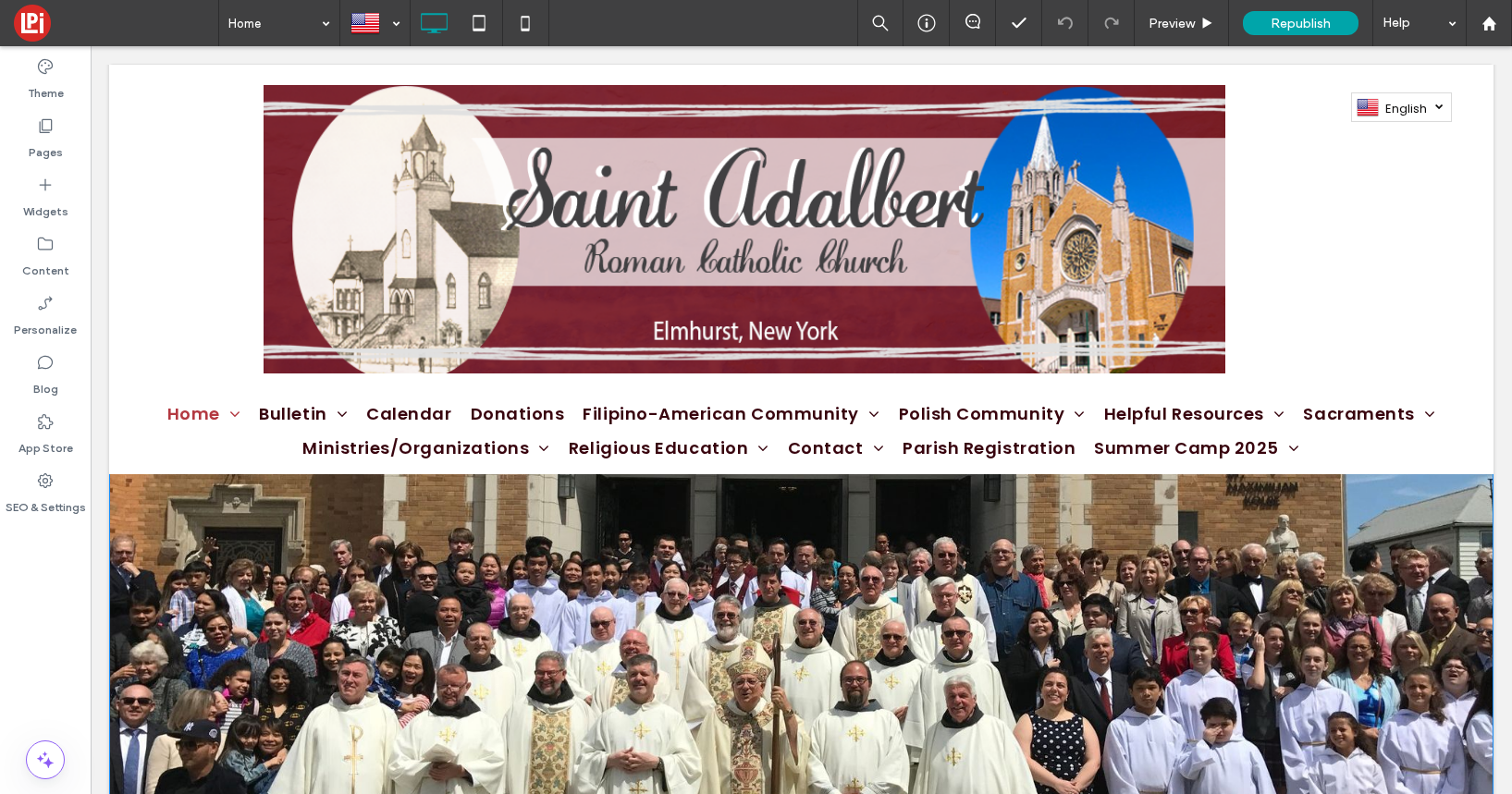 click on "Click To Paste
Row + Add Section" at bounding box center [801, 681] 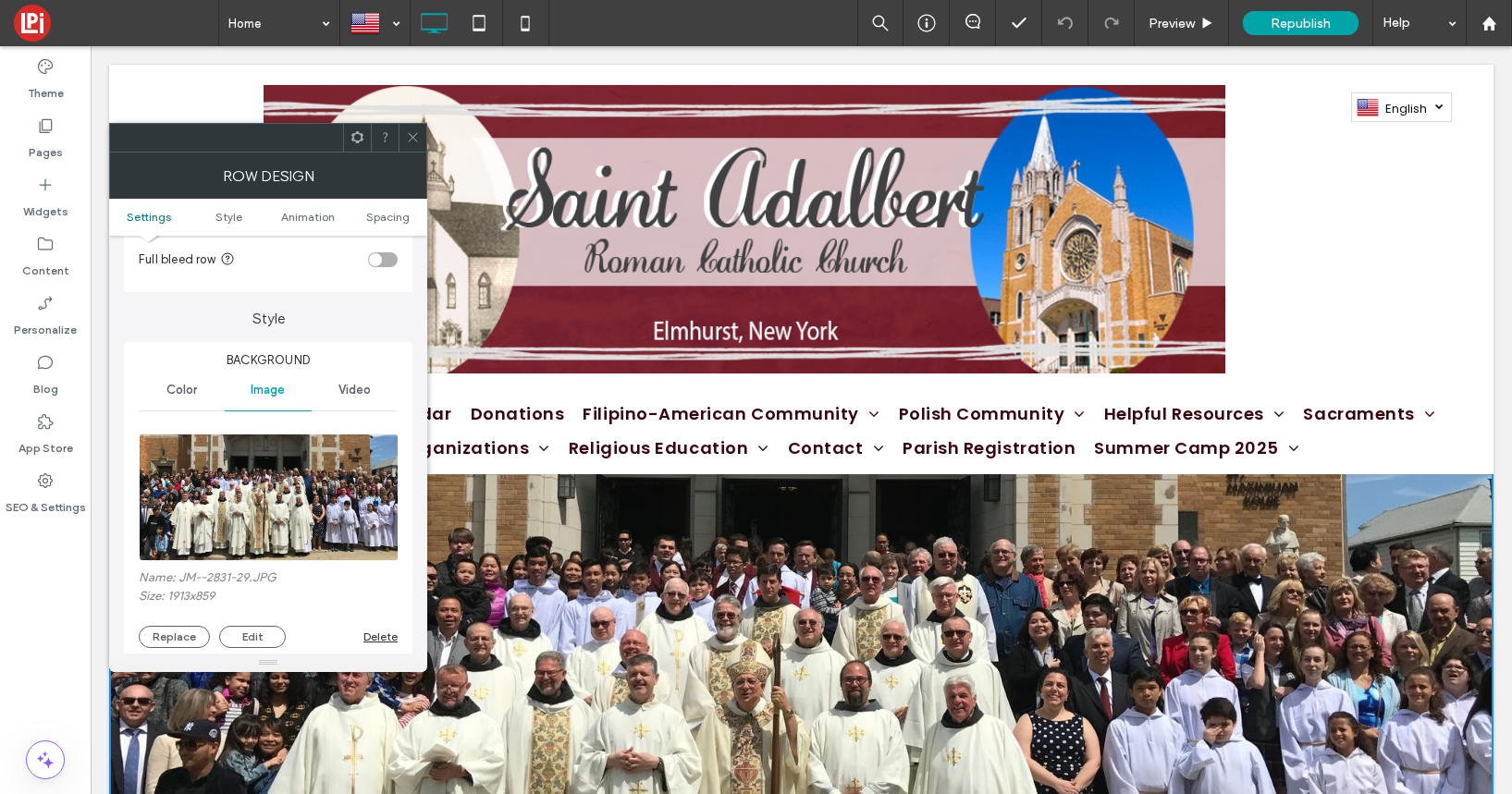 scroll, scrollTop: 95, scrollLeft: 0, axis: vertical 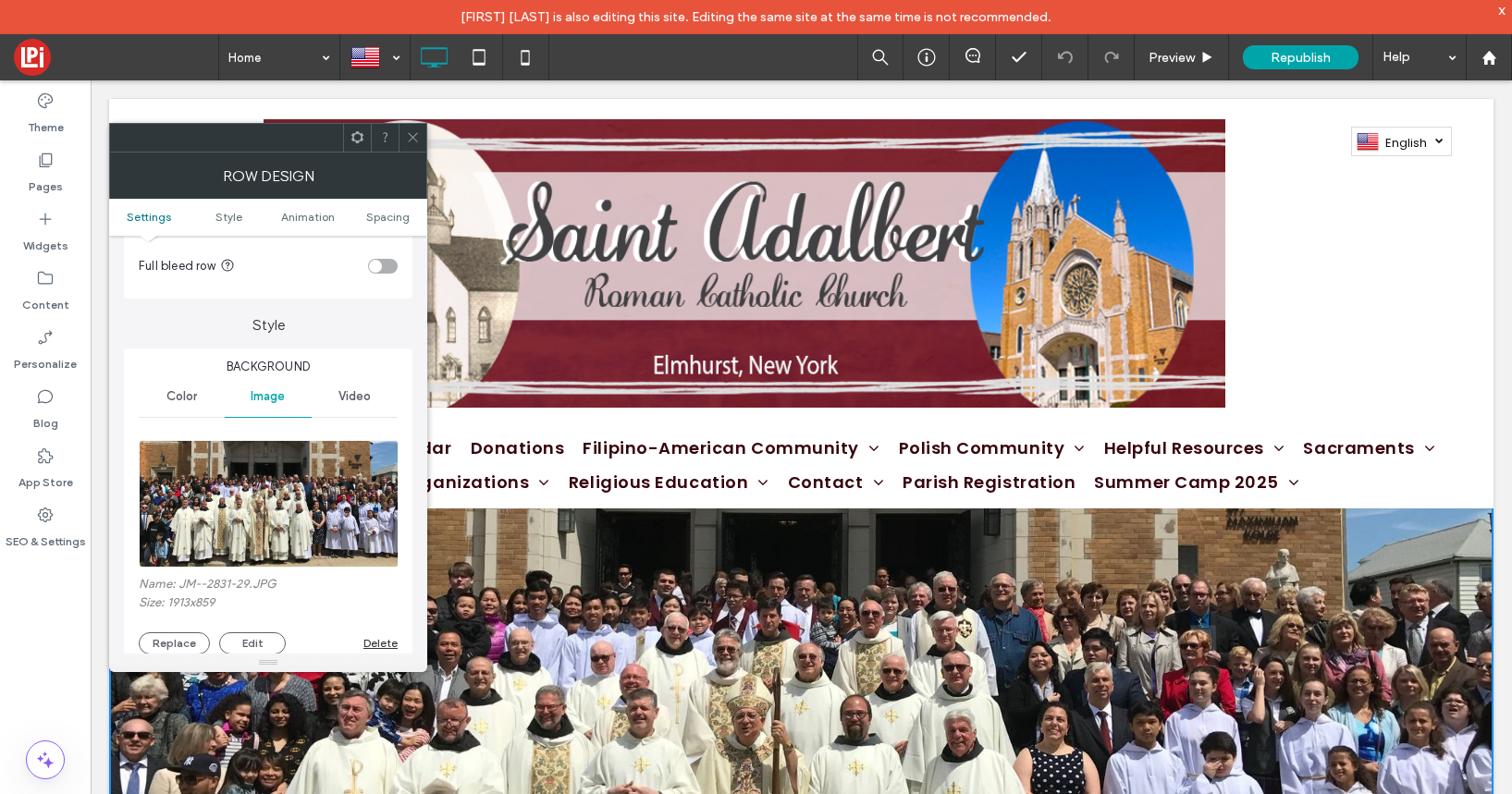click 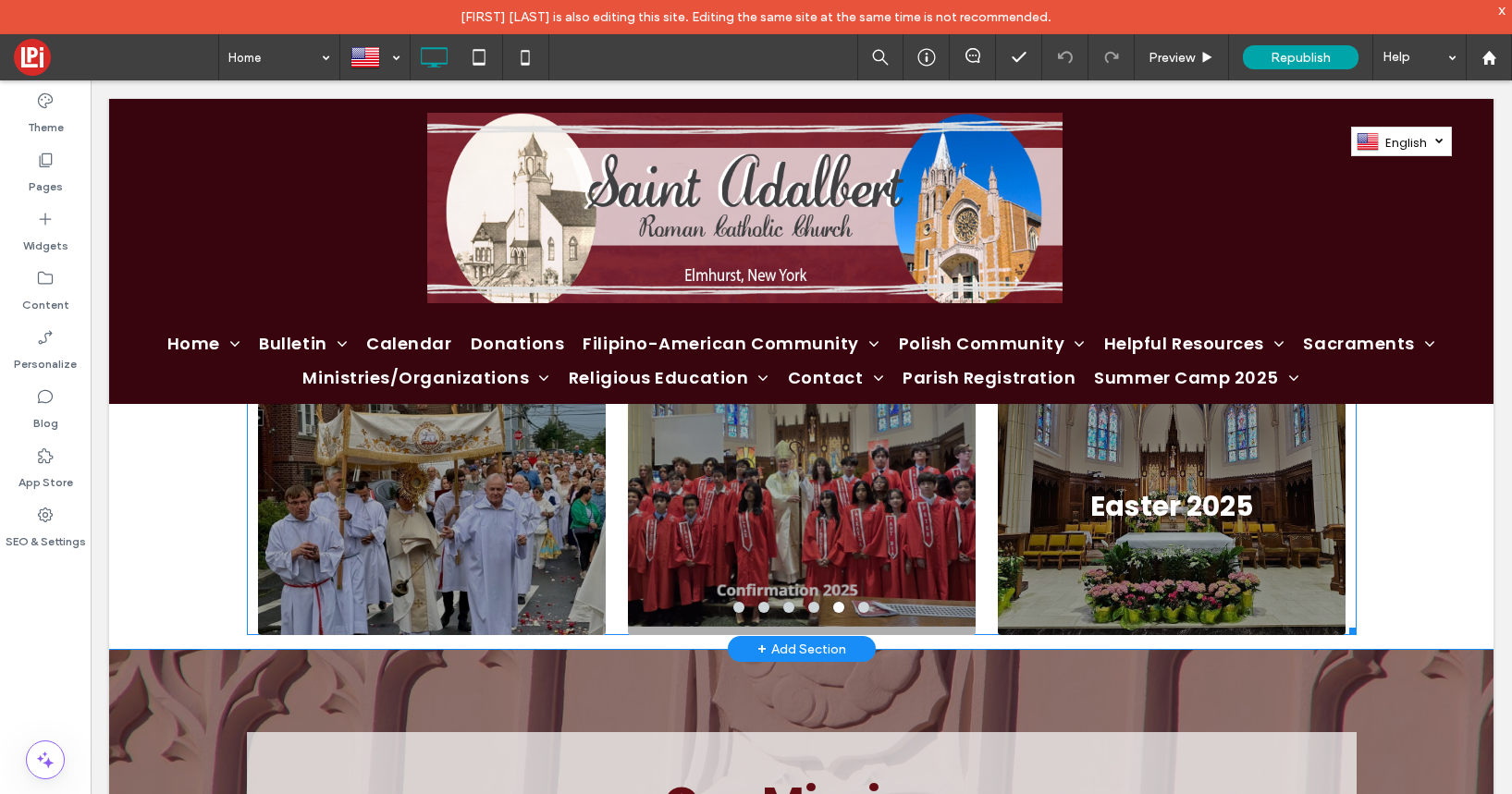 scroll, scrollTop: 3121, scrollLeft: 0, axis: vertical 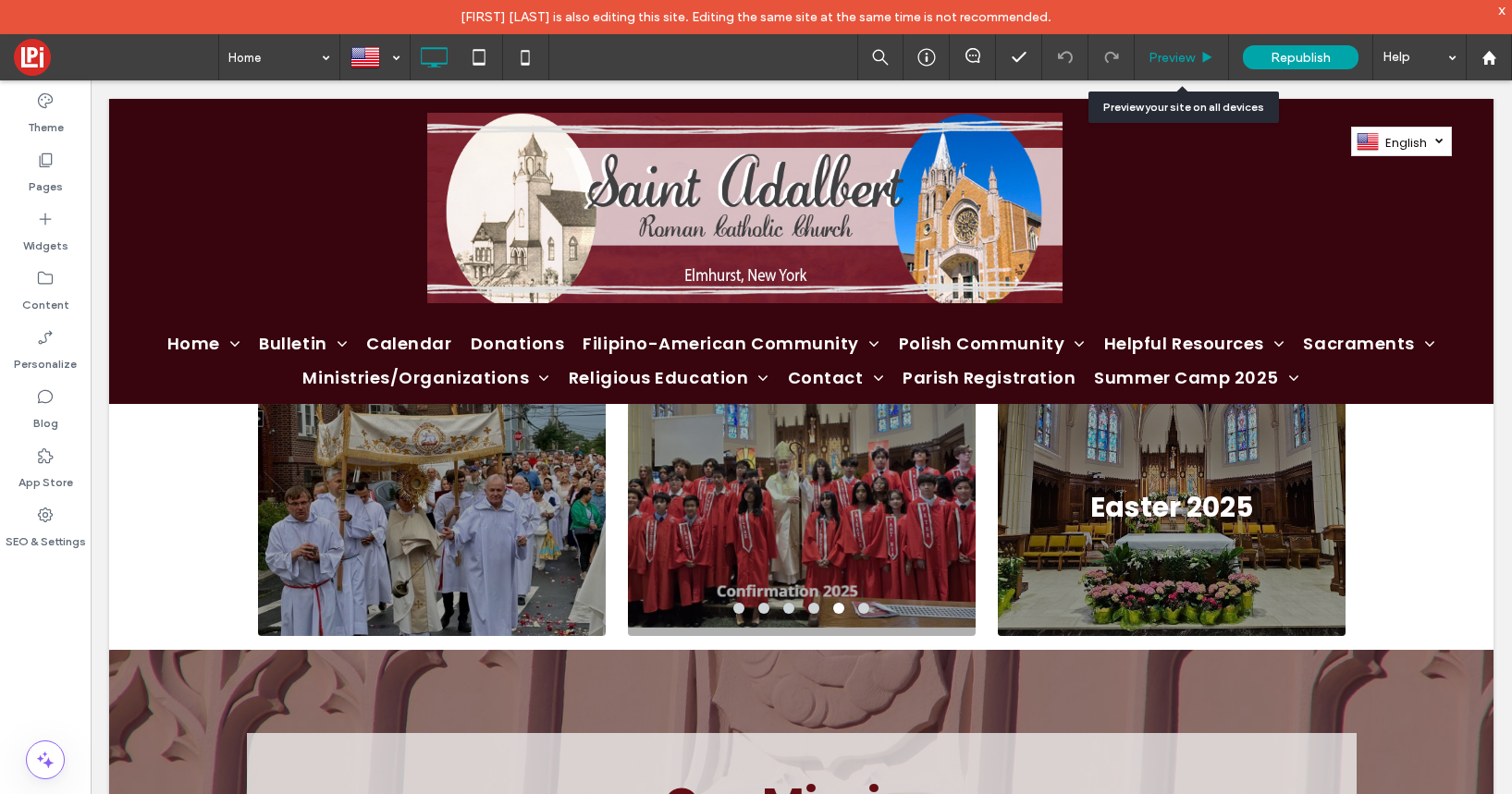 click on "Preview" at bounding box center (1172, 57) 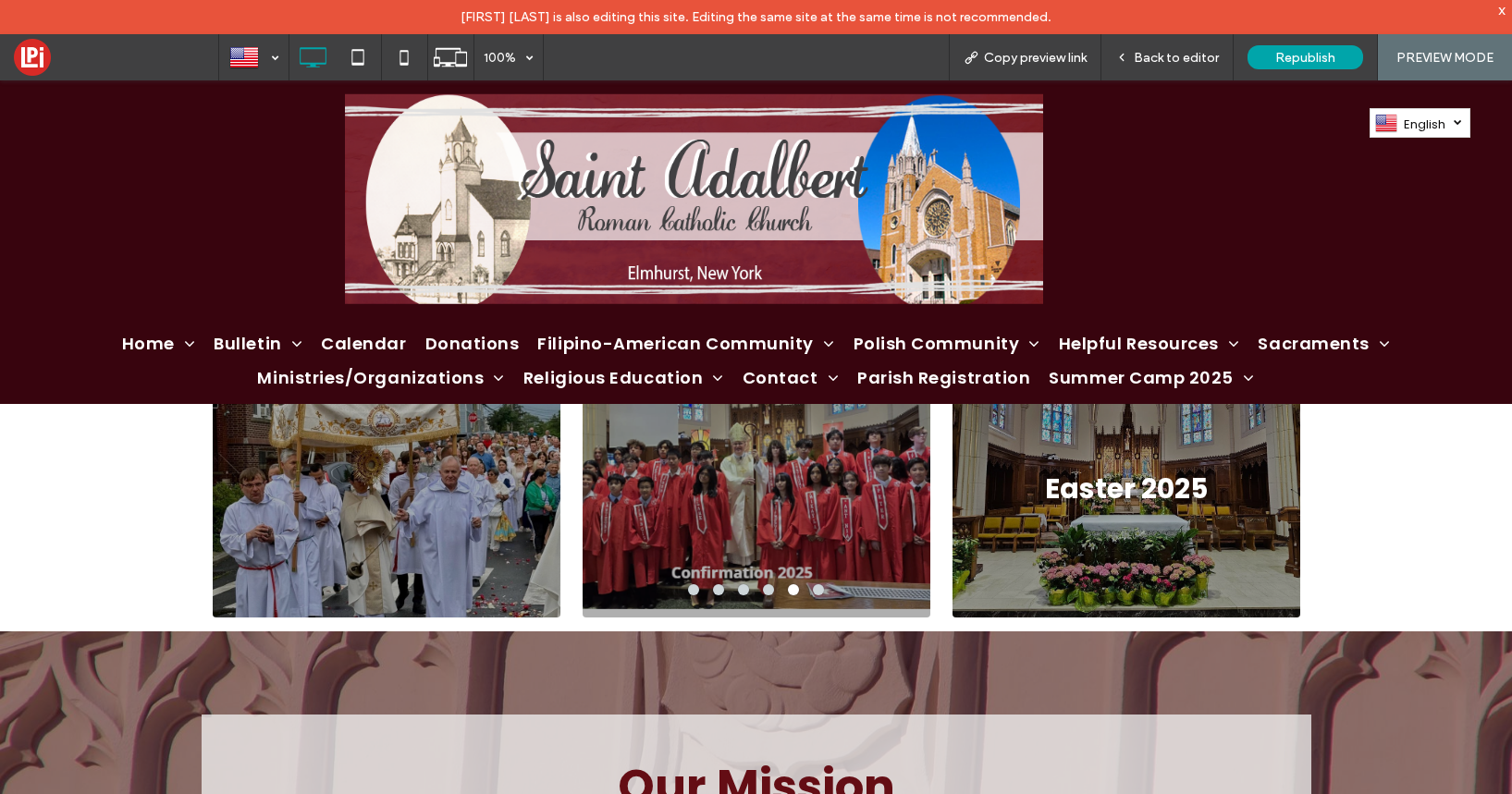 click at bounding box center (744, 590) 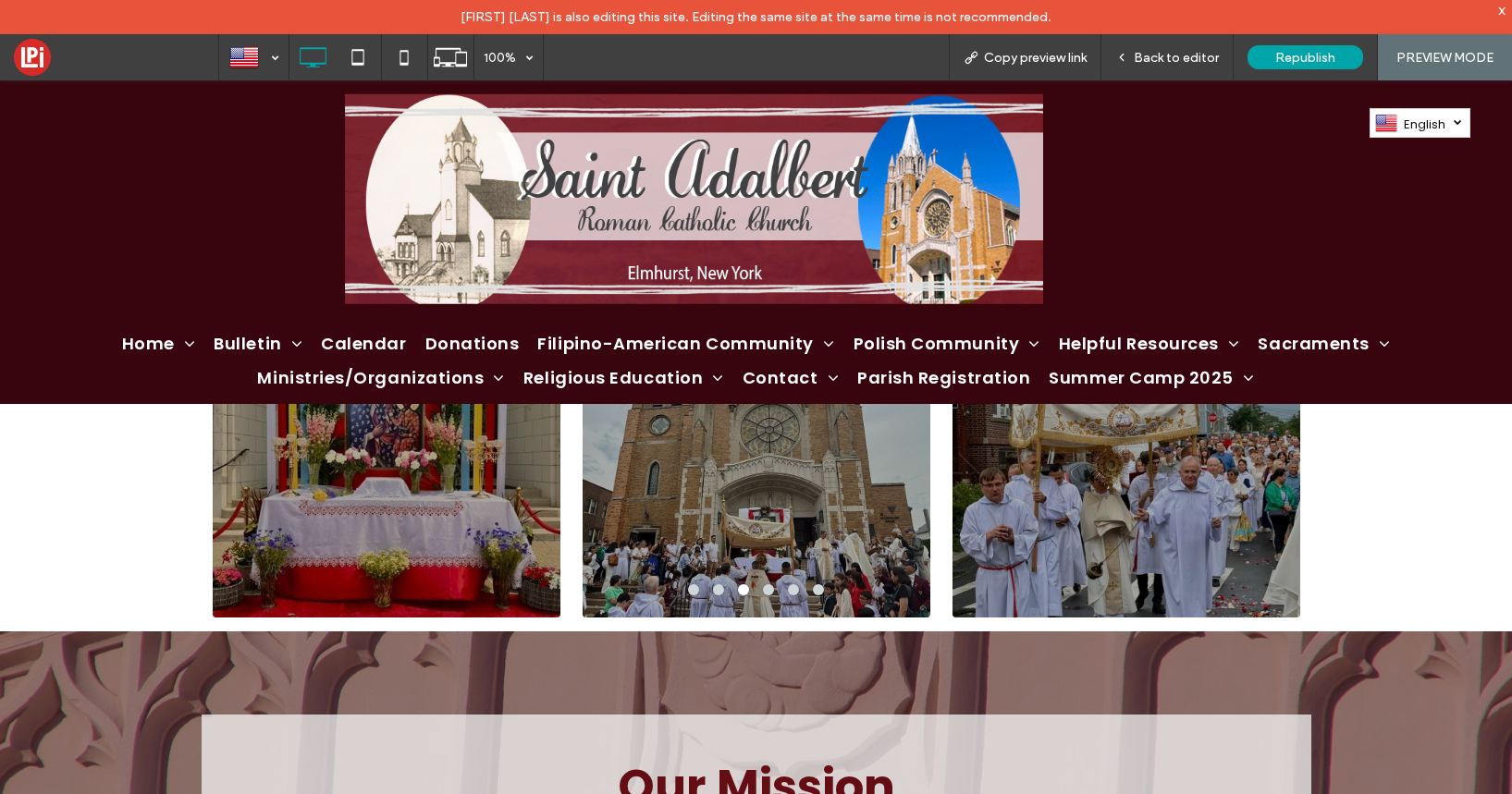 click at bounding box center [719, 590] 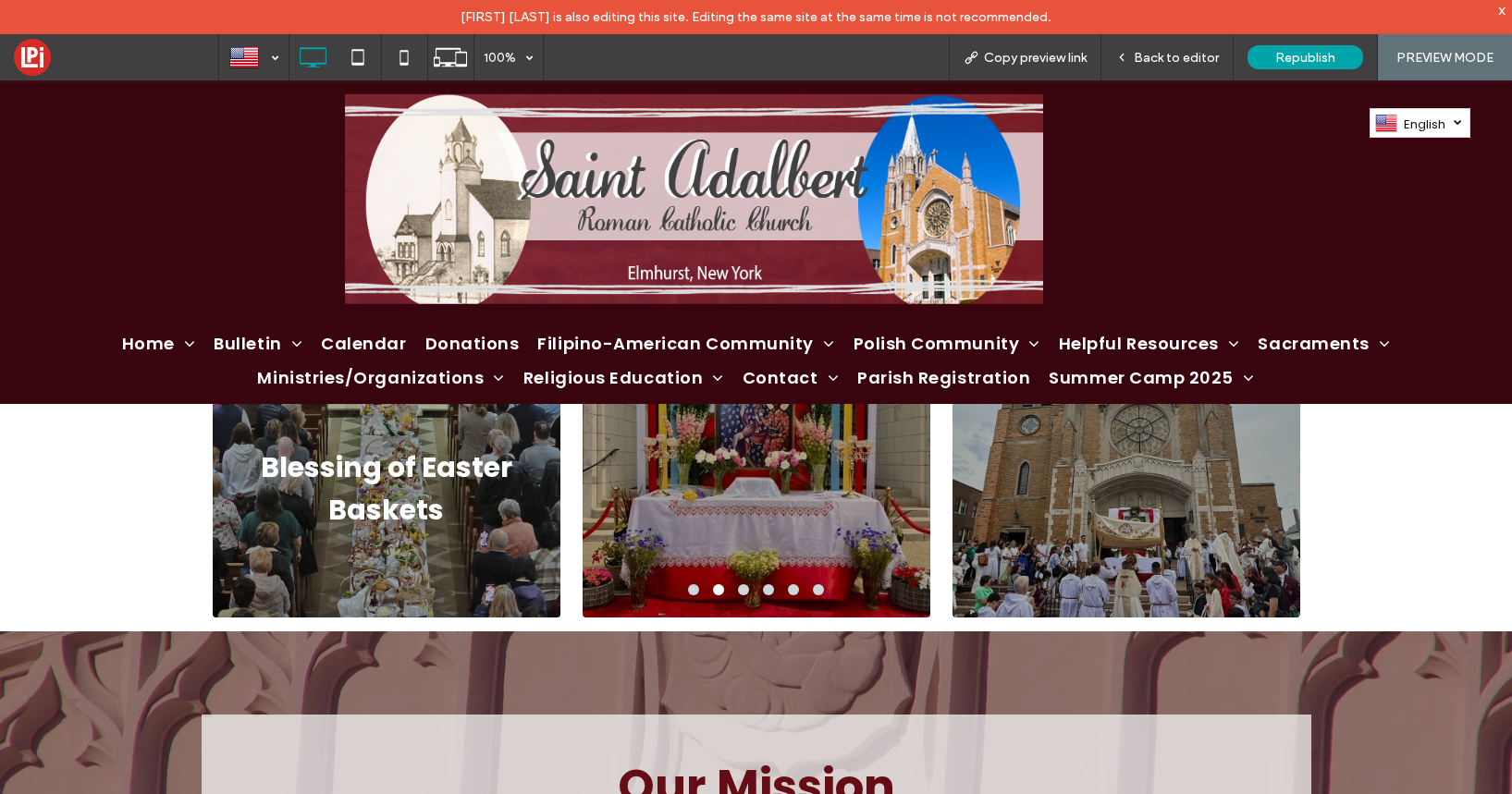 click at bounding box center (694, 590) 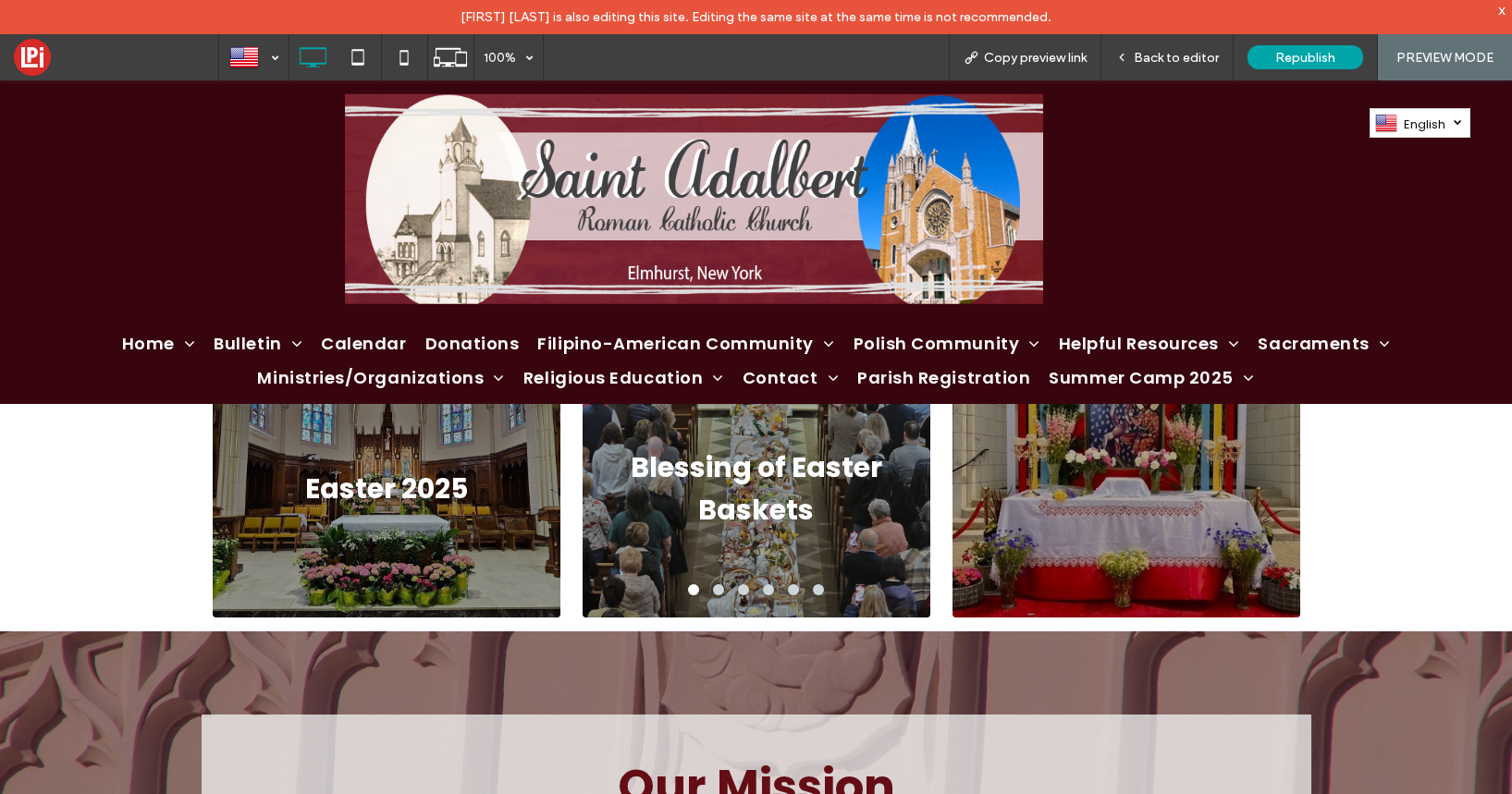 click at bounding box center [818, 590] 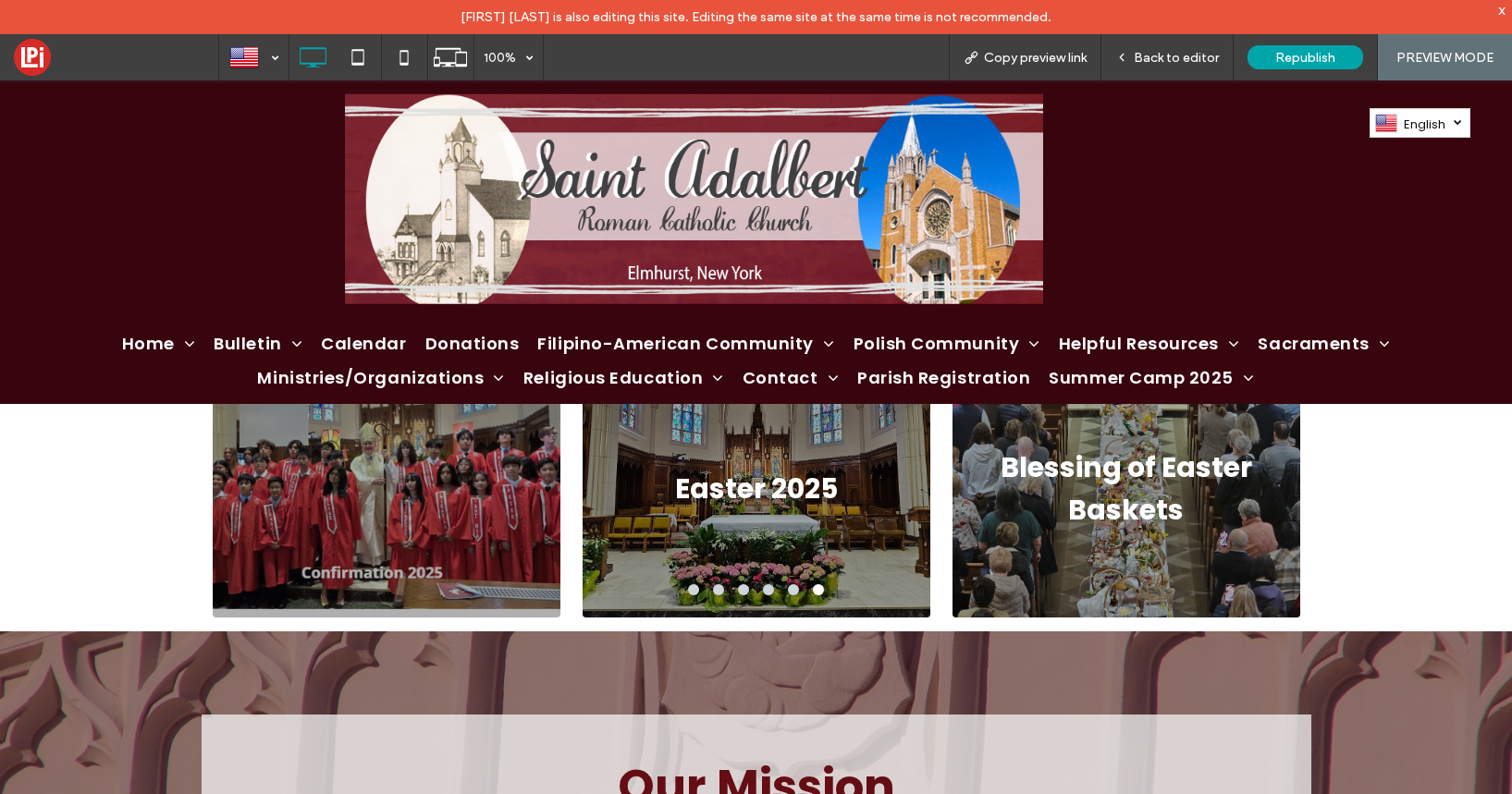 click on "Blessing of Easter Baskets" at bounding box center [1126, 489] 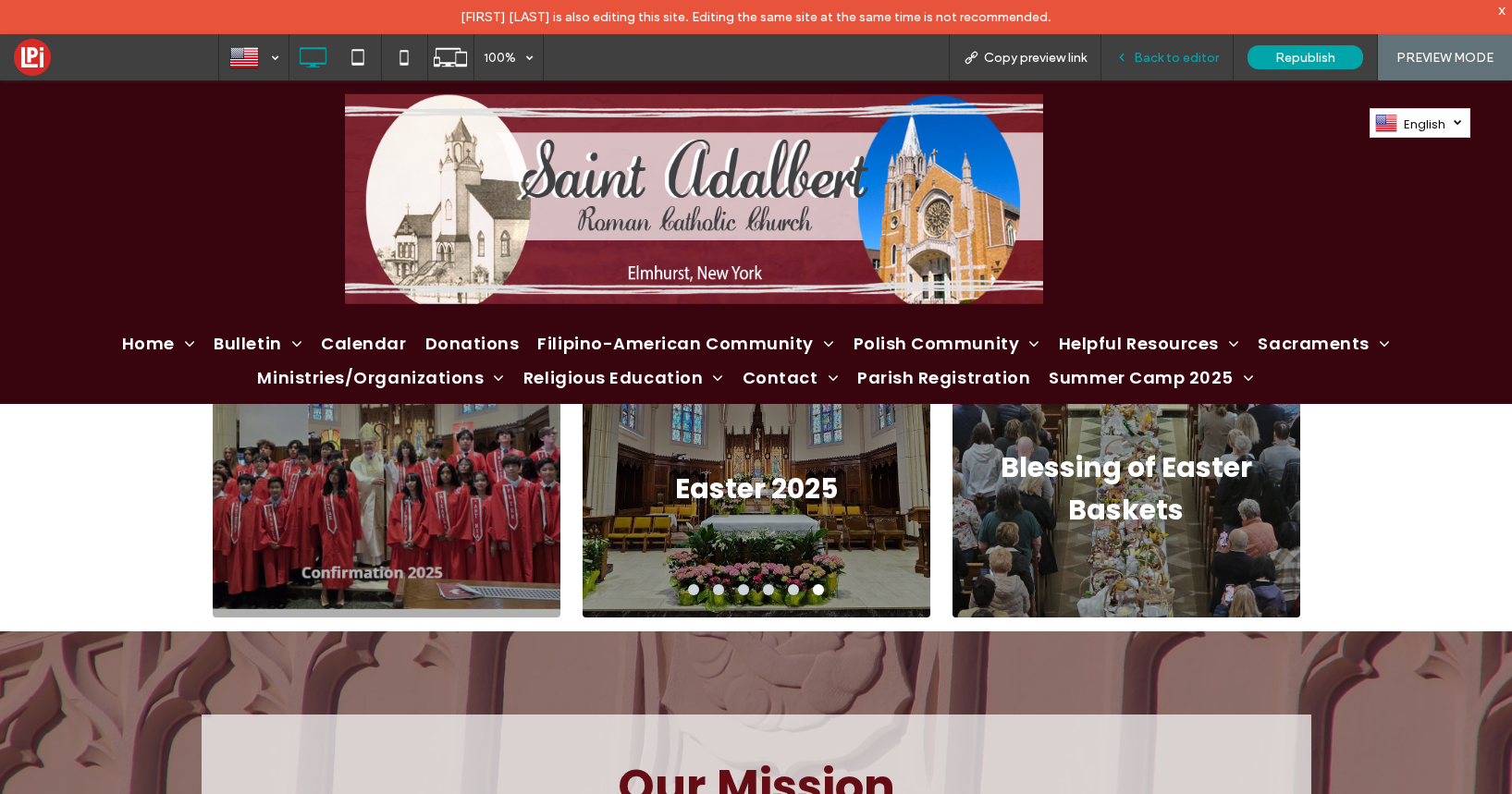 click on "Back to editor" at bounding box center (1176, 57) 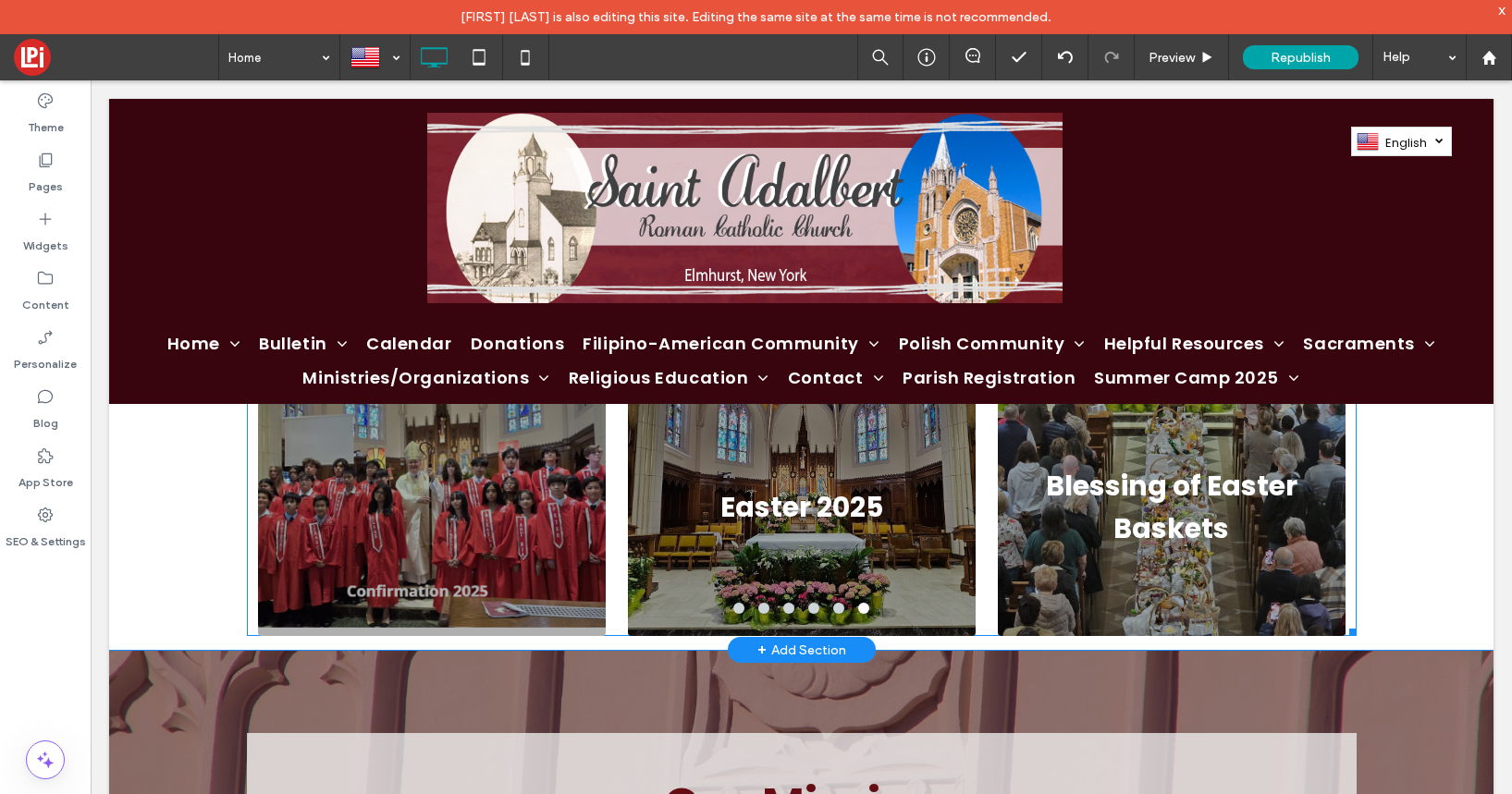 click on "Easter 2025" at bounding box center [802, 495] 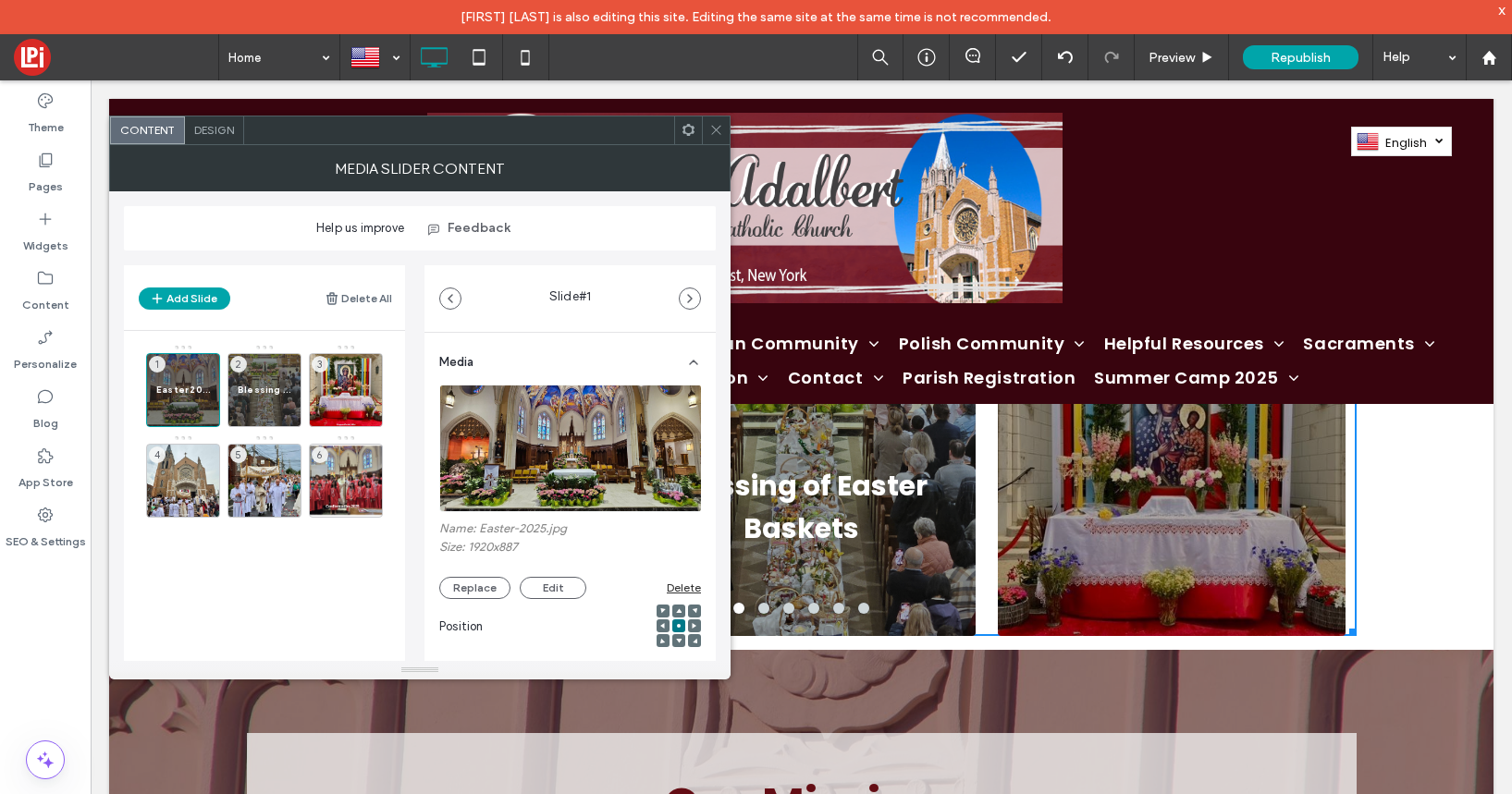 click 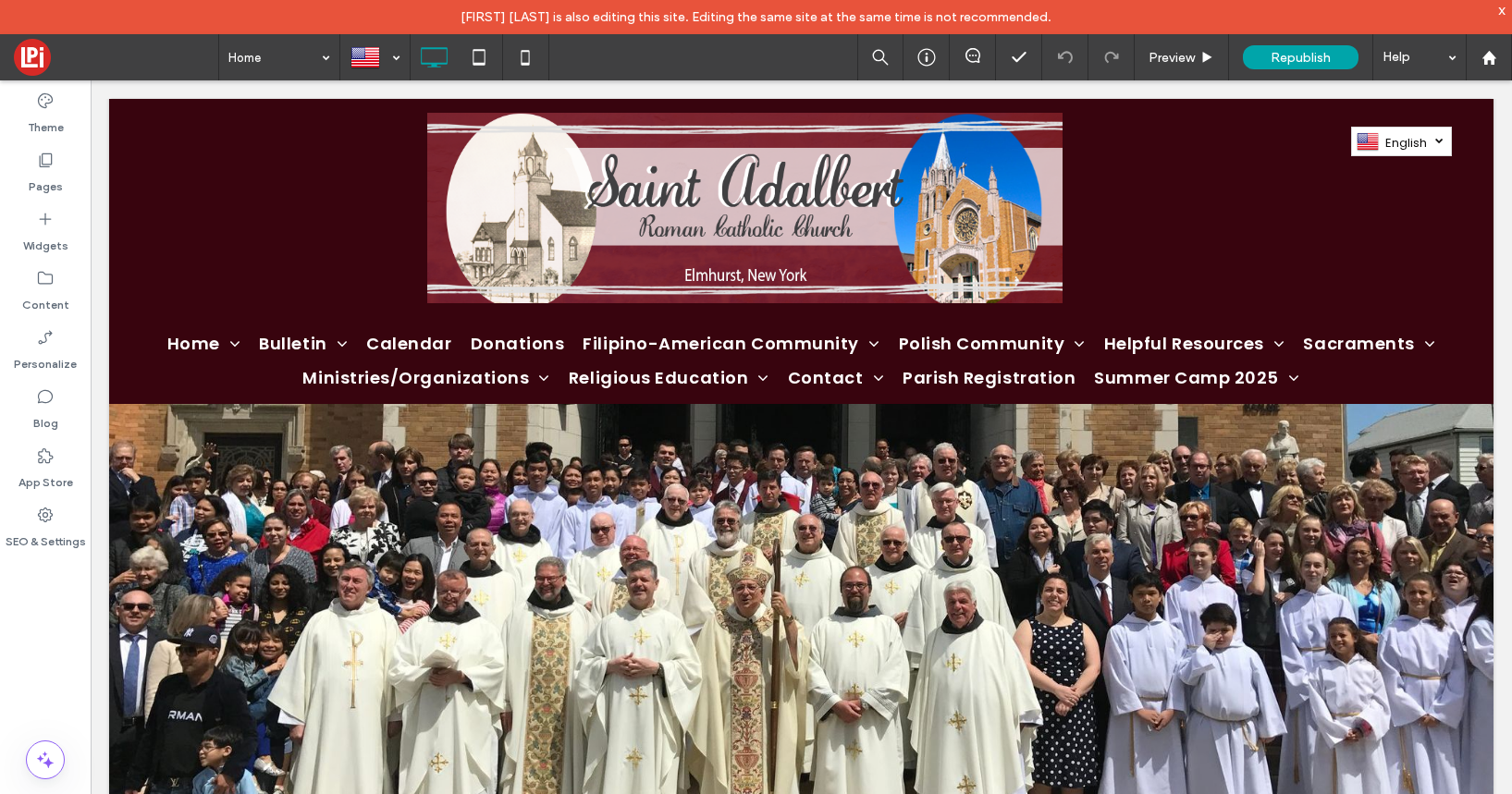 scroll, scrollTop: 0, scrollLeft: 0, axis: both 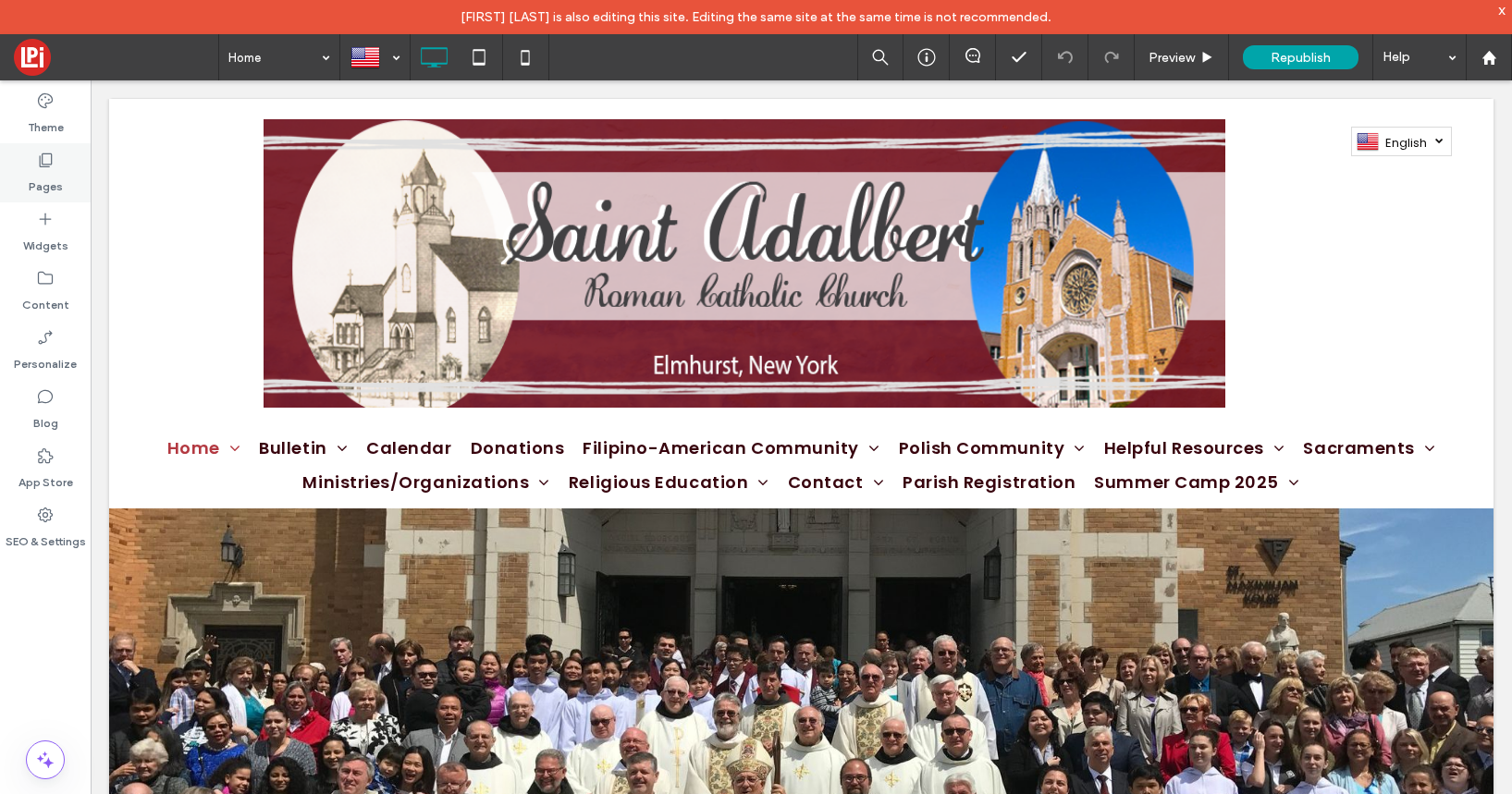 click 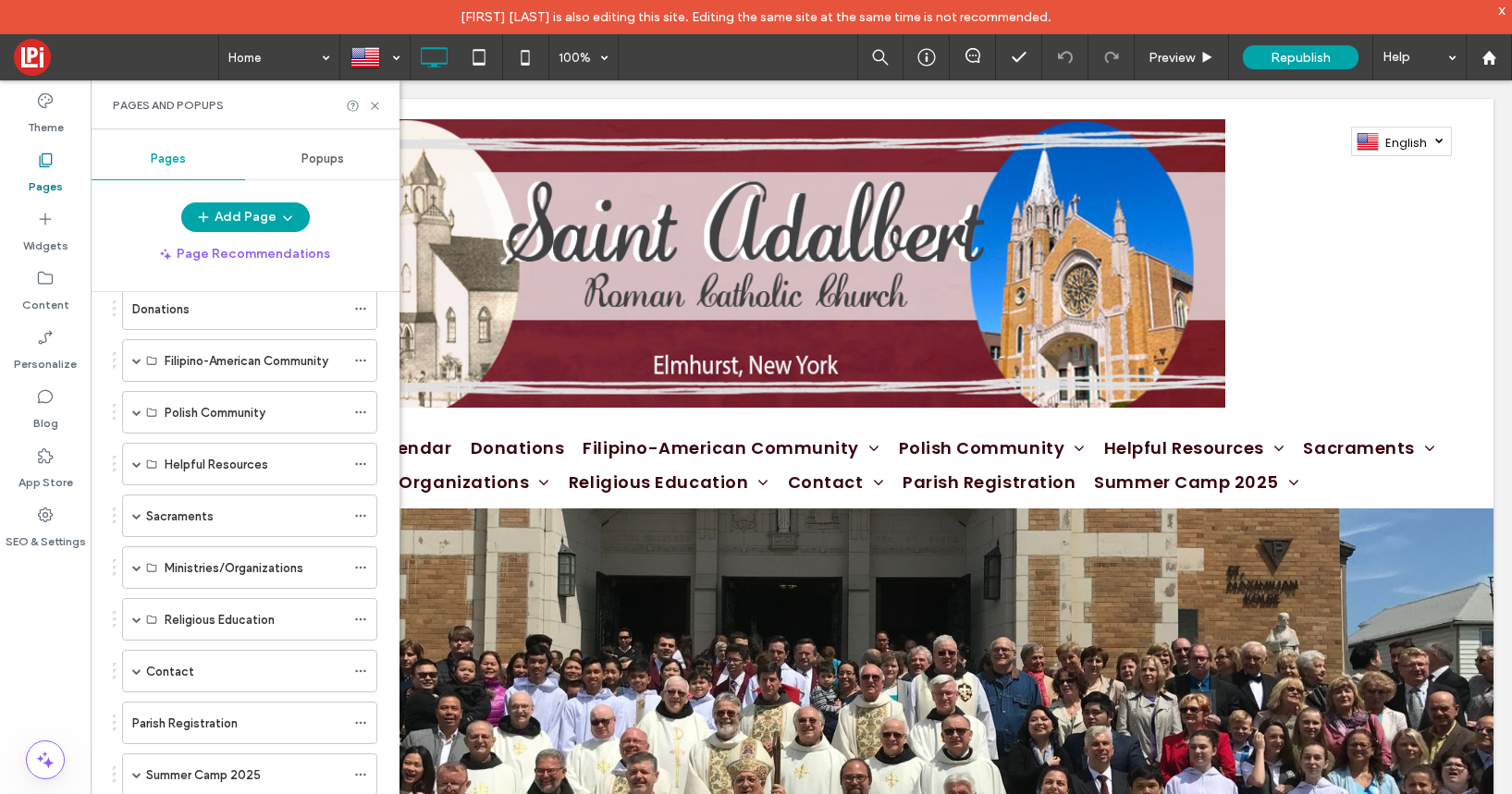 scroll, scrollTop: 336, scrollLeft: 0, axis: vertical 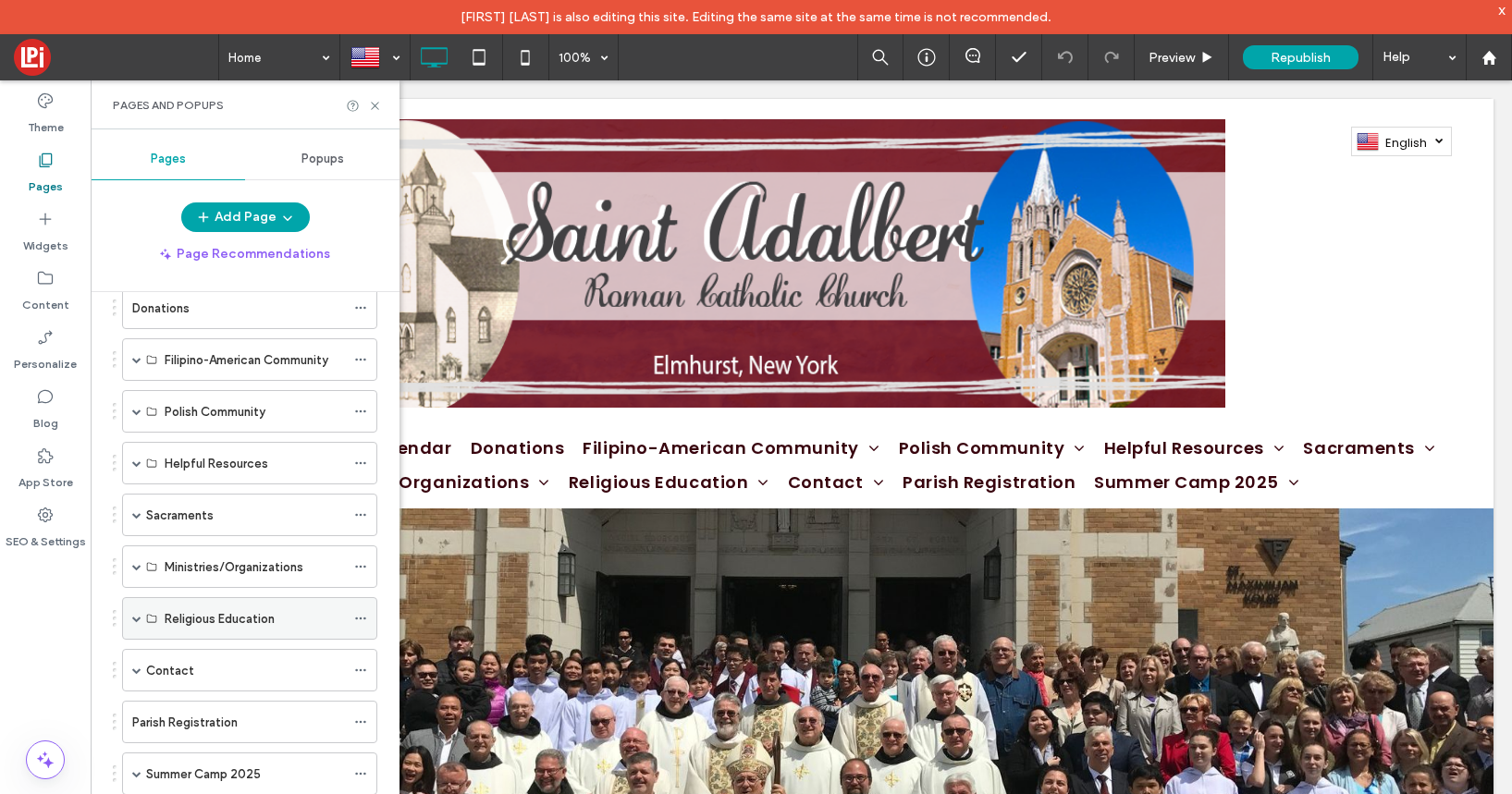 click at bounding box center (137, 618) 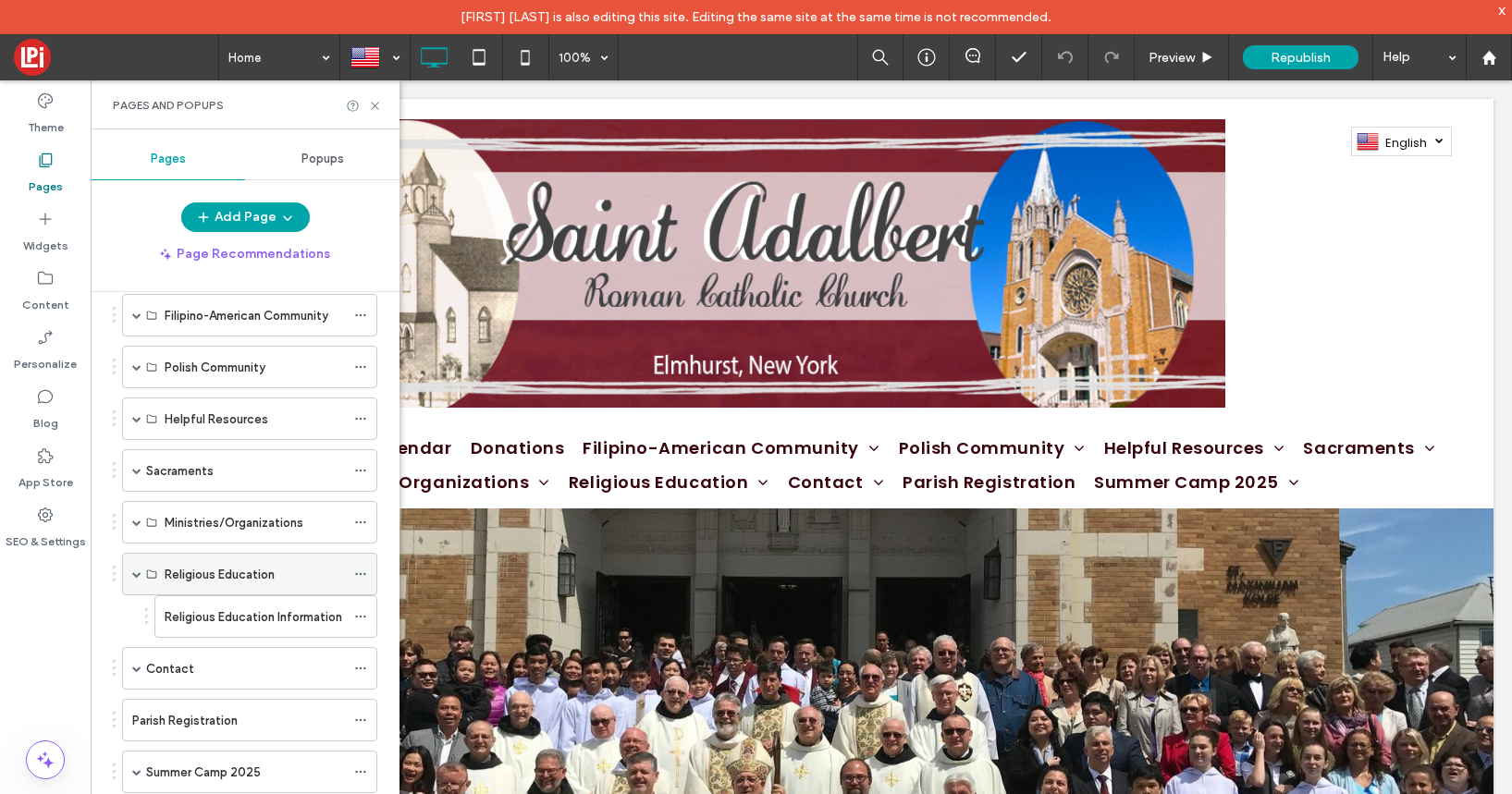 scroll, scrollTop: 386, scrollLeft: 0, axis: vertical 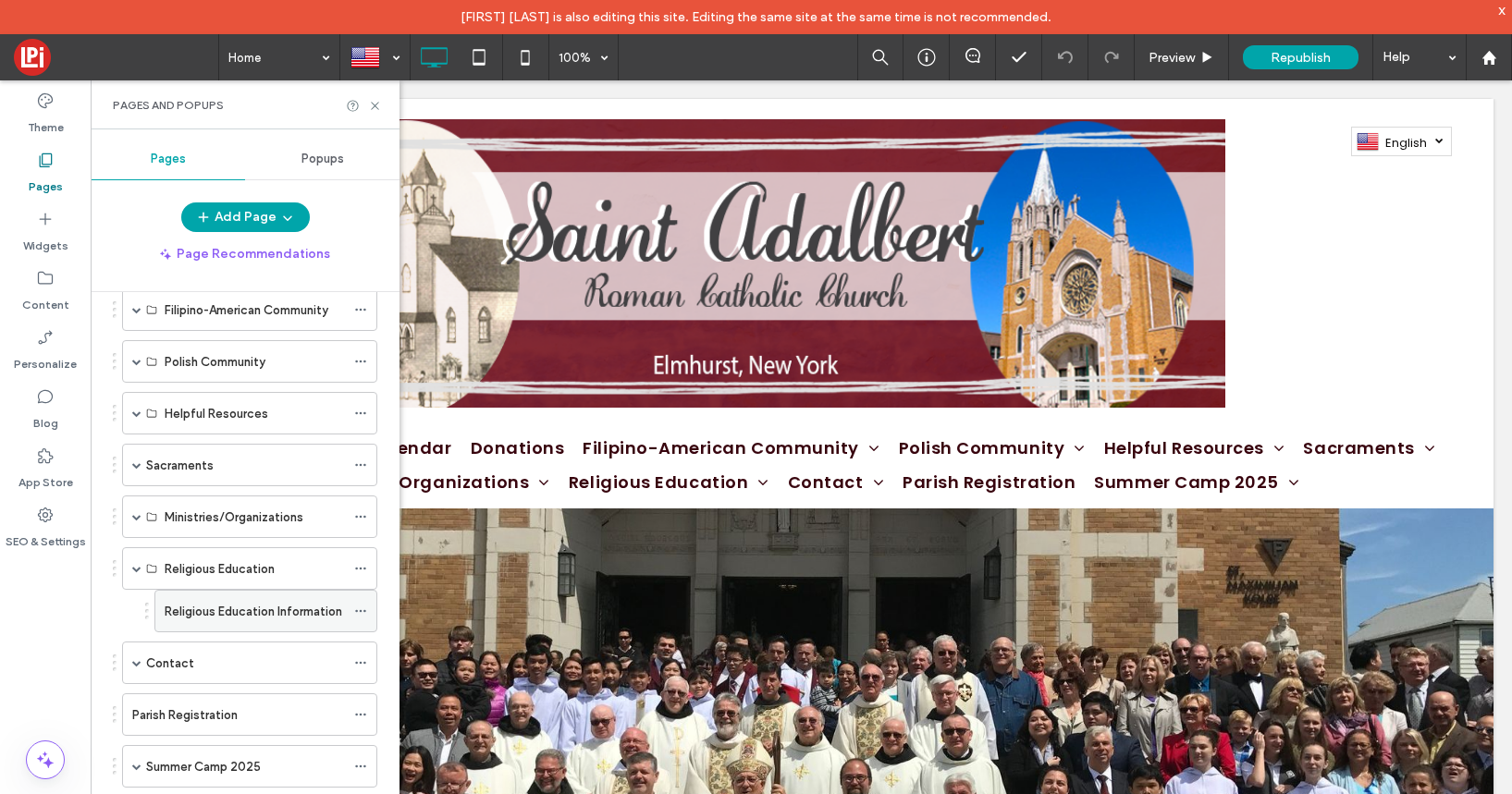 click on "Religious Education Information" at bounding box center [253, 611] 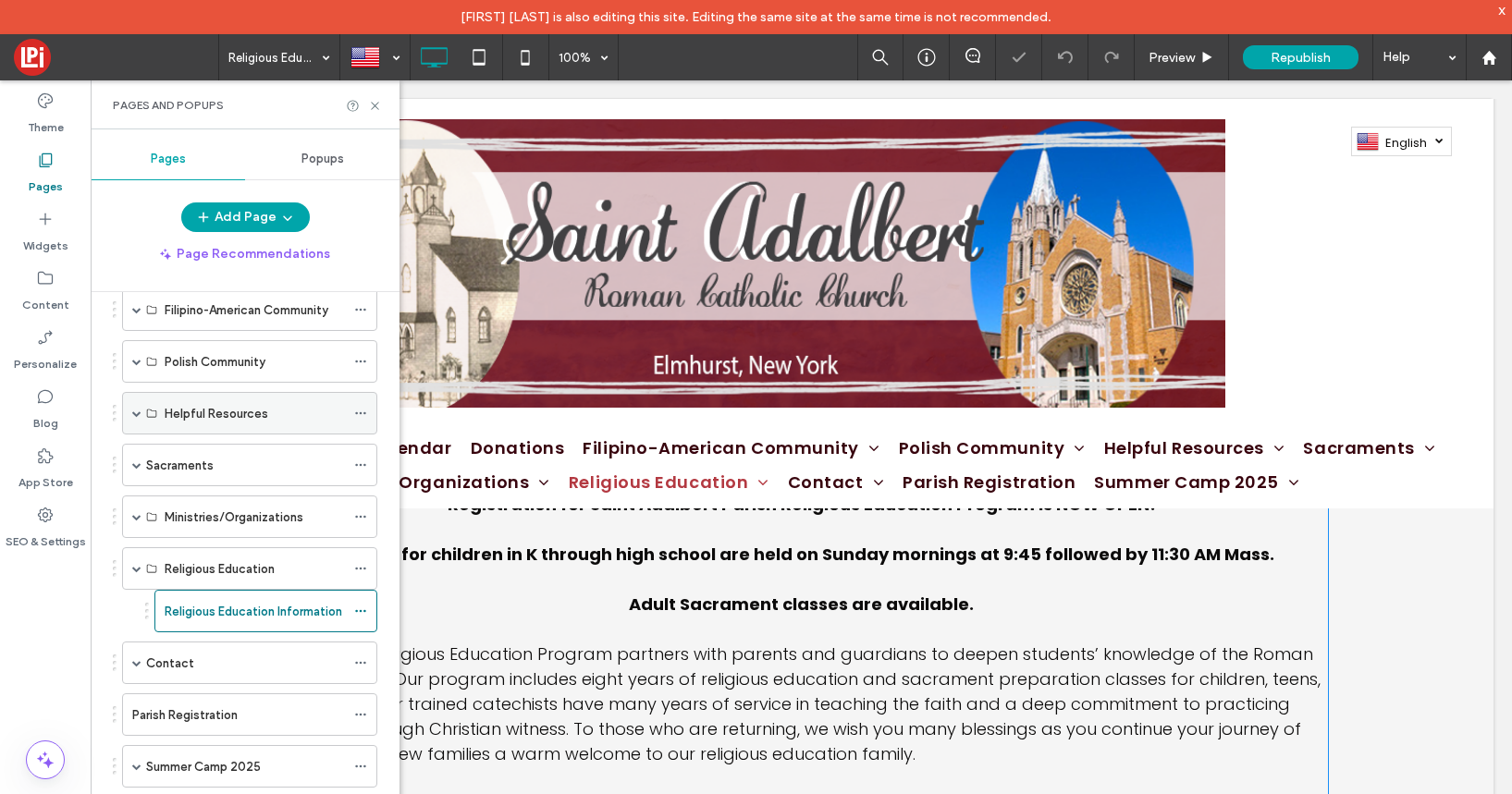 scroll, scrollTop: 0, scrollLeft: 0, axis: both 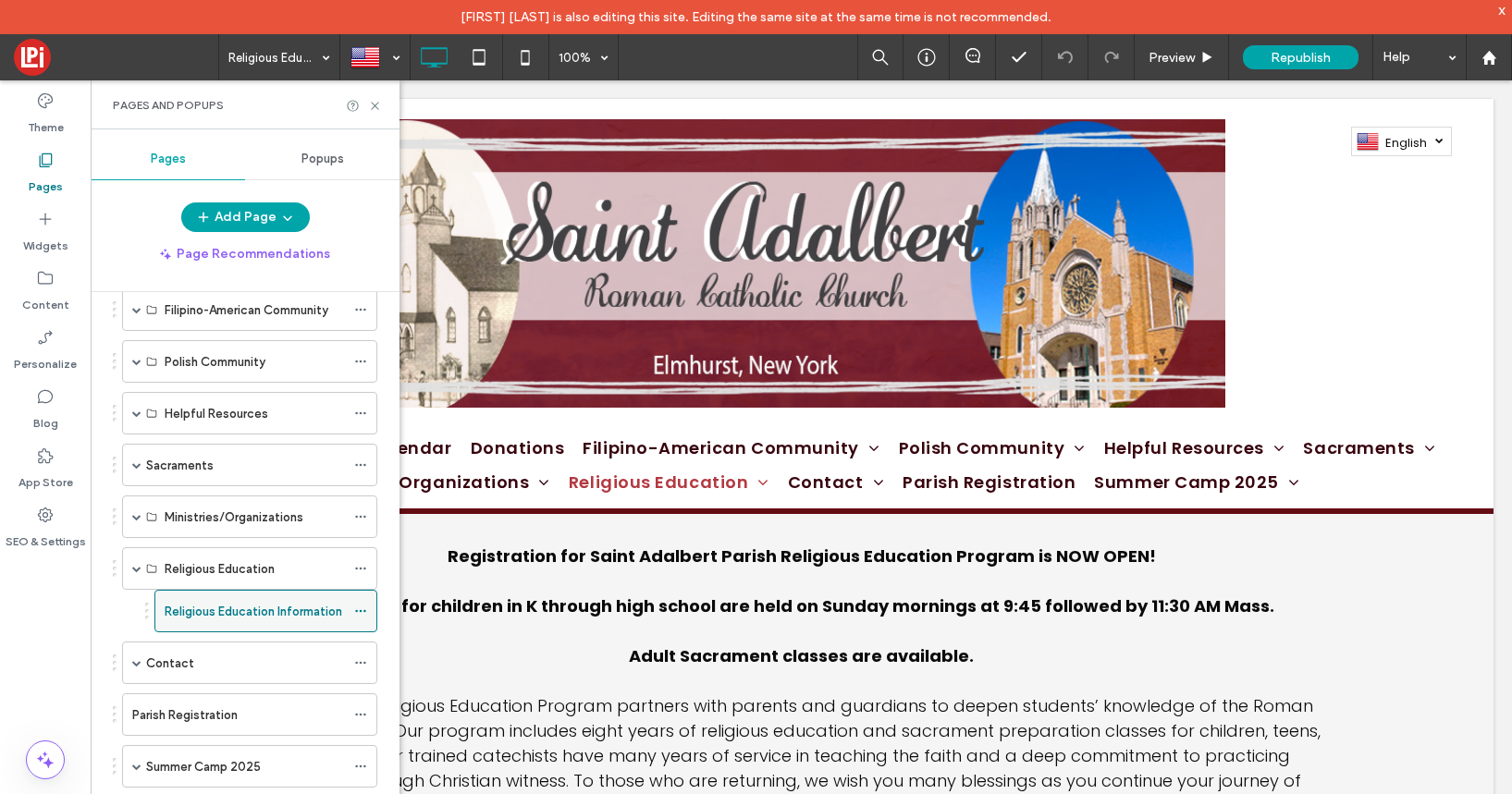 click on "Religious Education Information" at bounding box center [253, 611] 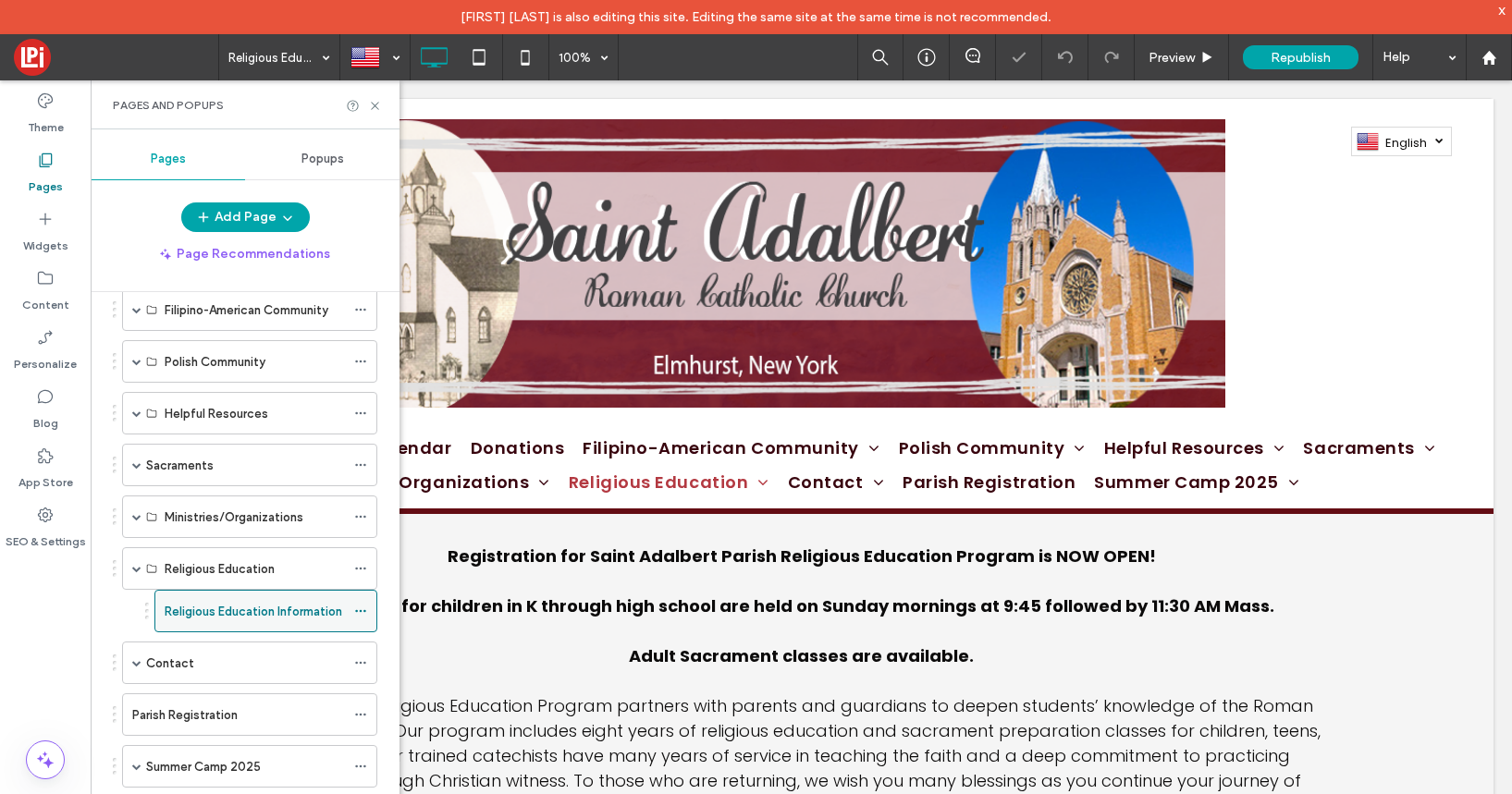 scroll, scrollTop: 0, scrollLeft: 0, axis: both 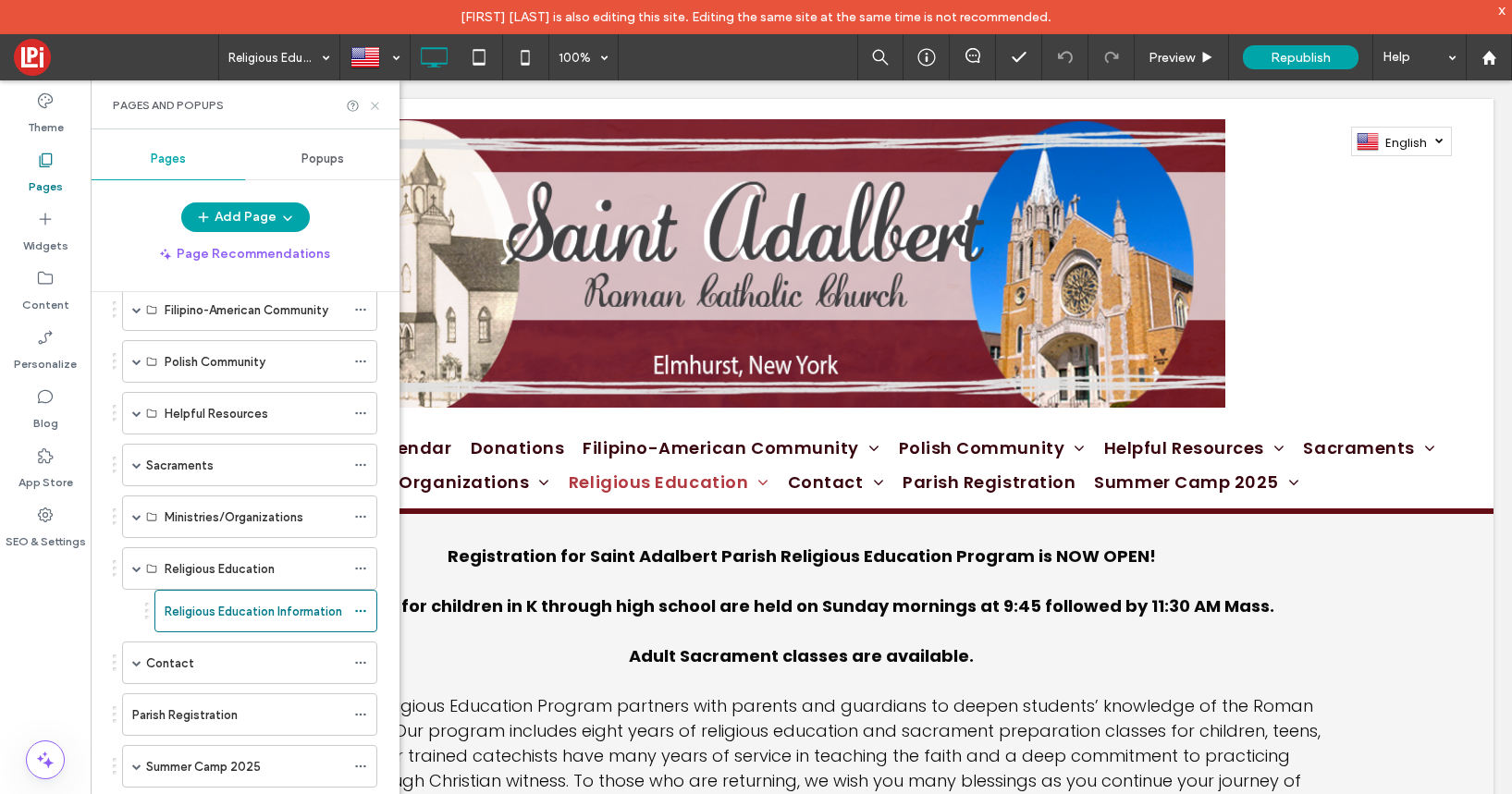 click 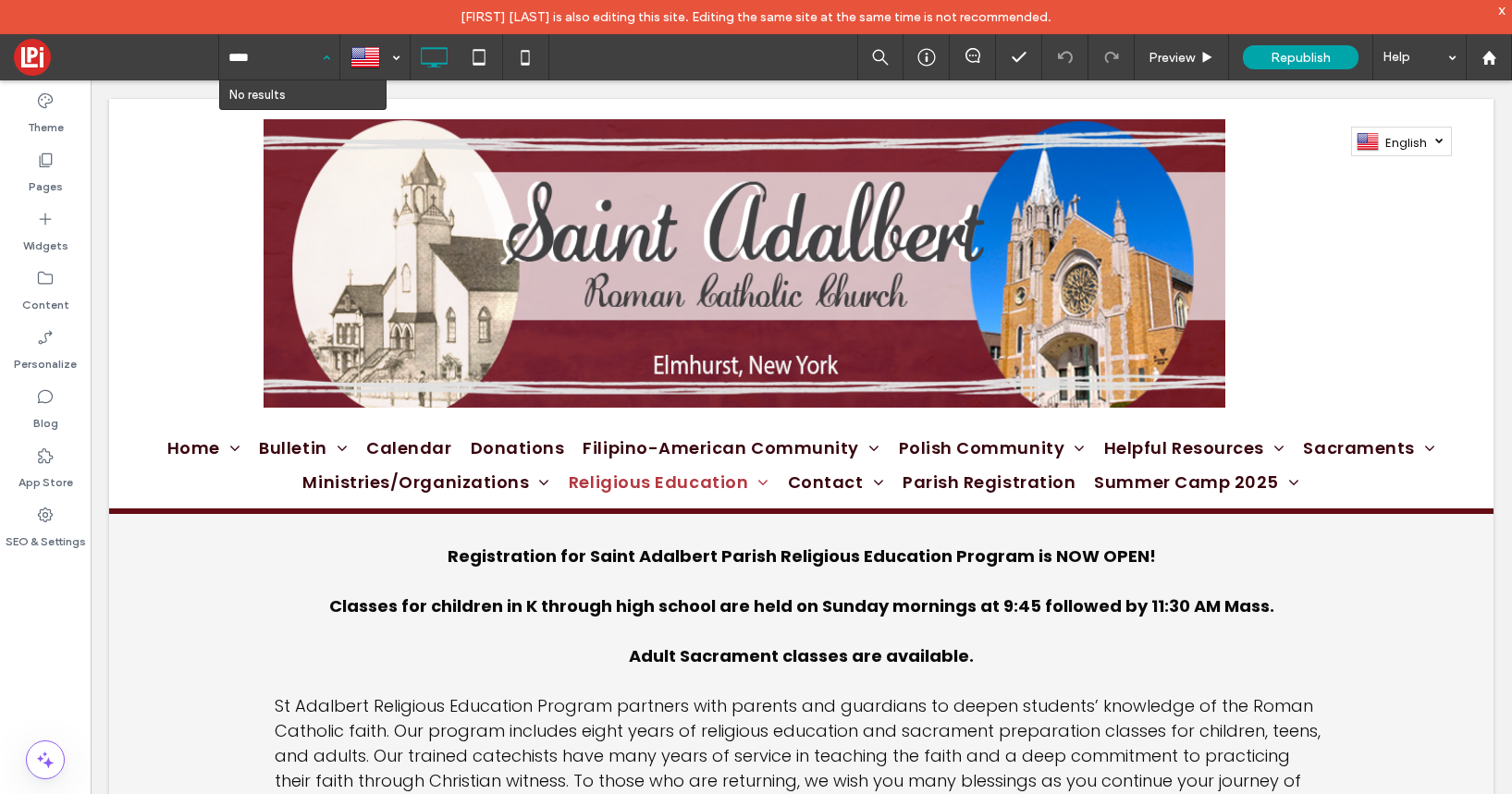 type on "***" 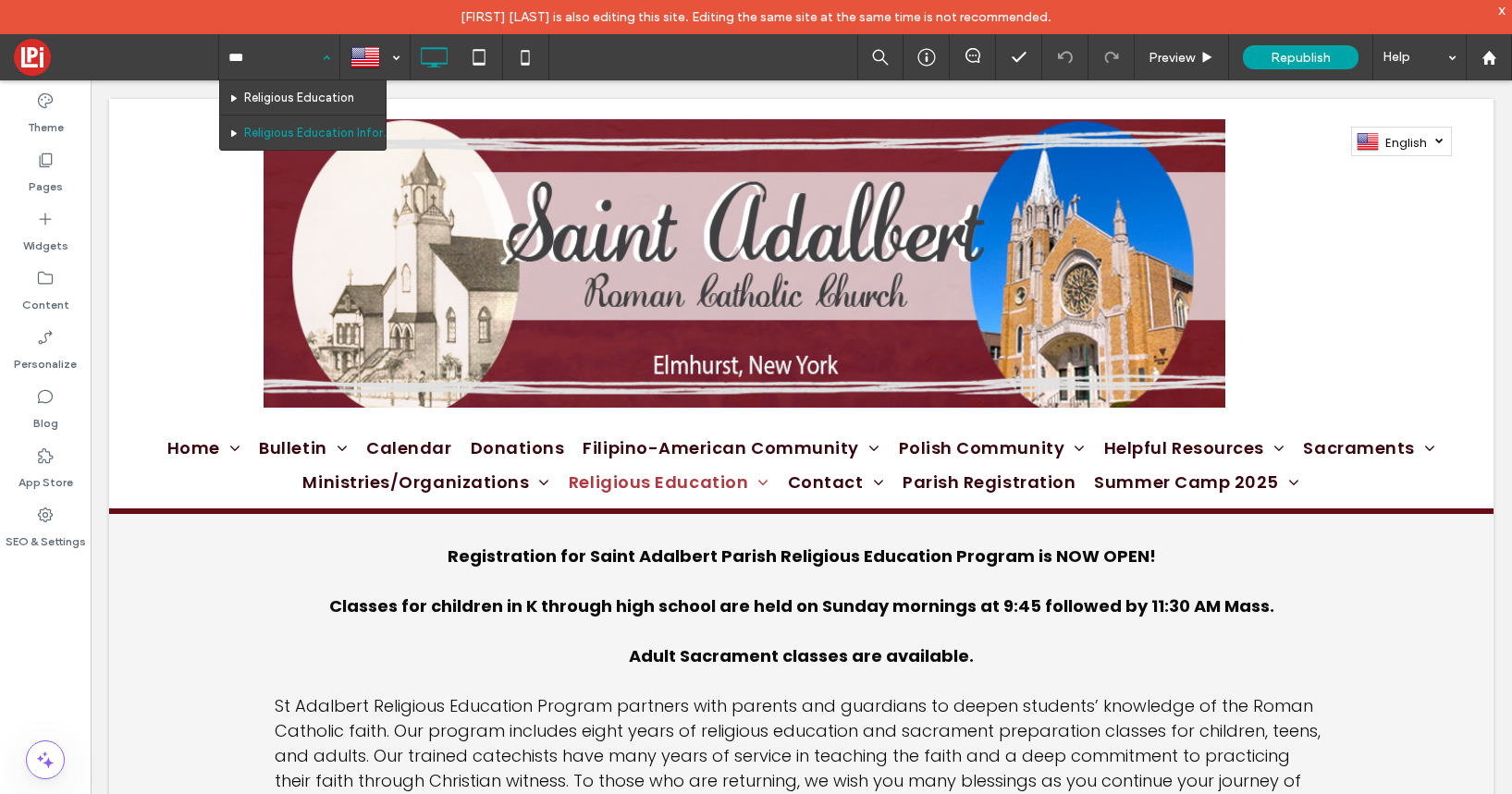 type 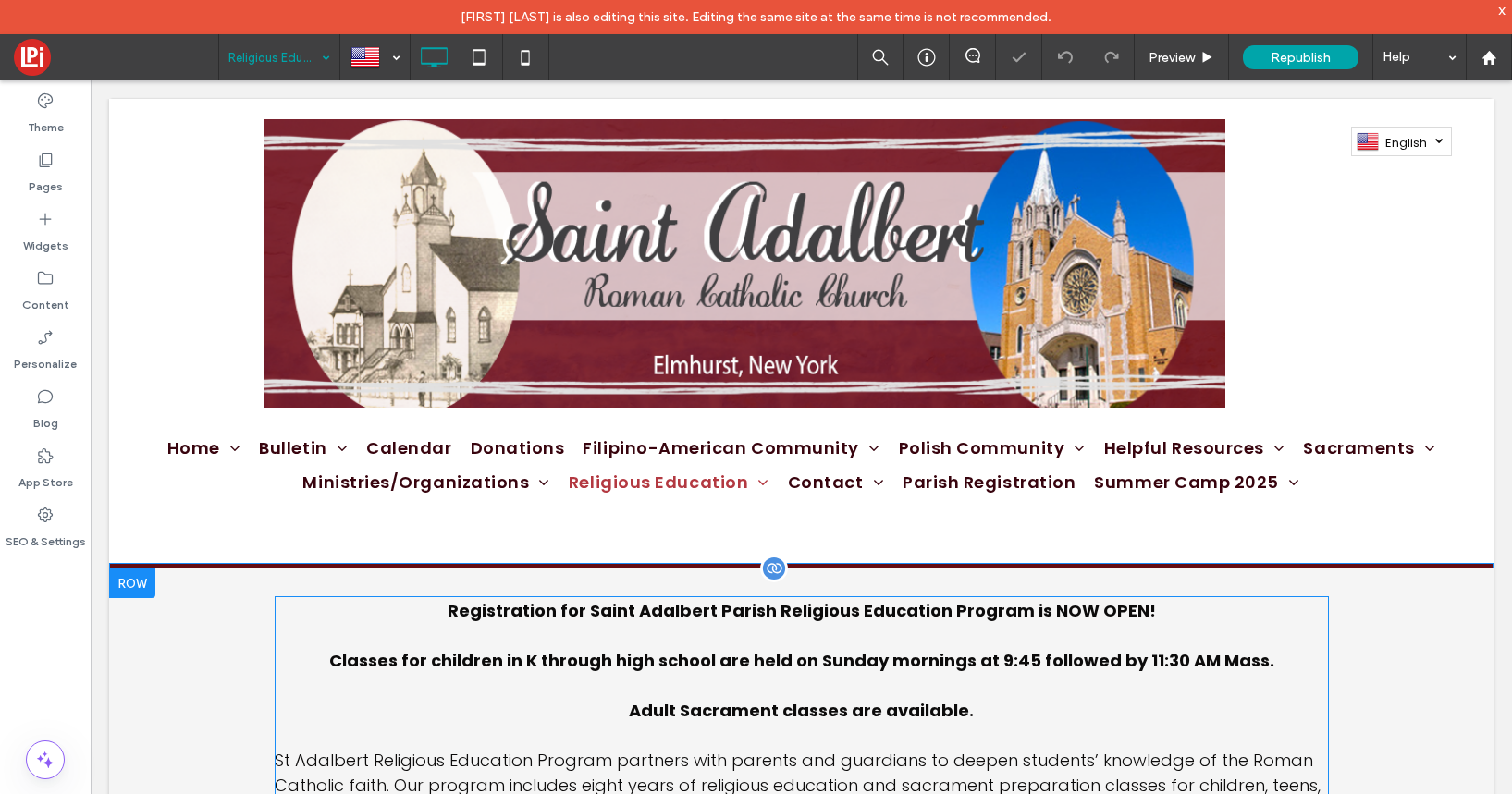 scroll, scrollTop: 0, scrollLeft: 0, axis: both 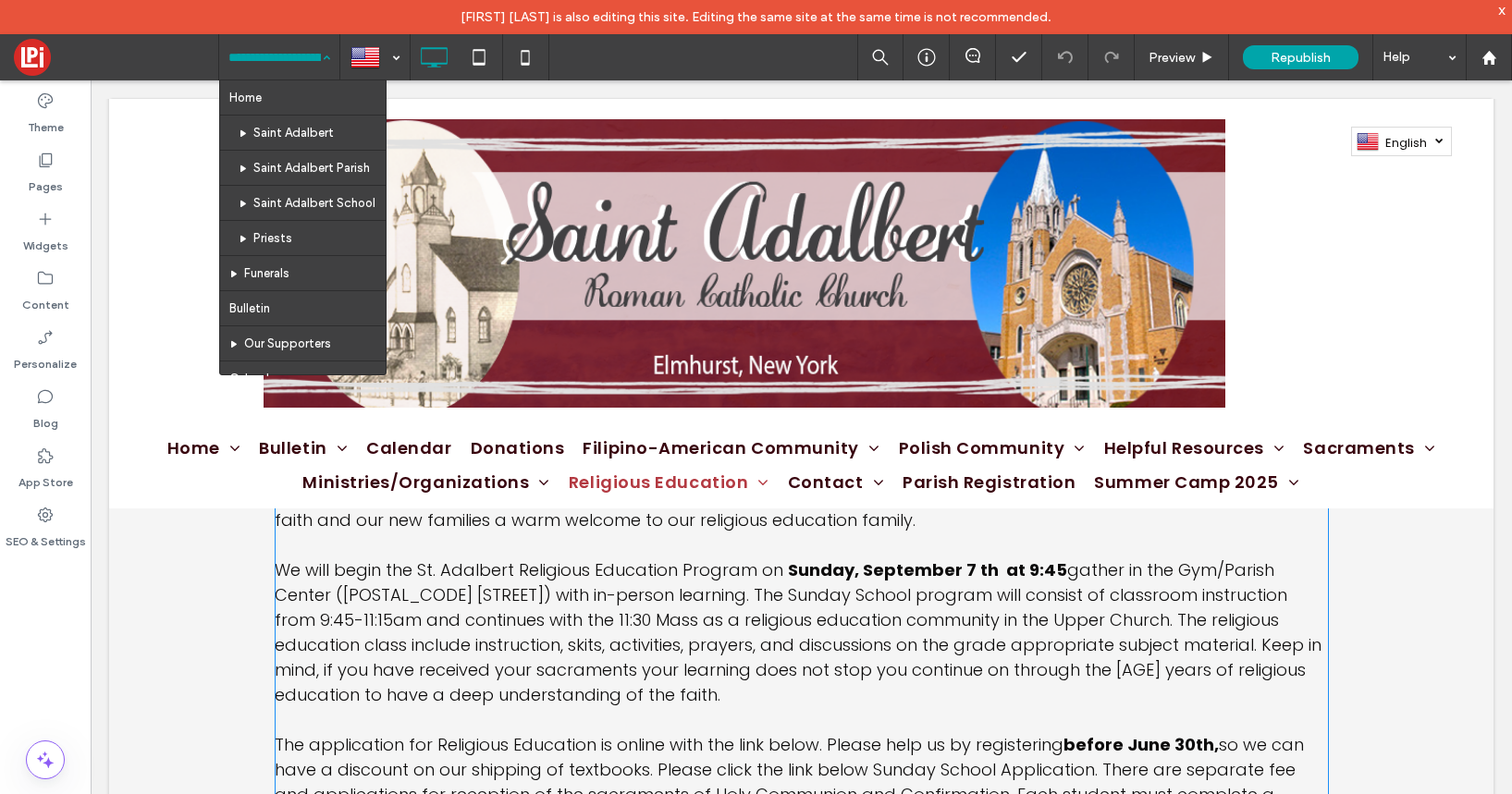 click on "gather in the Gym/Parish Center (52-40 84 th  Street) with in-person learning. The Sunday School program will consist of classroom instruction from 9:45-11:15am and continues with the 11:30 Mass as a religious education community in the Upper Church. The religious education class include instruction, skits, activities, prayers, and discussions on the grade appropriate subject material. Keep in mind, if you have received your sacraments your learning does not stop you continue on through the 8 years of religious education to have a deep understanding of the faith." at bounding box center (798, 632) 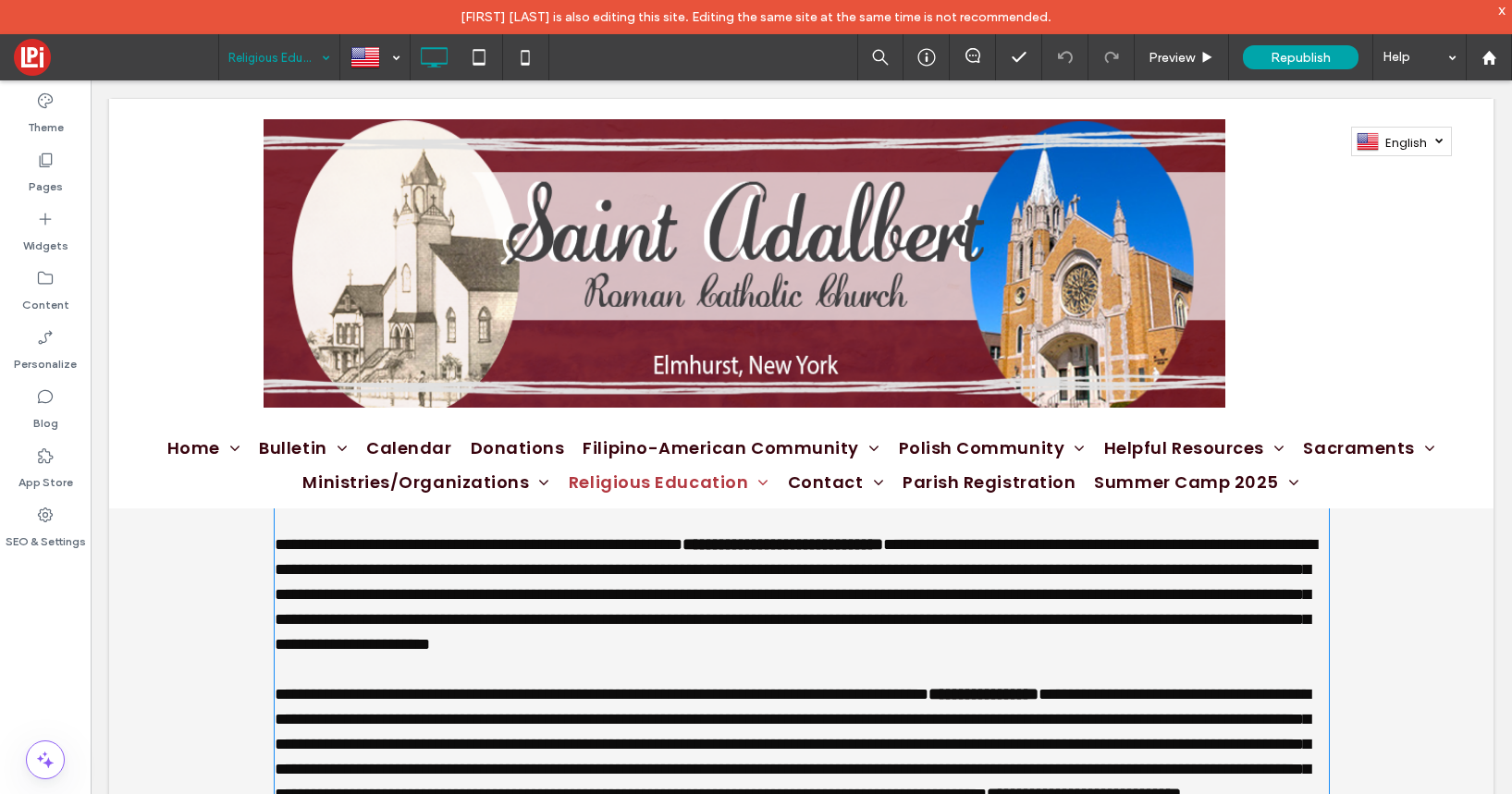 type on "*******" 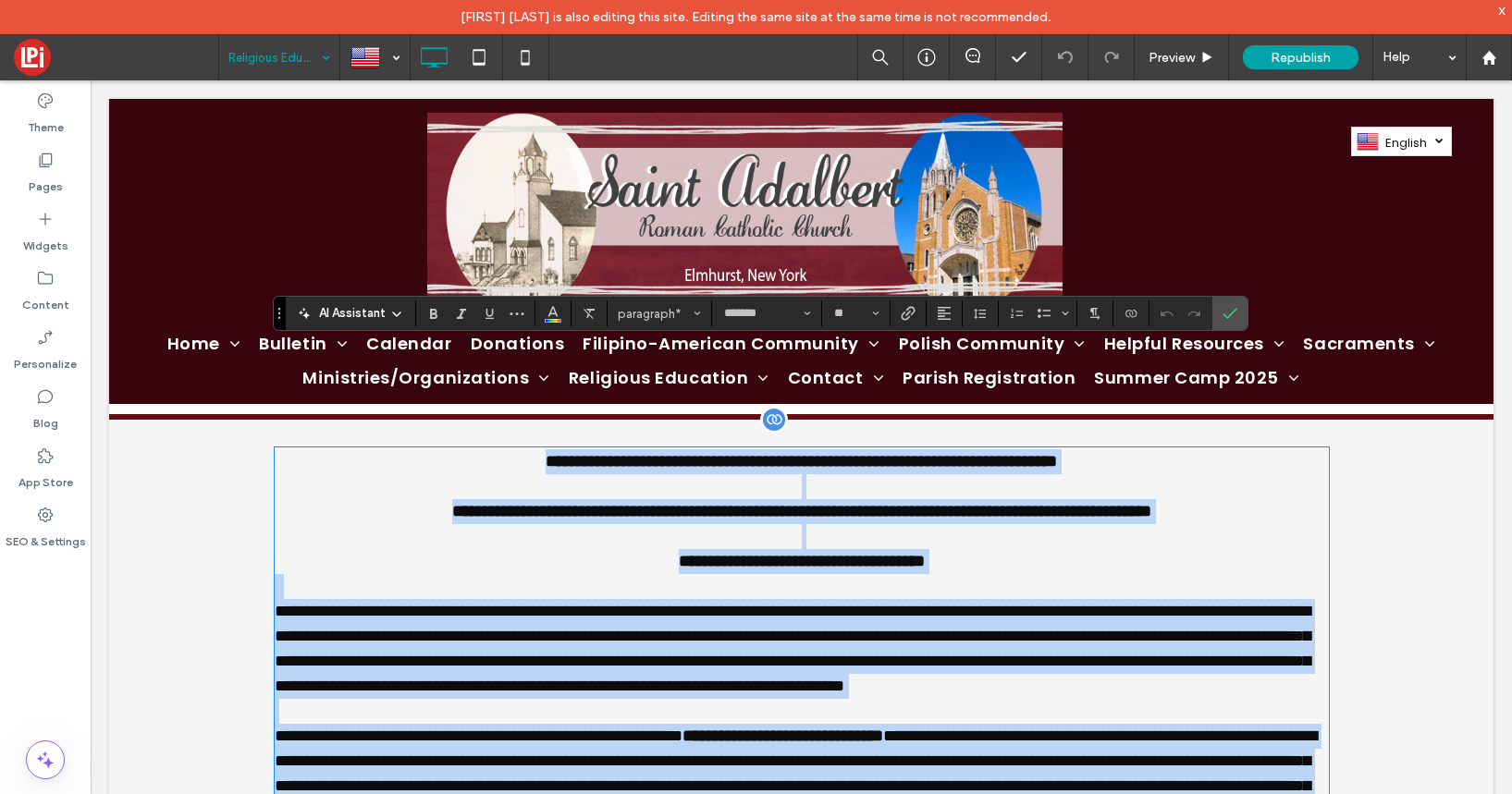 scroll, scrollTop: 0, scrollLeft: 0, axis: both 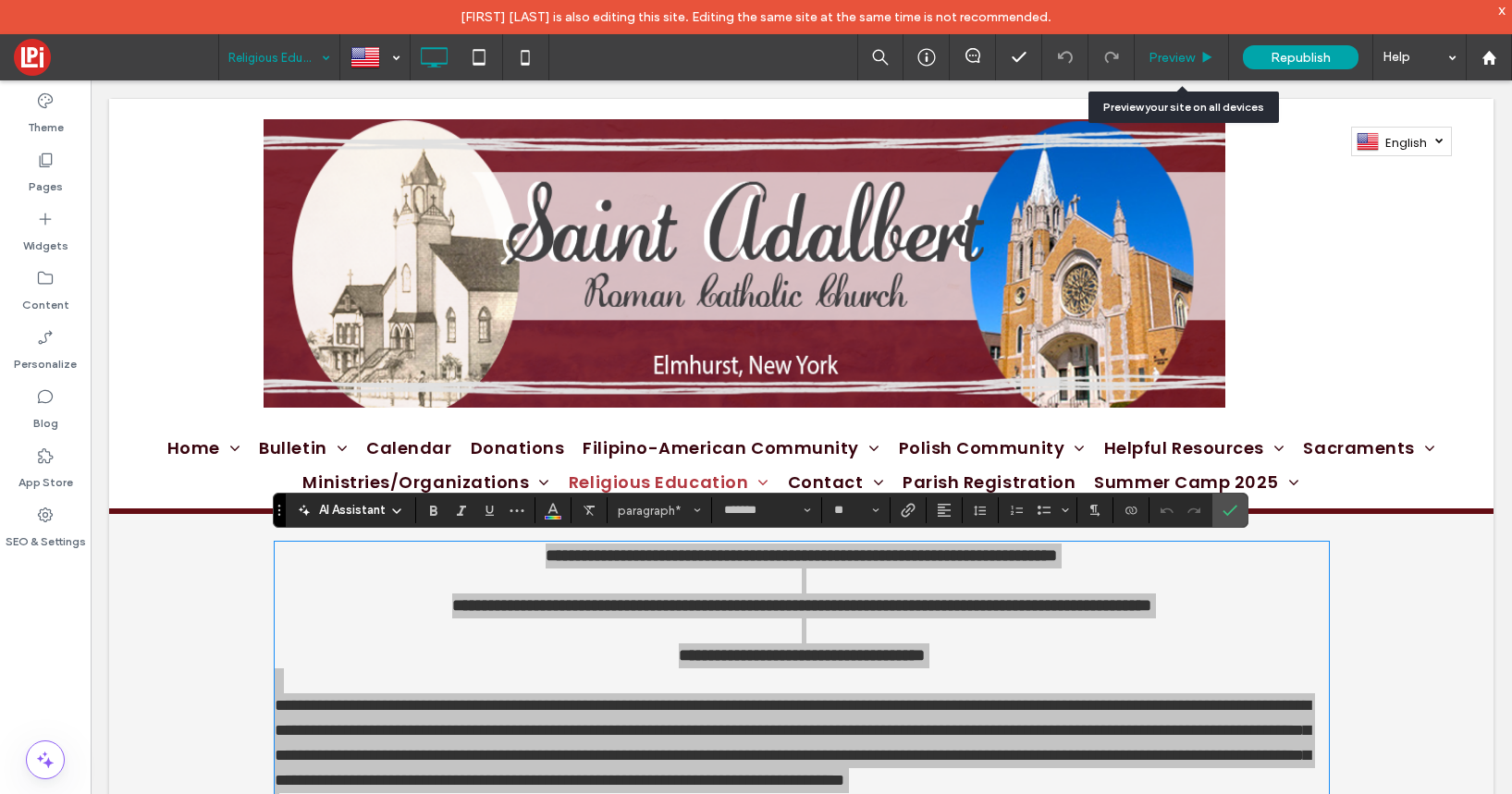 click on "Preview" at bounding box center [1172, 57] 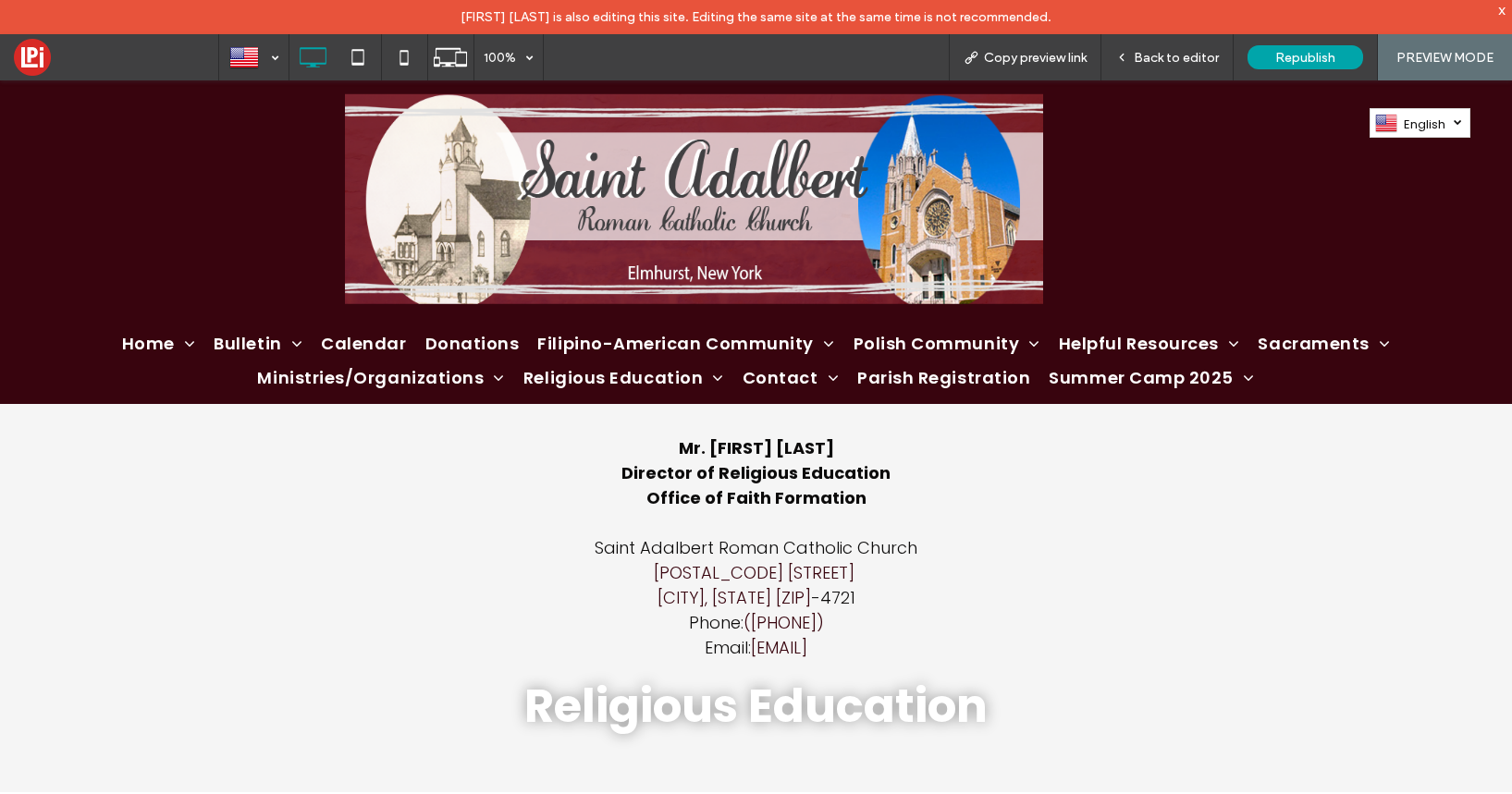 scroll, scrollTop: 1637, scrollLeft: 0, axis: vertical 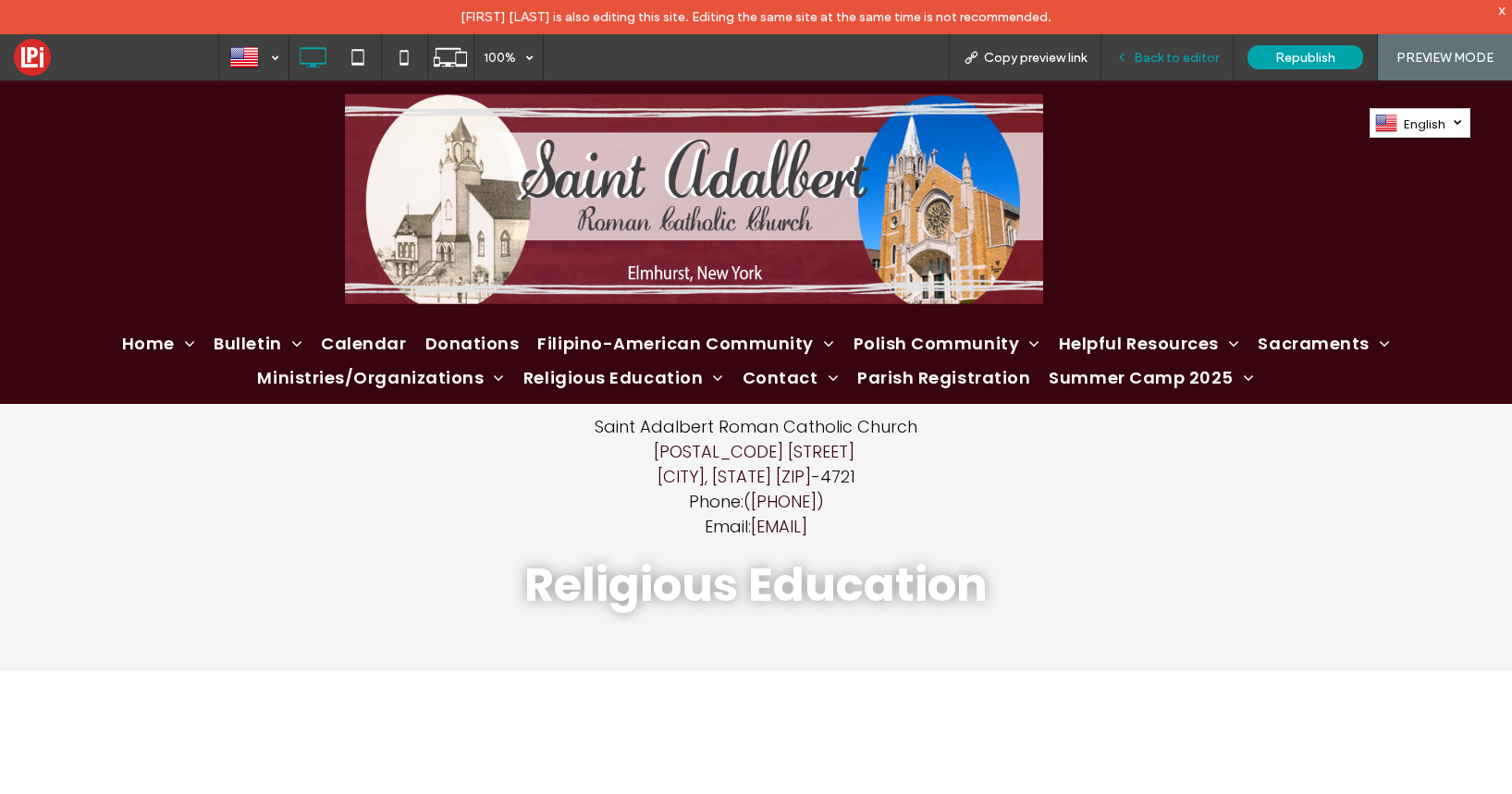 click on "Back to editor" at bounding box center (1176, 57) 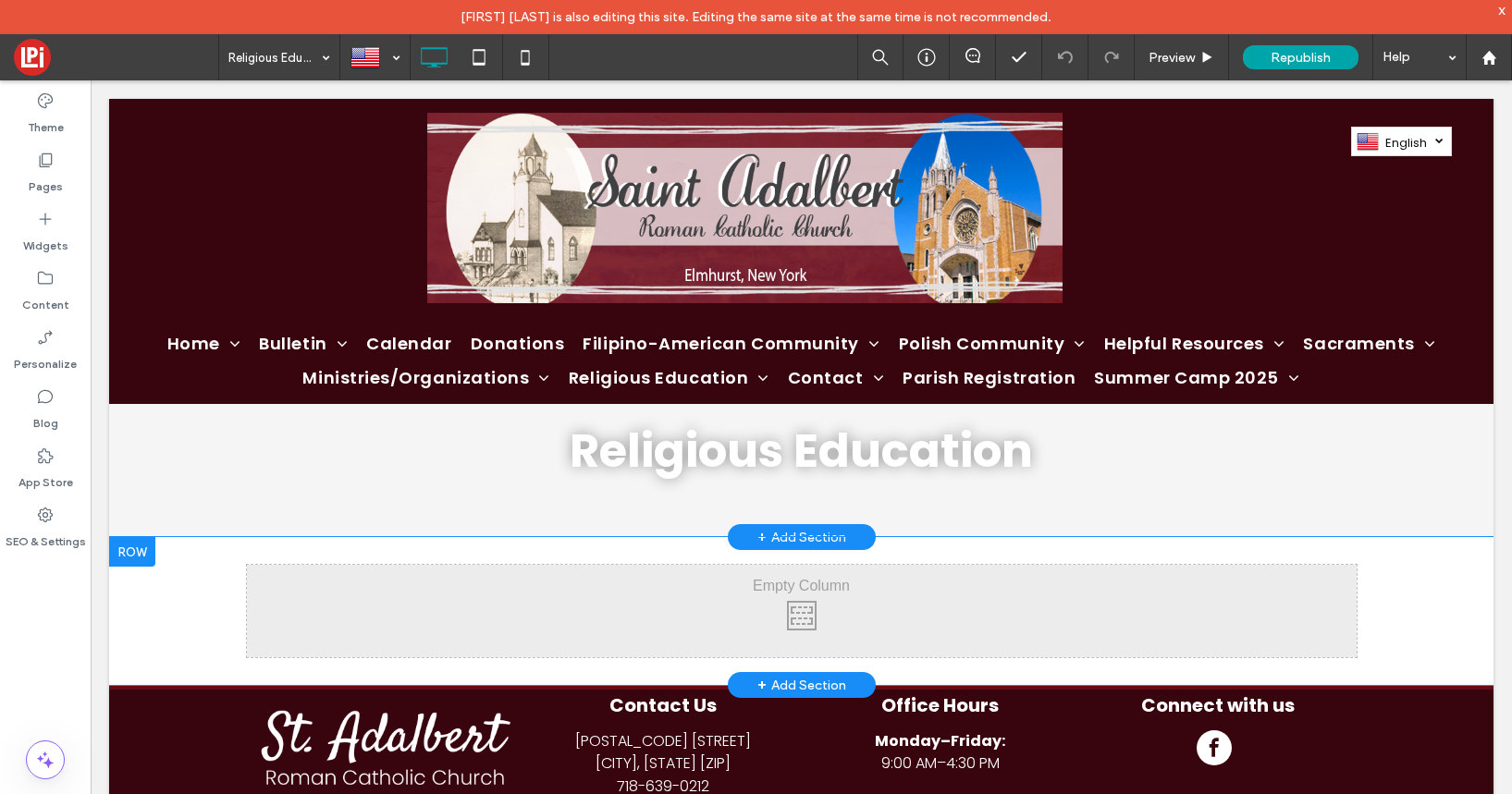 scroll, scrollTop: 1790, scrollLeft: 0, axis: vertical 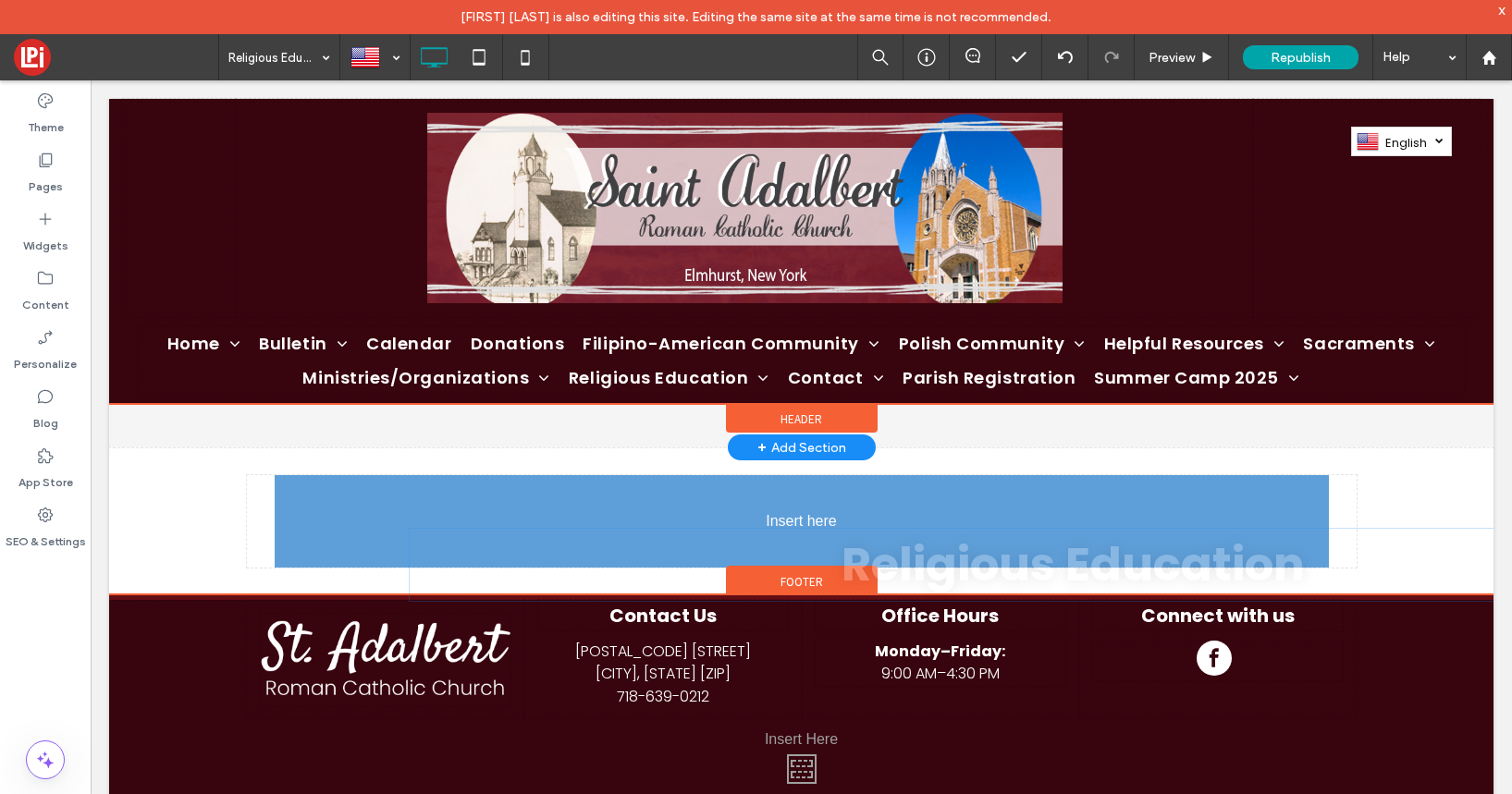drag, startPoint x: 792, startPoint y: 488, endPoint x: 736, endPoint y: 579, distance: 106.85036 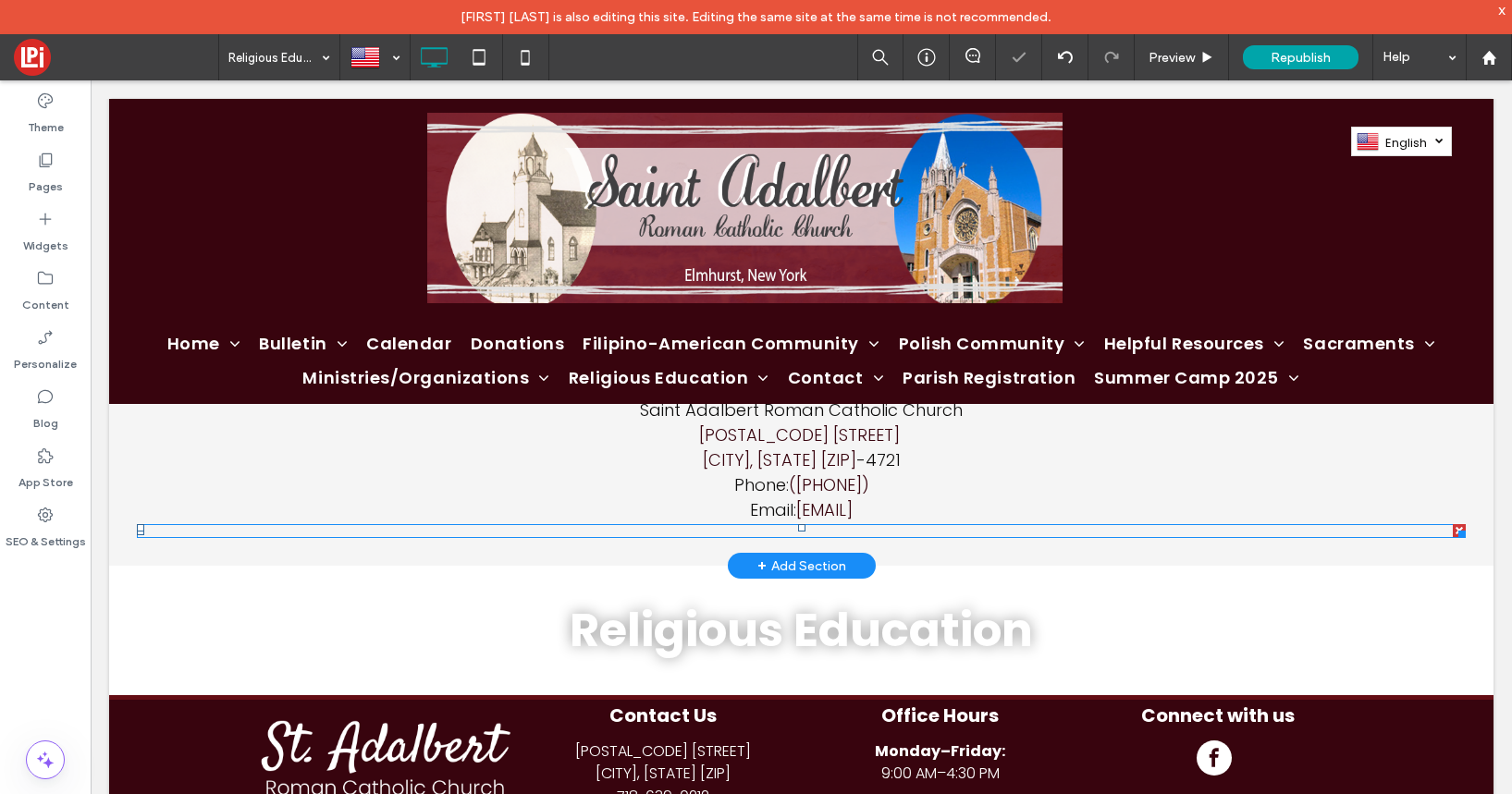 scroll, scrollTop: 1539, scrollLeft: 0, axis: vertical 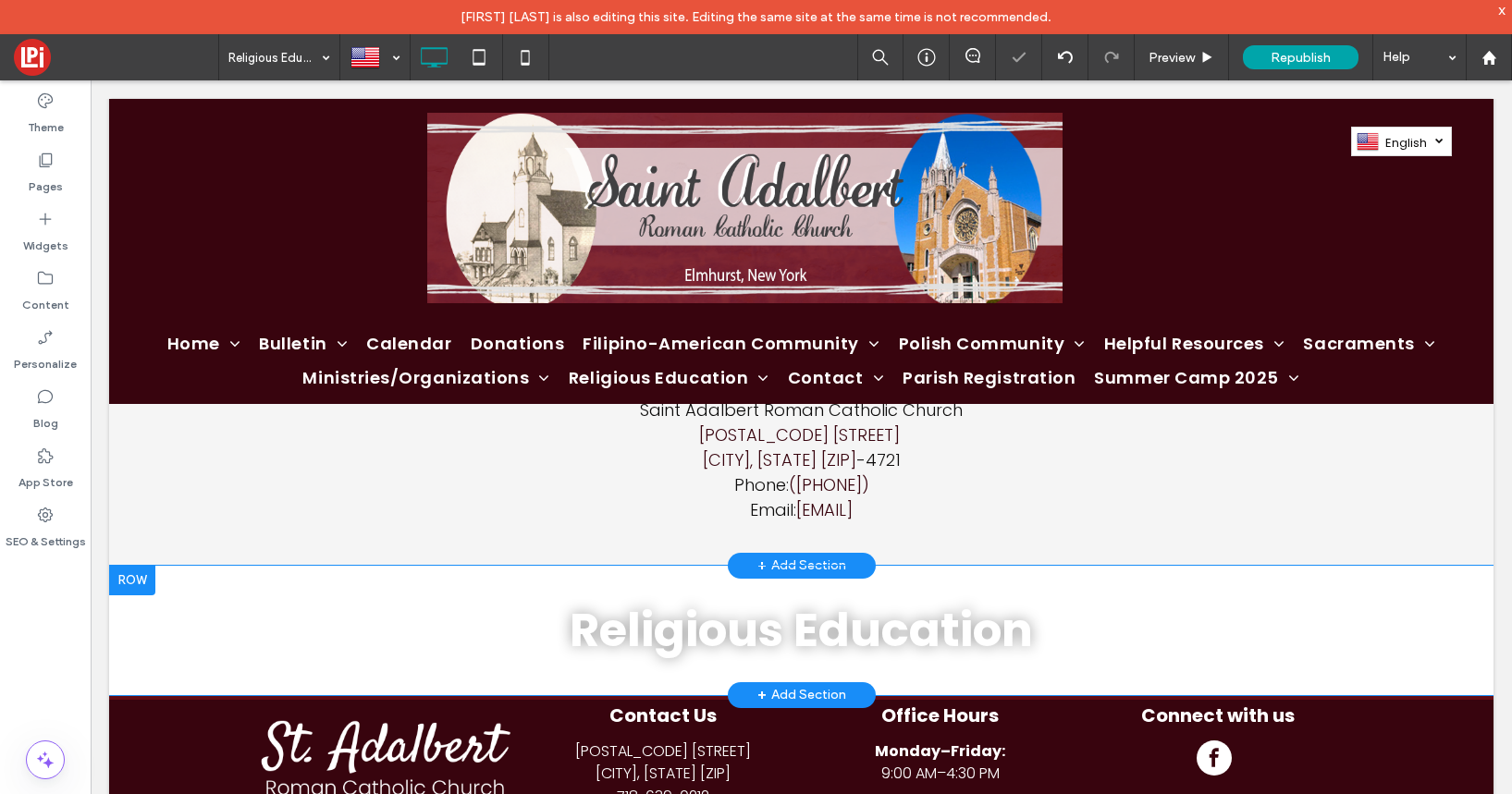 click at bounding box center (132, 580) 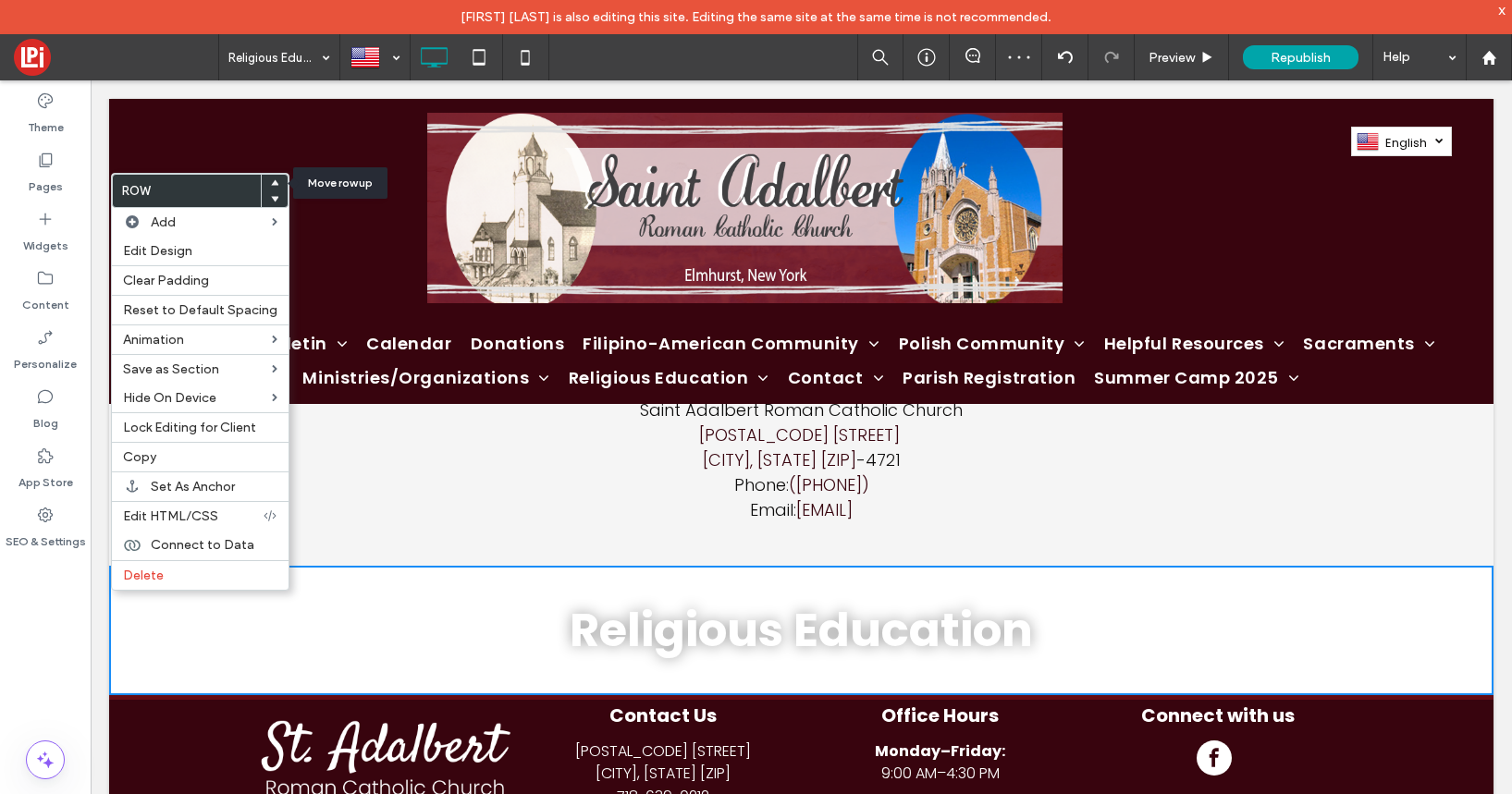 click at bounding box center [275, 183] 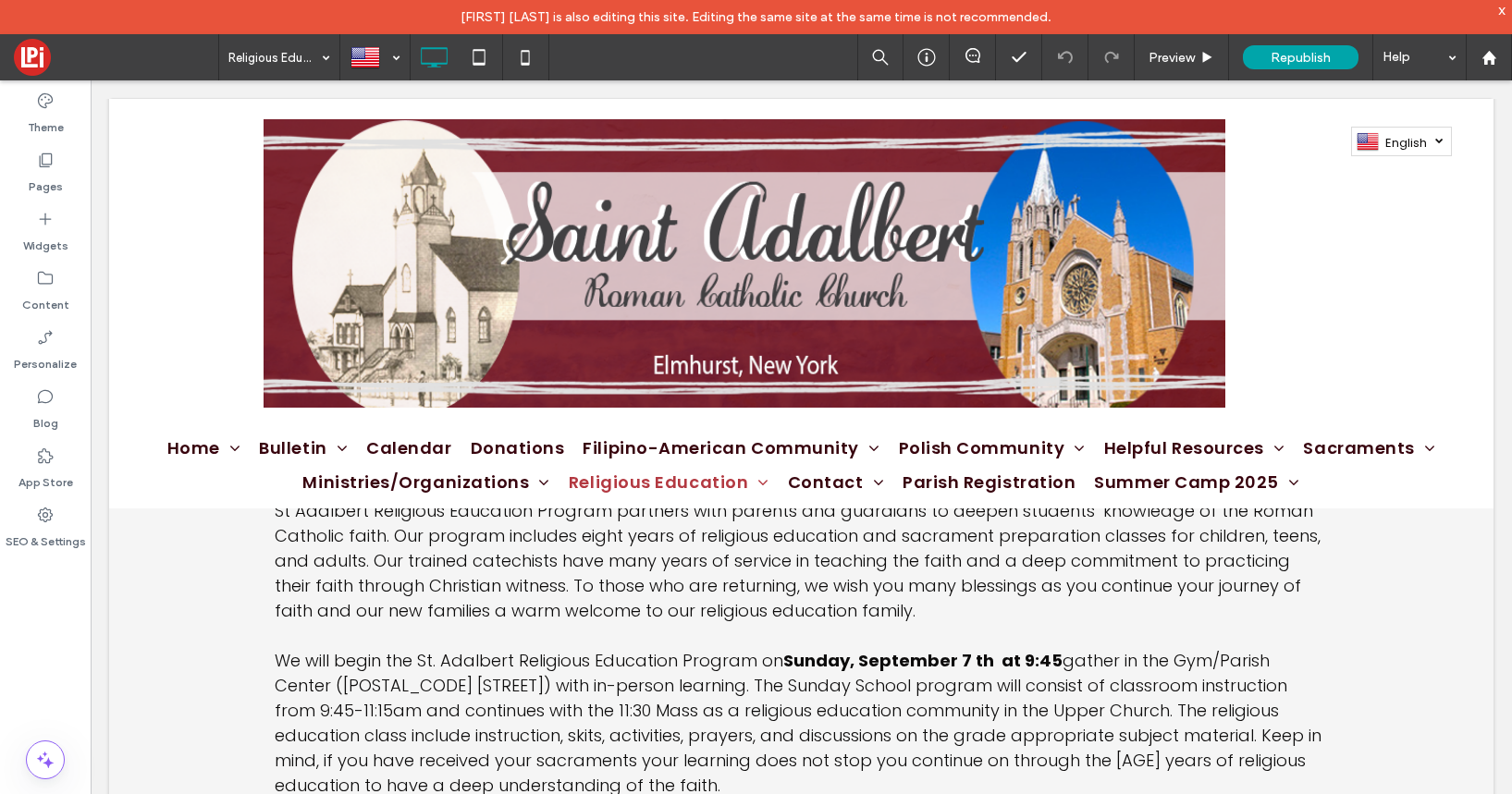 scroll, scrollTop: 236, scrollLeft: 0, axis: vertical 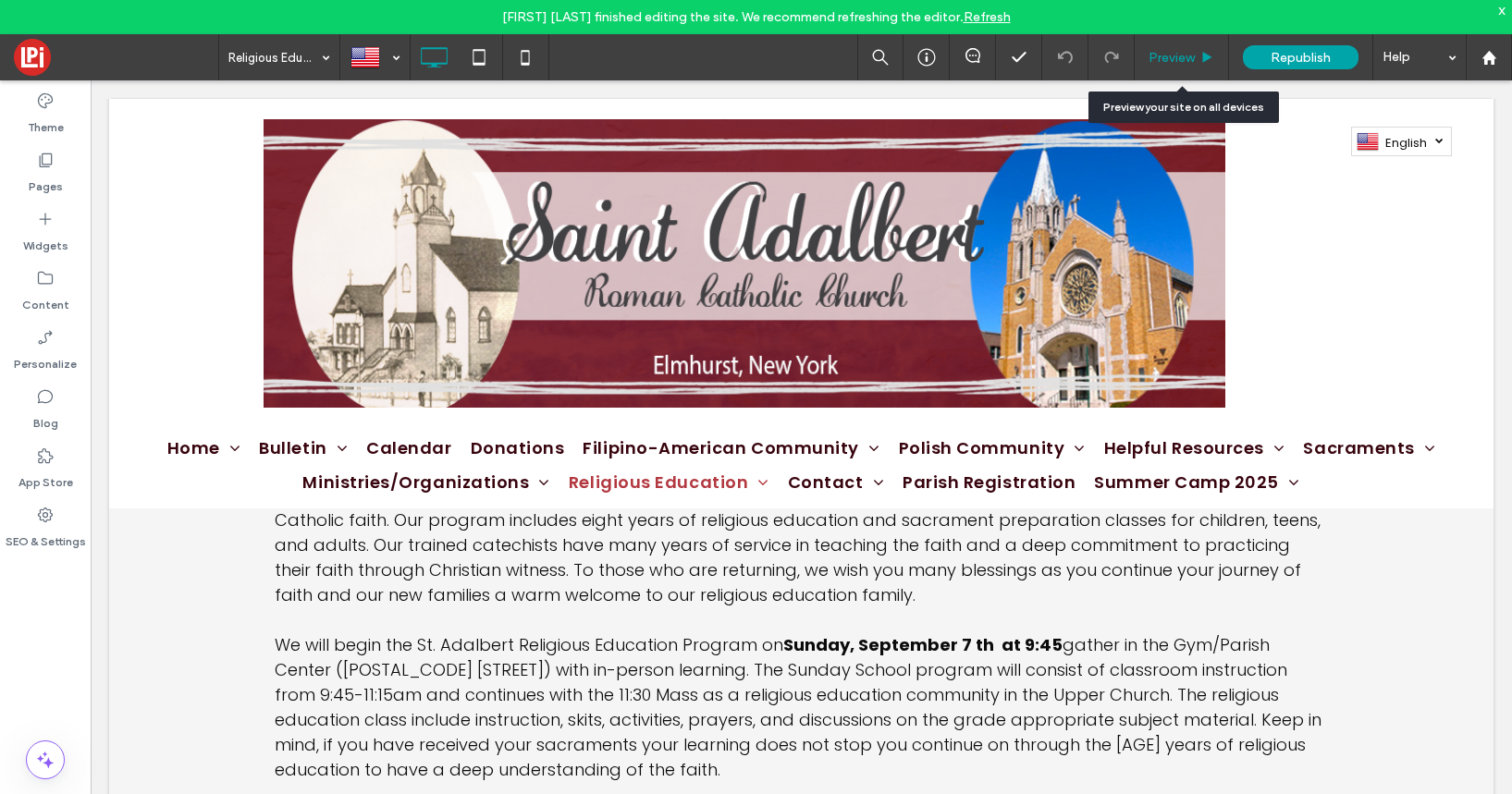 click on "Preview" at bounding box center [1172, 57] 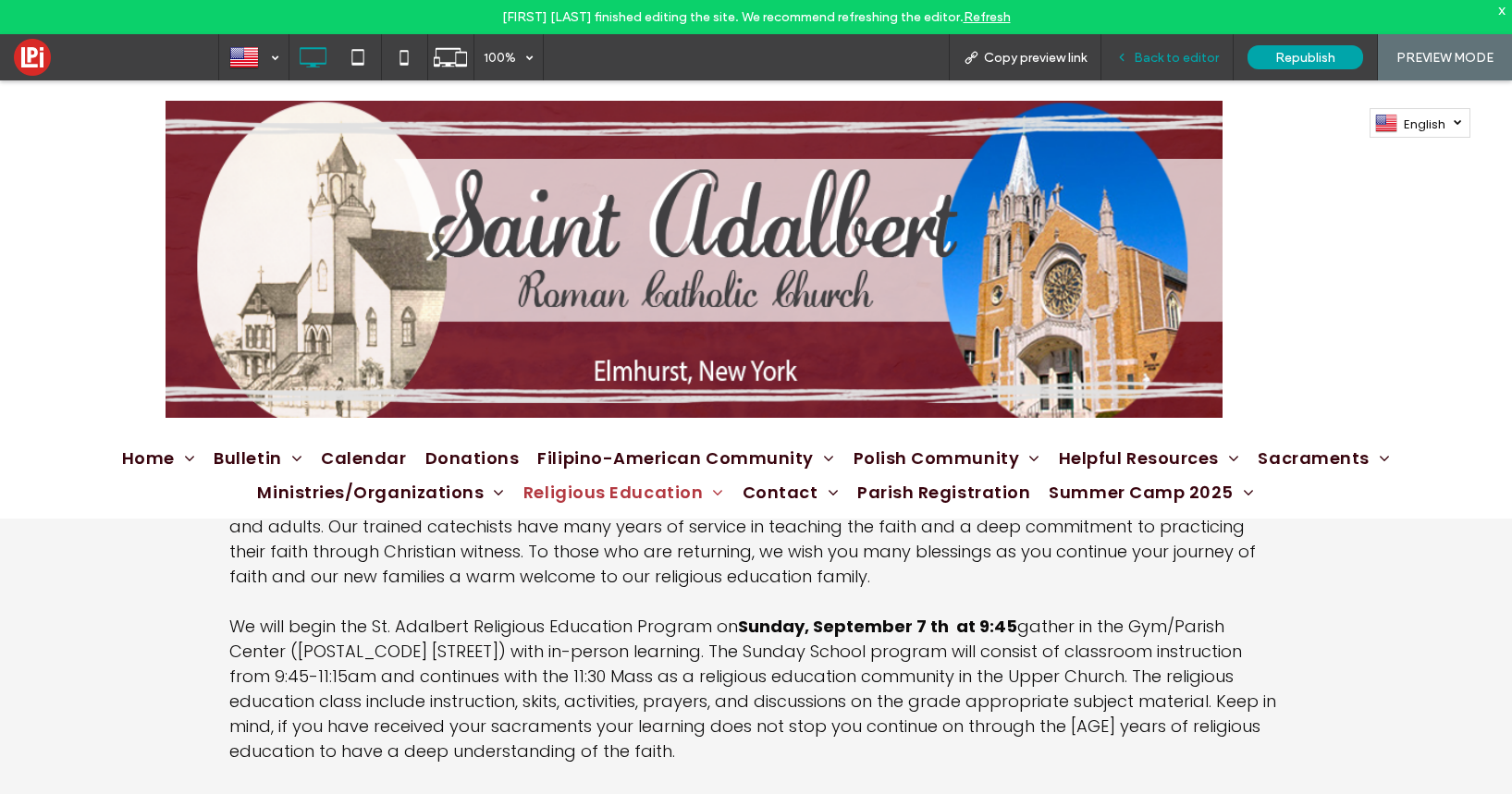 click on "Back to editor" at bounding box center [1167, 57] 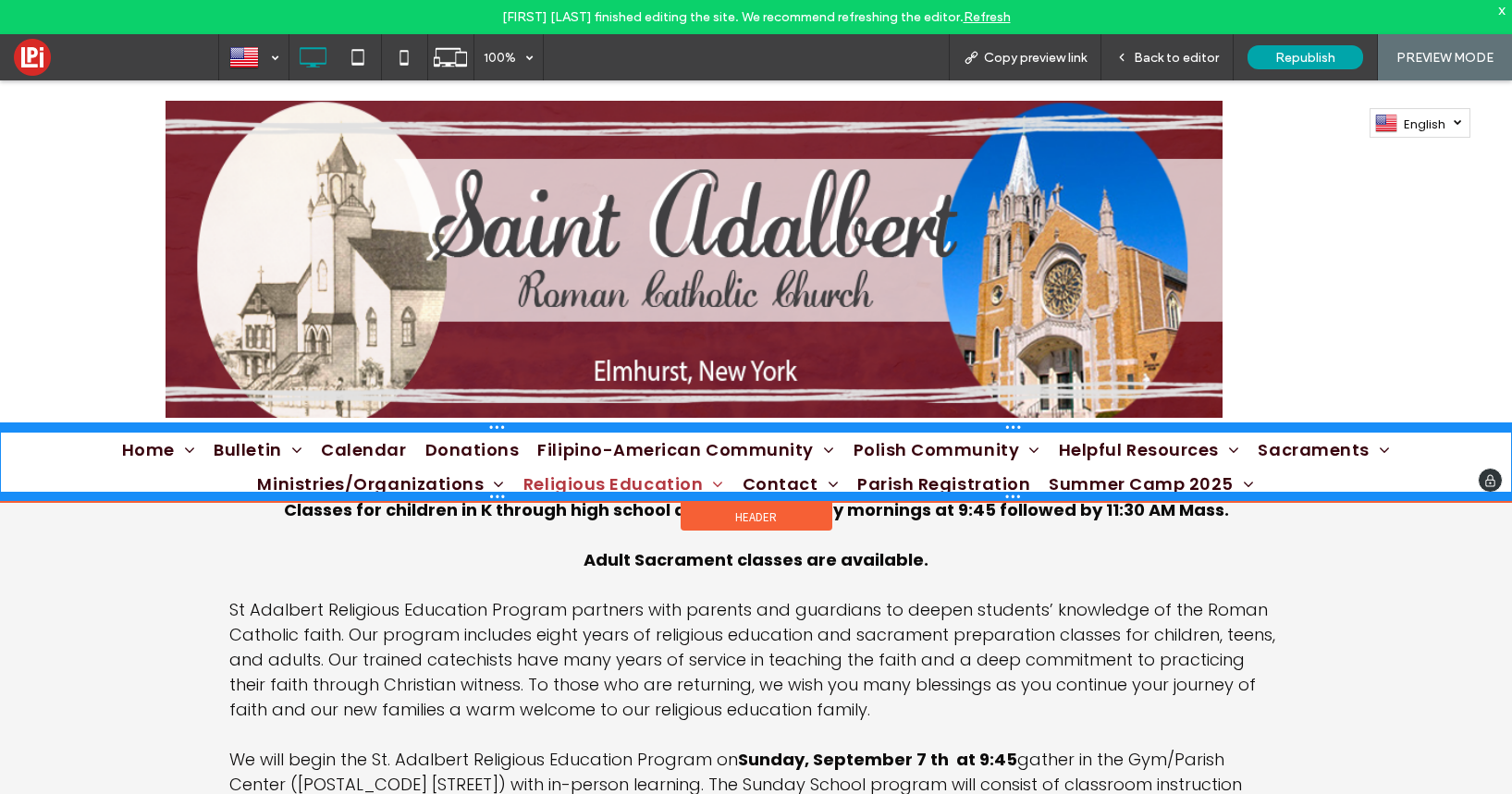 drag, startPoint x: 221, startPoint y: 518, endPoint x: 192, endPoint y: 425, distance: 97.41663 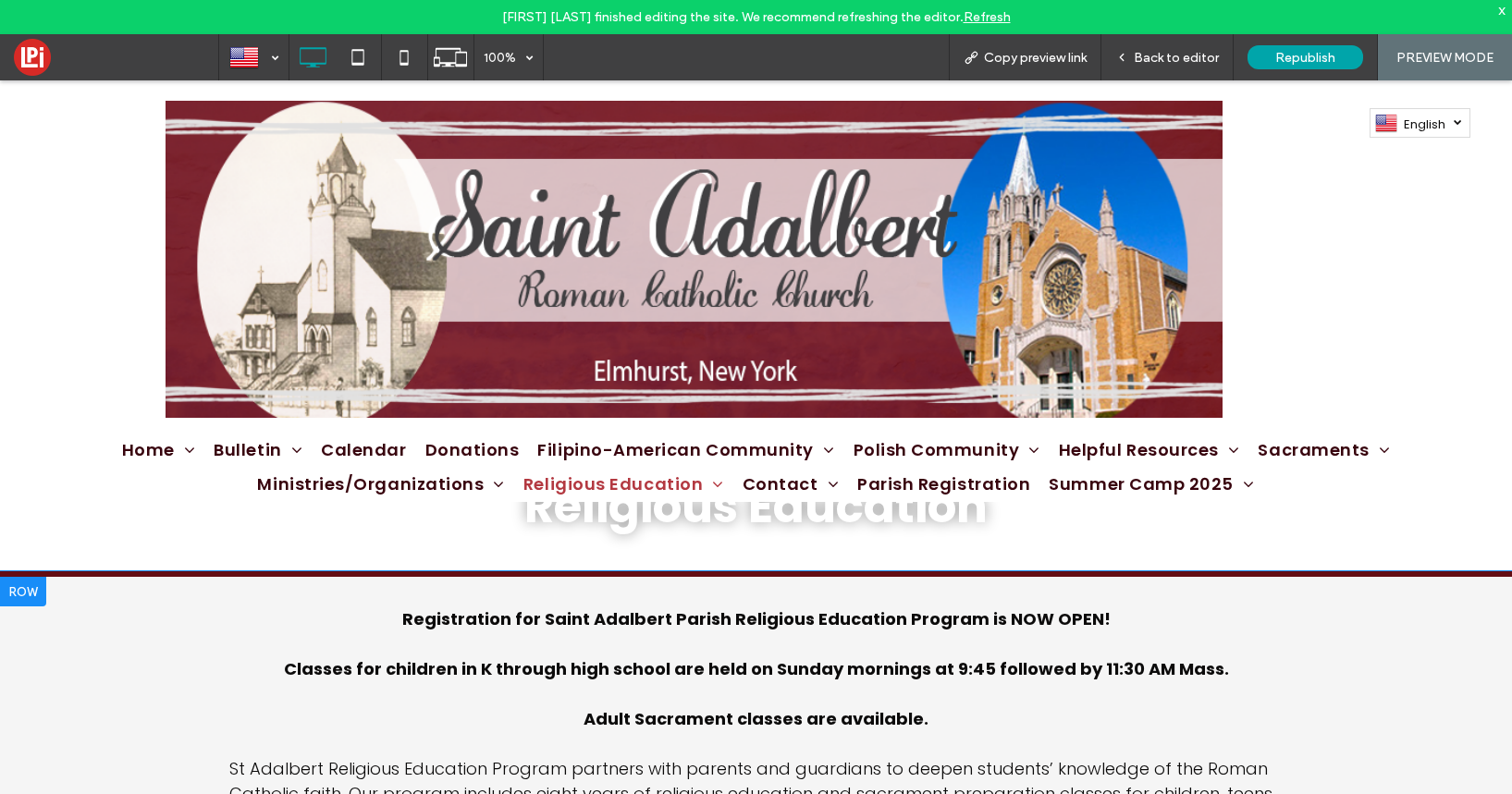 scroll, scrollTop: 0, scrollLeft: 0, axis: both 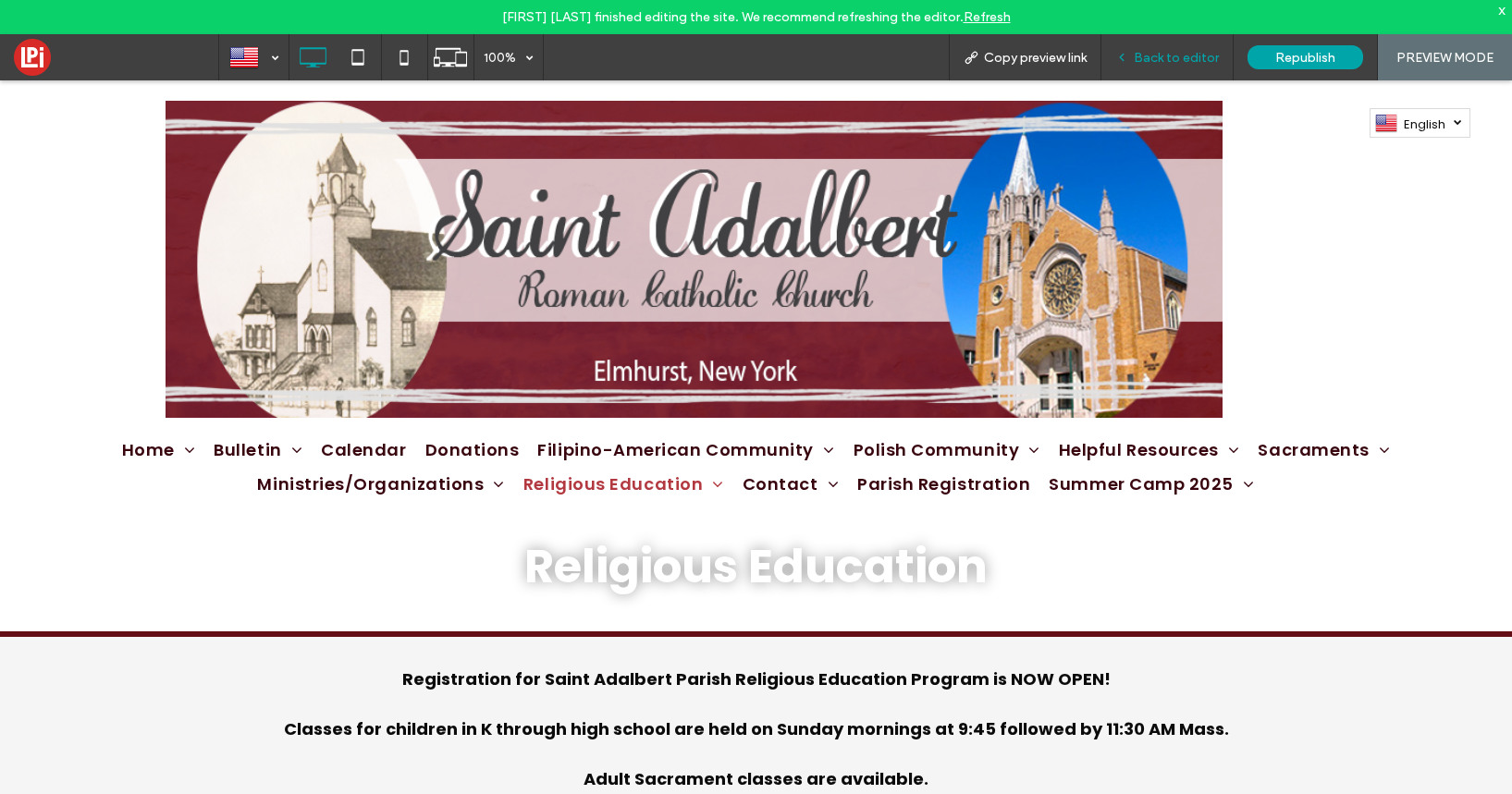 click on "Back to editor" at bounding box center [1176, 57] 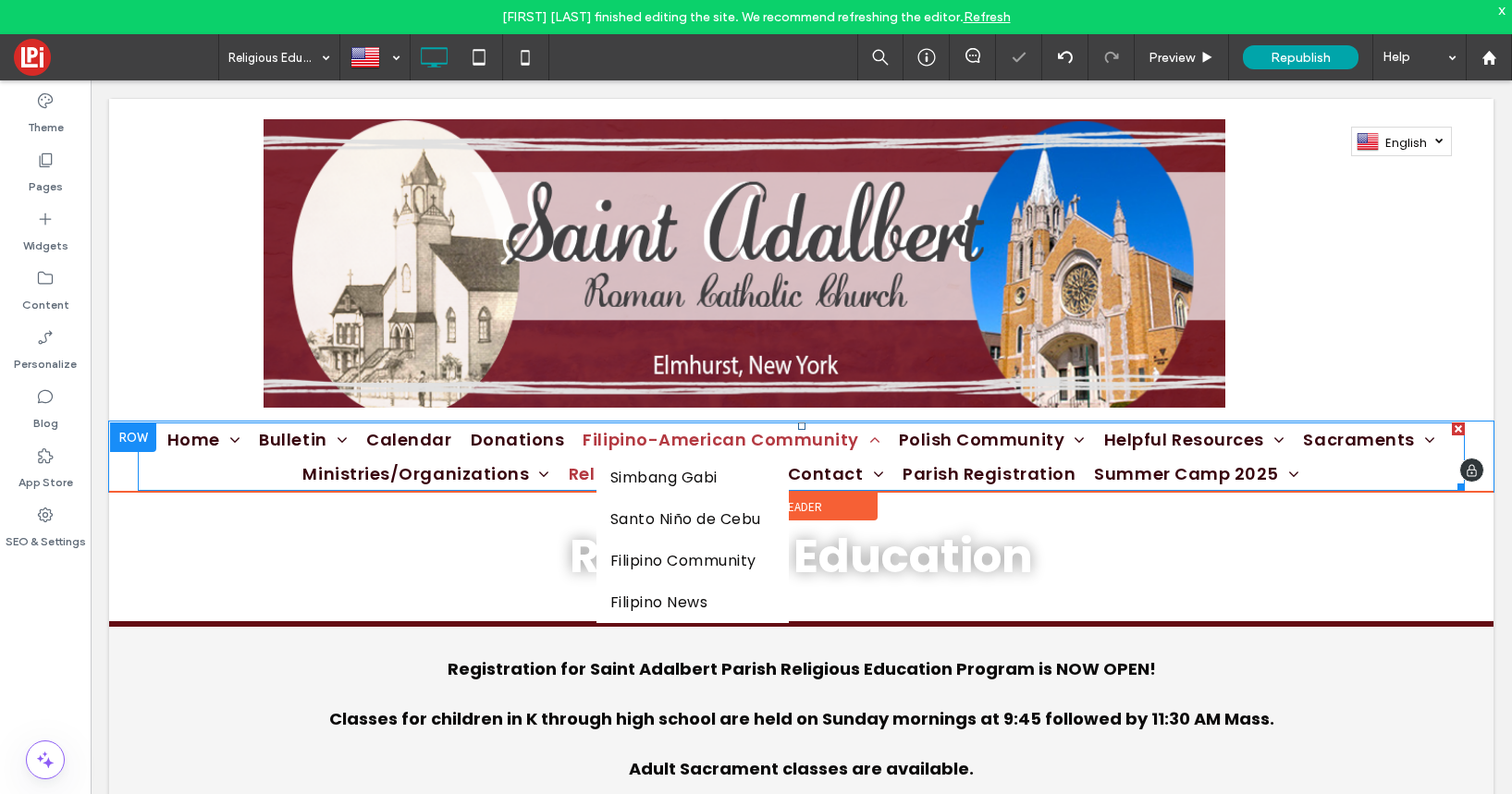 click on "Filipino-American Community" at bounding box center (731, 439) 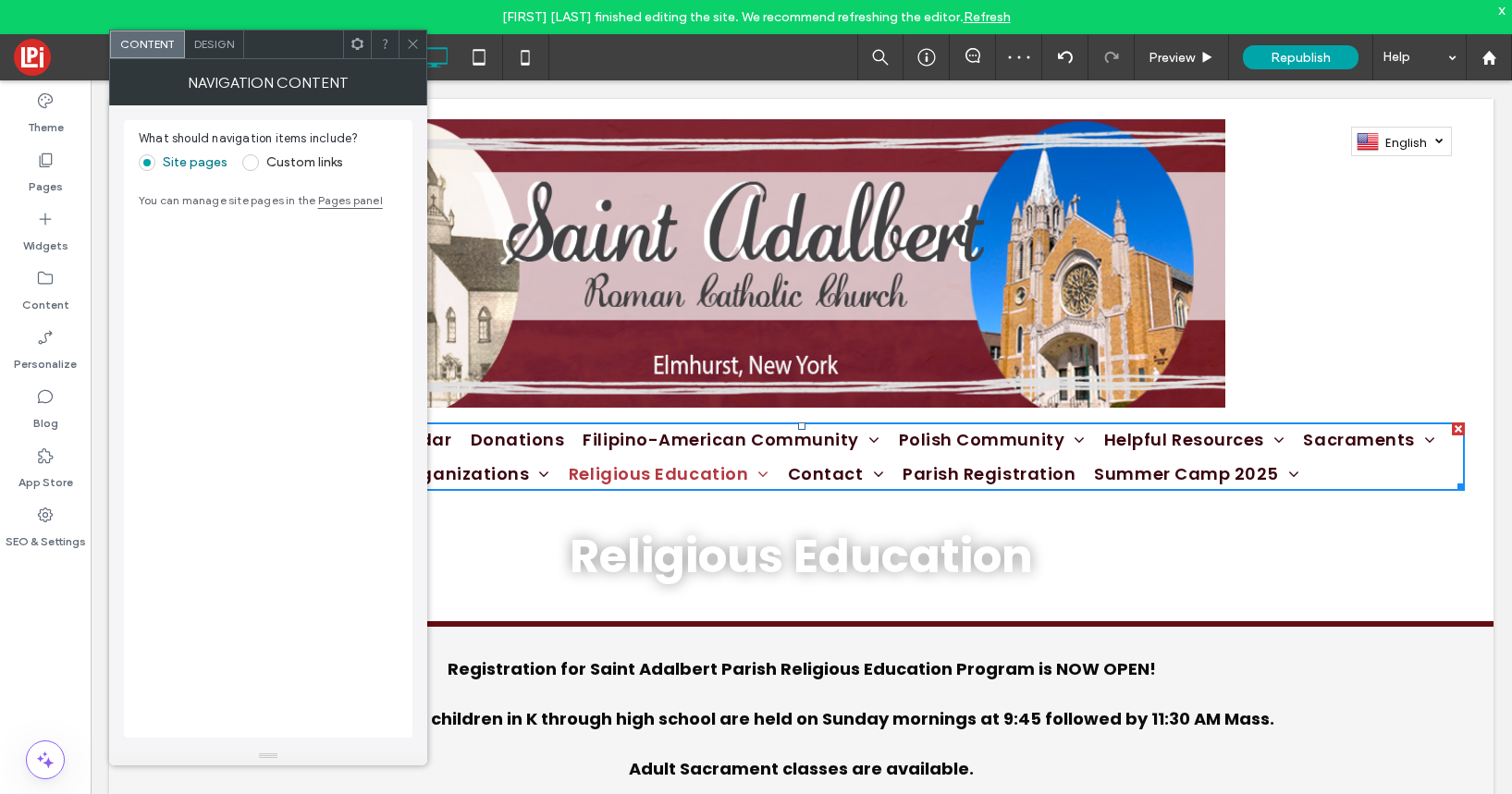 click 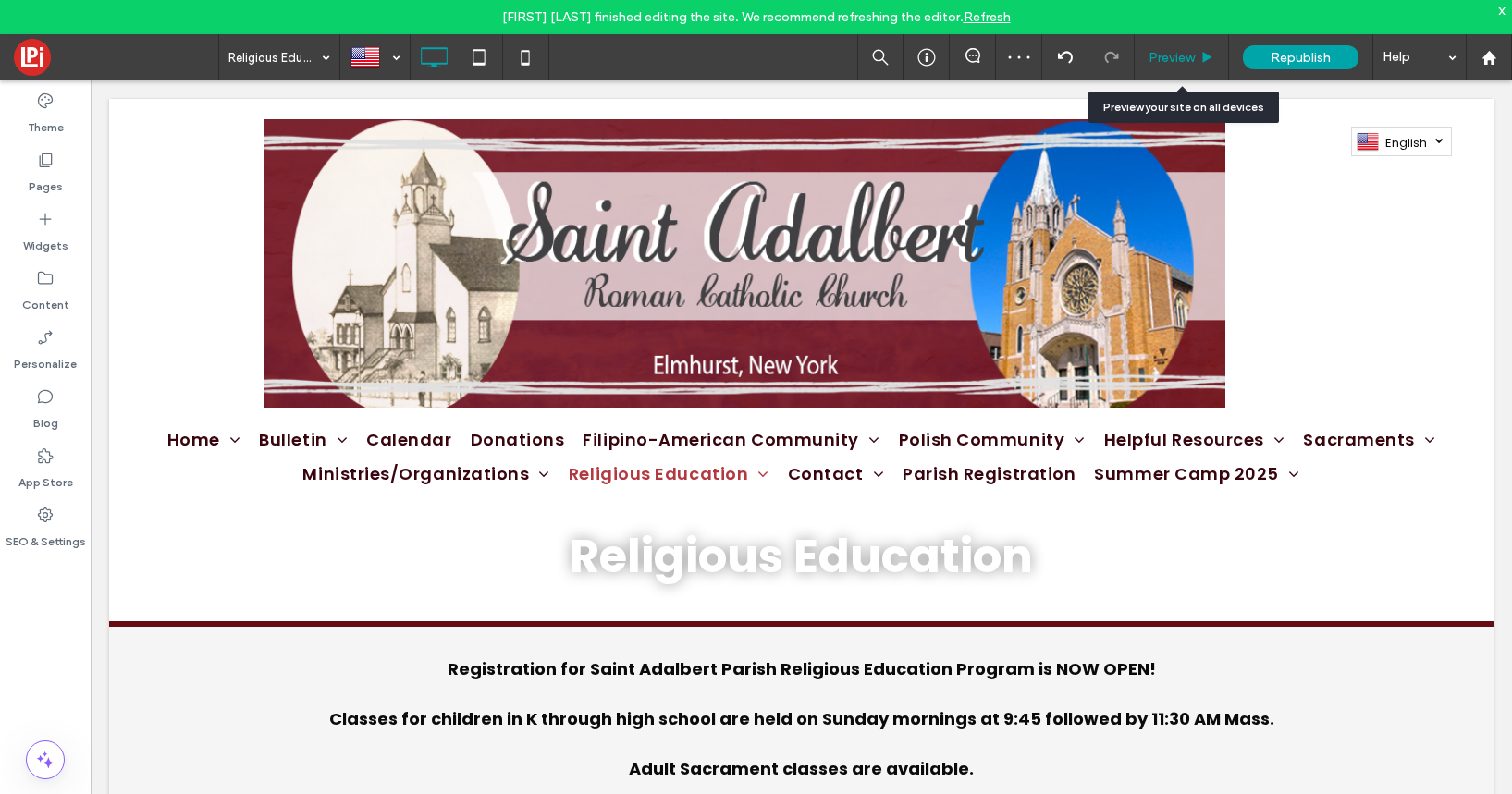 click on "Preview" at bounding box center (1172, 57) 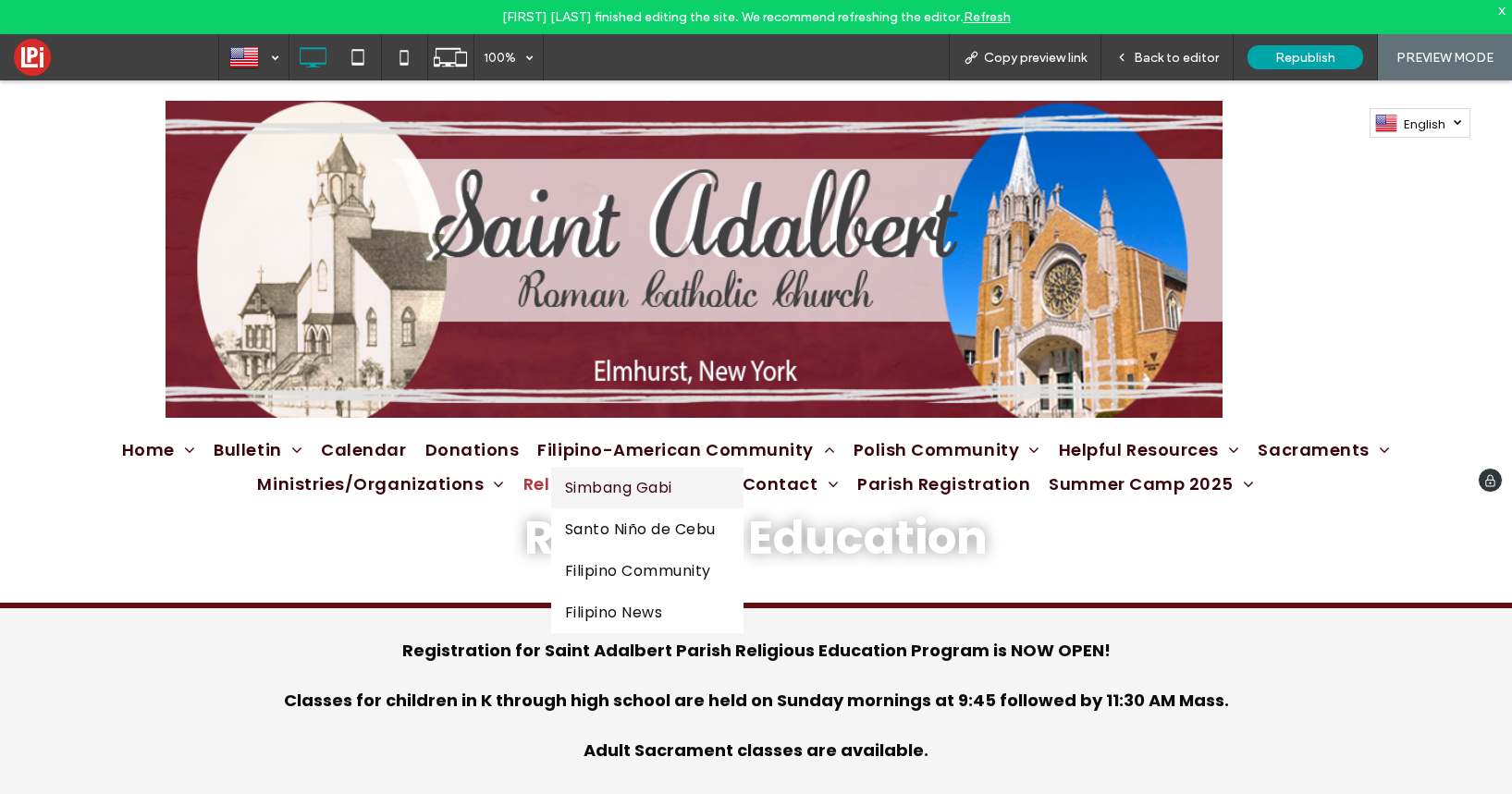 click on "Simbang Gabi" at bounding box center [619, 487] 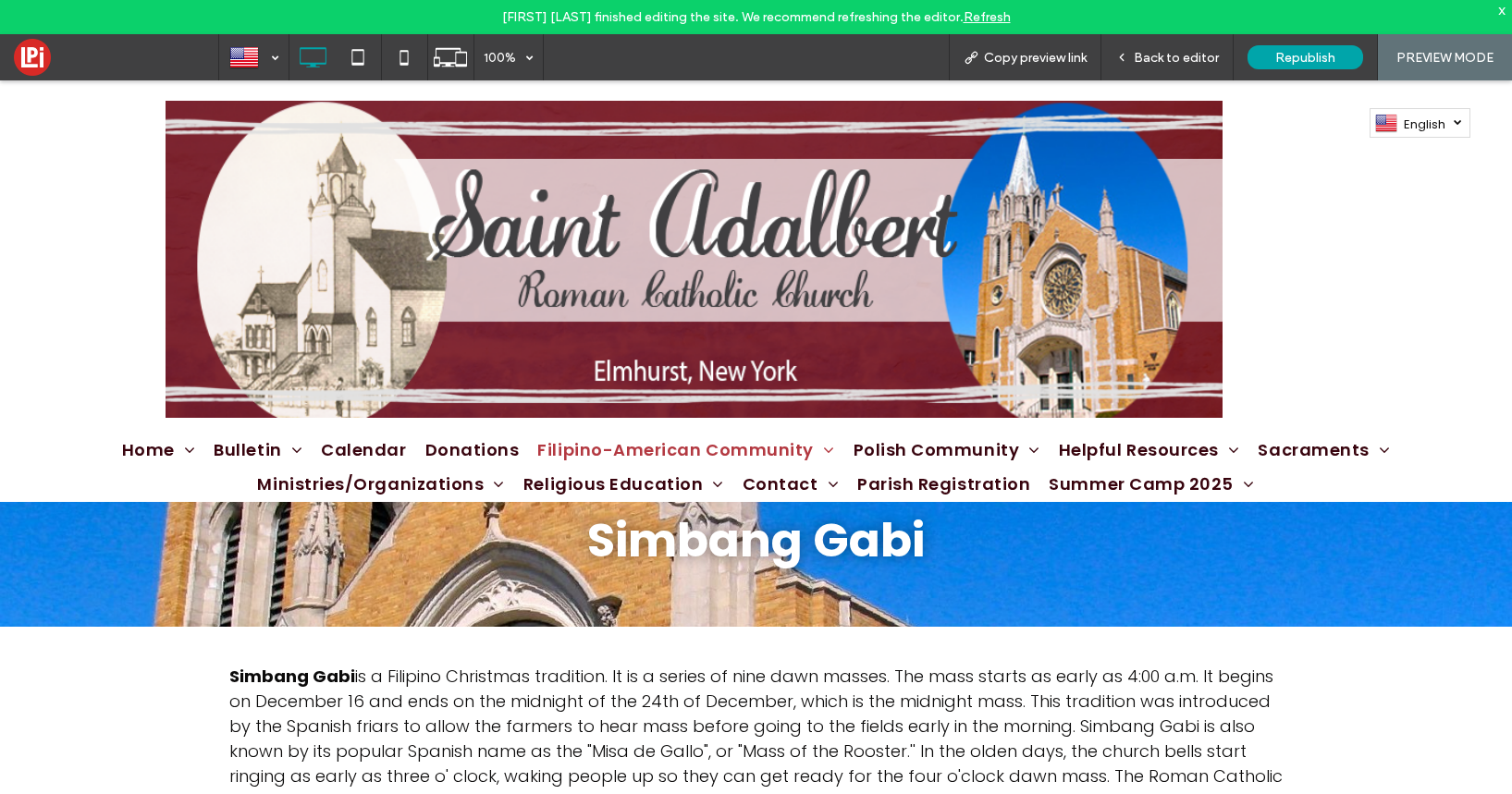 scroll, scrollTop: 0, scrollLeft: 0, axis: both 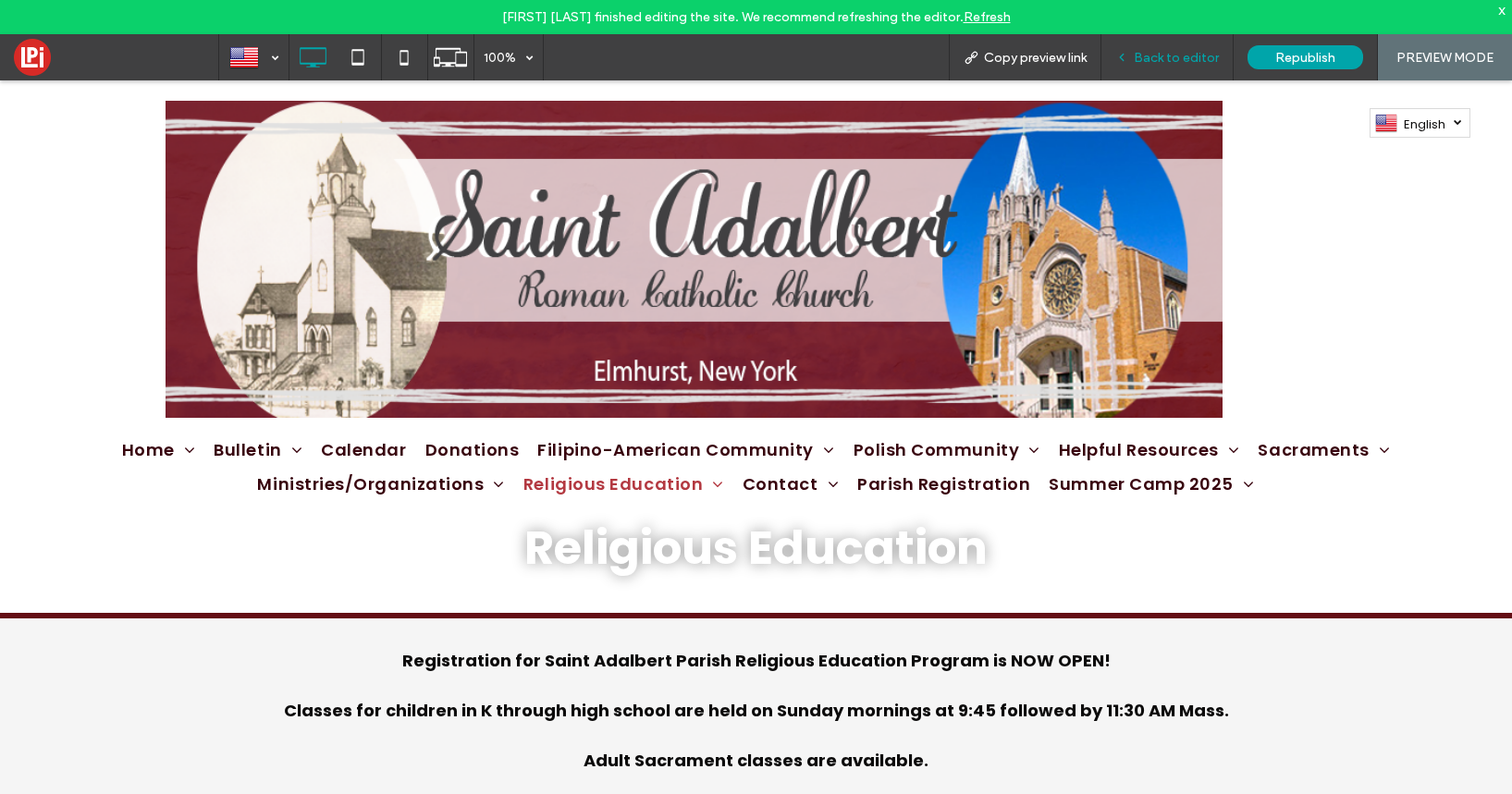 click on "Back to editor" at bounding box center (1176, 57) 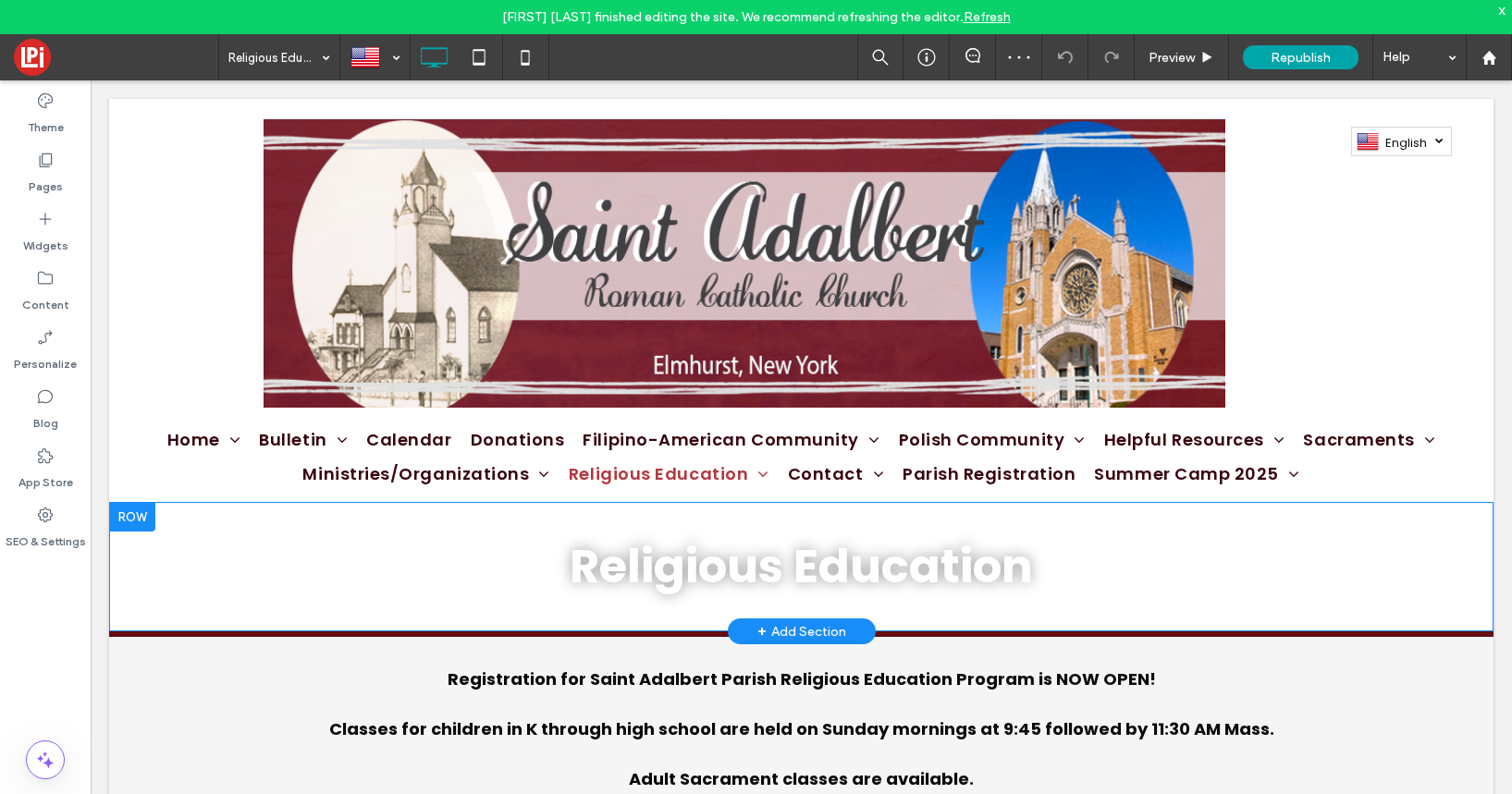 click on "Religious Education
Click To Paste
Row + Add Section" at bounding box center (801, 567) 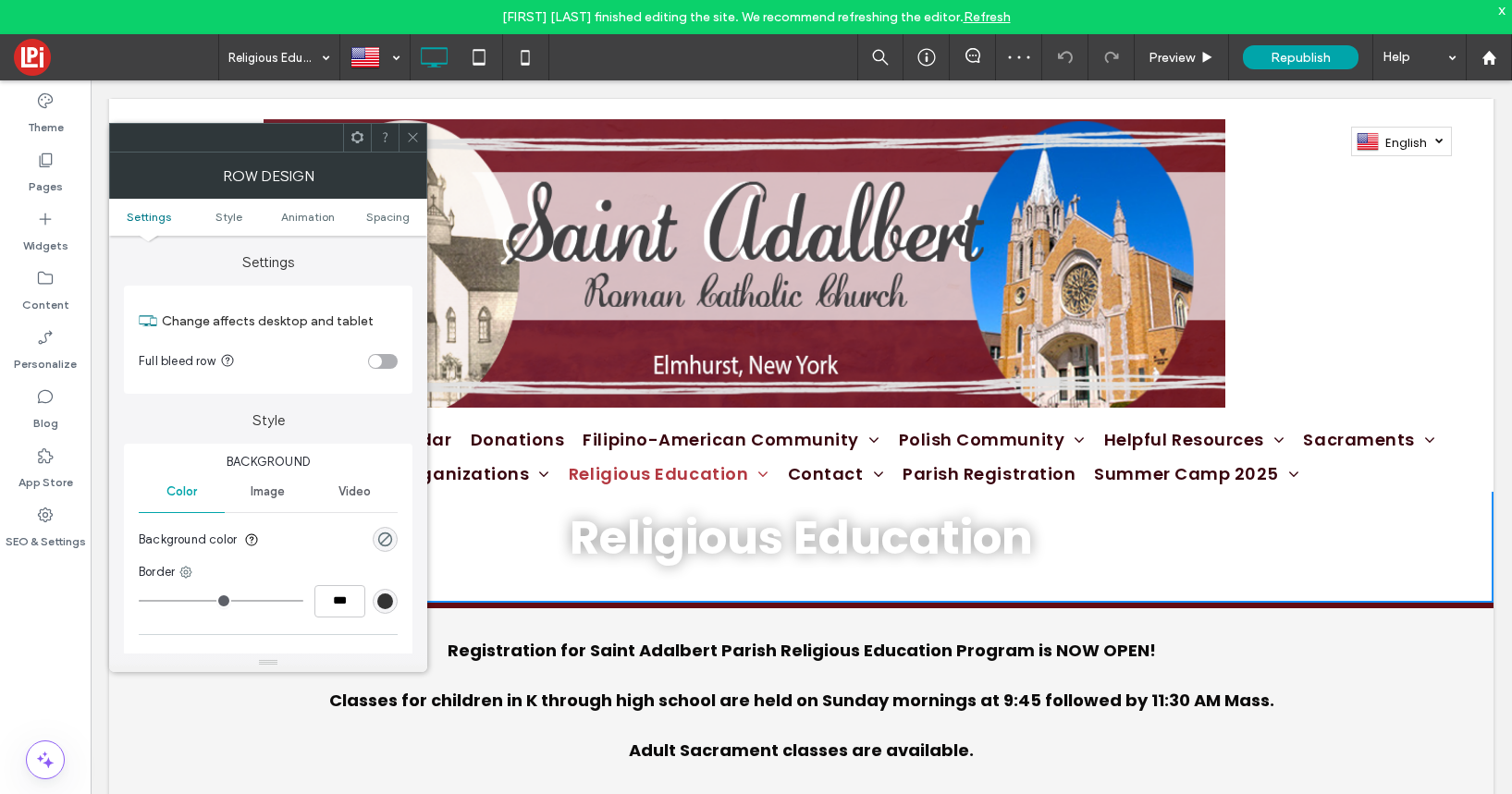 click on "Image" at bounding box center (267, 492) 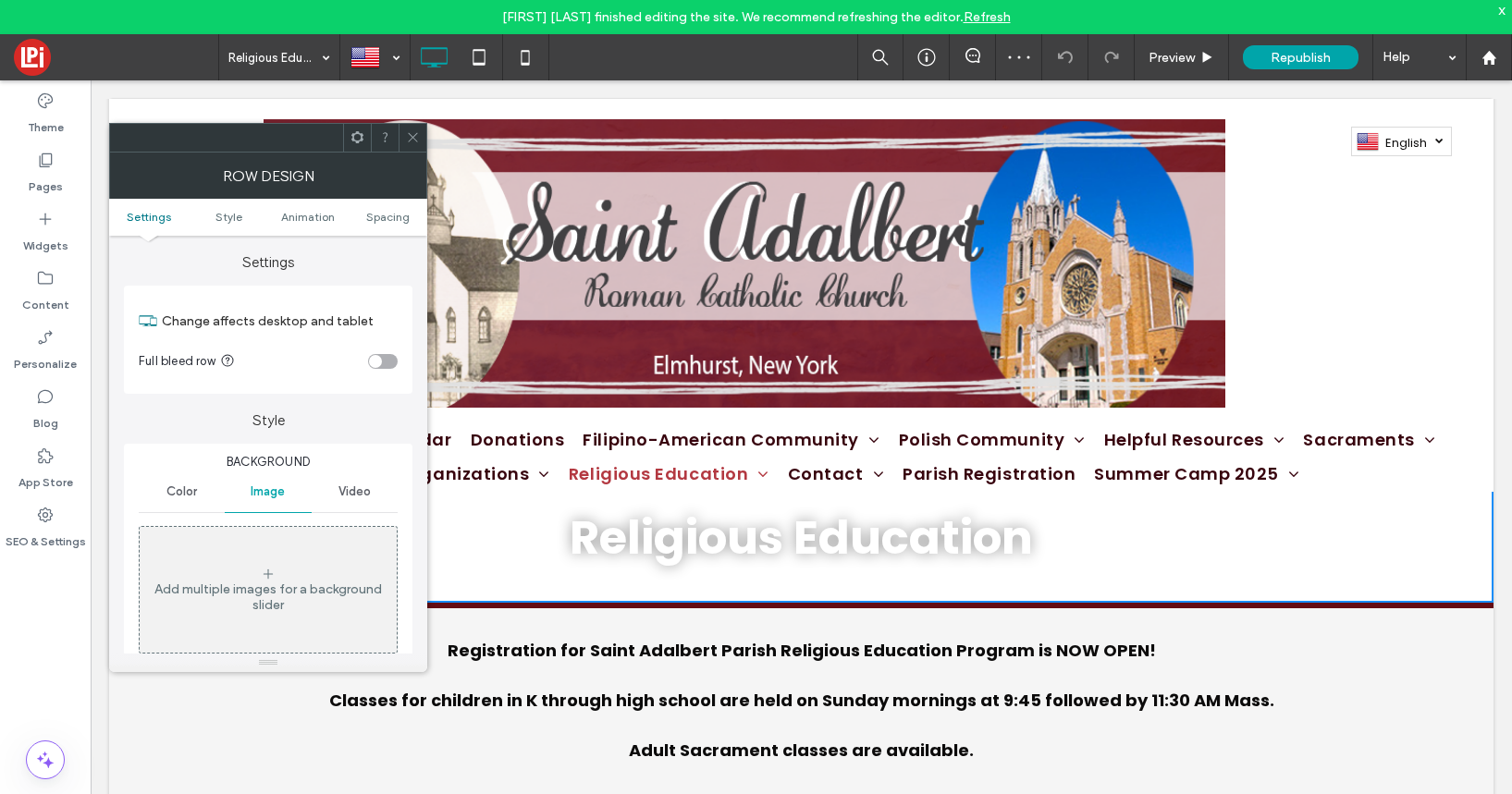 click on "Add multiple images for a background slider" at bounding box center (268, 590) 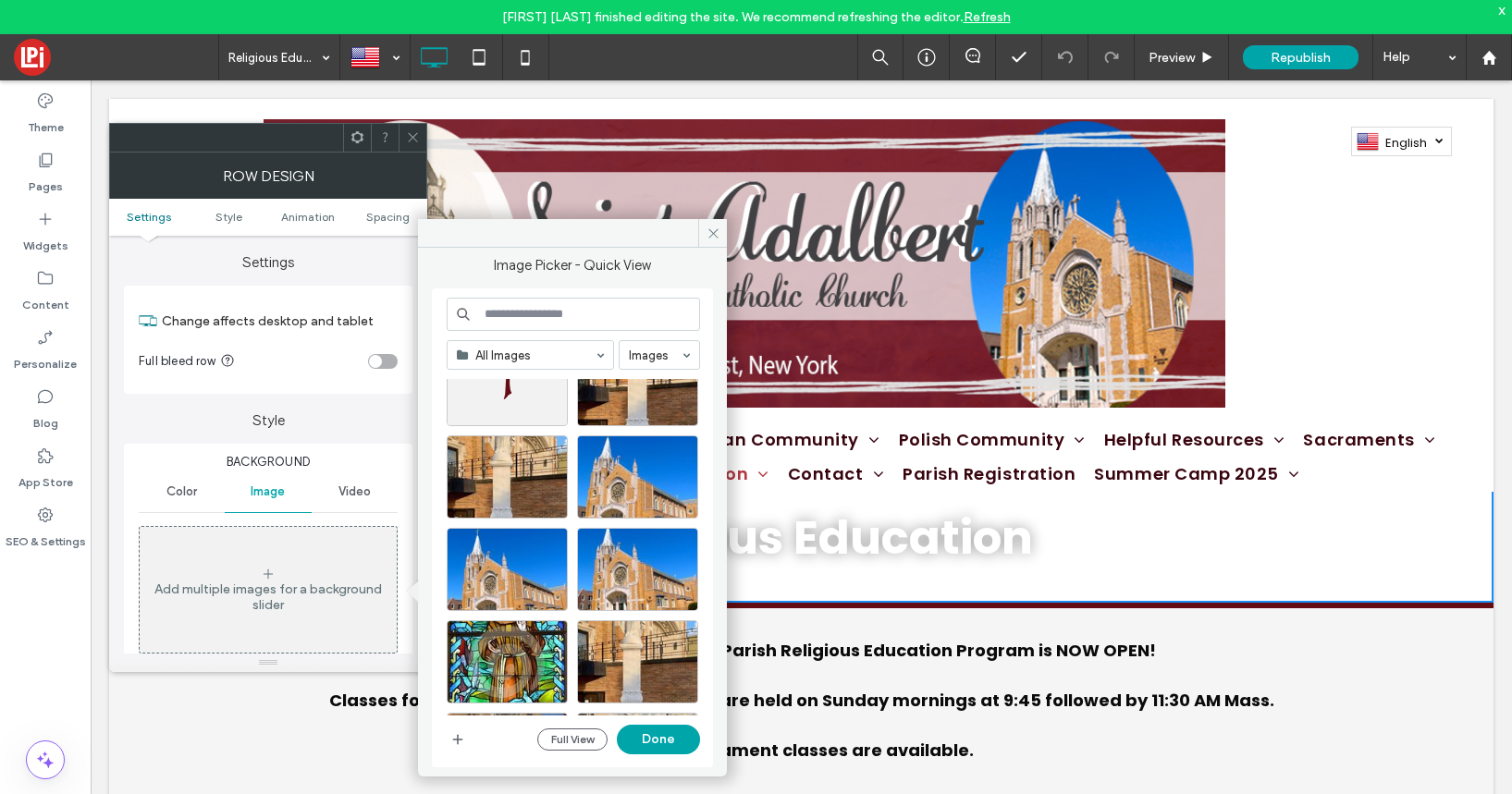 scroll, scrollTop: 1726, scrollLeft: 0, axis: vertical 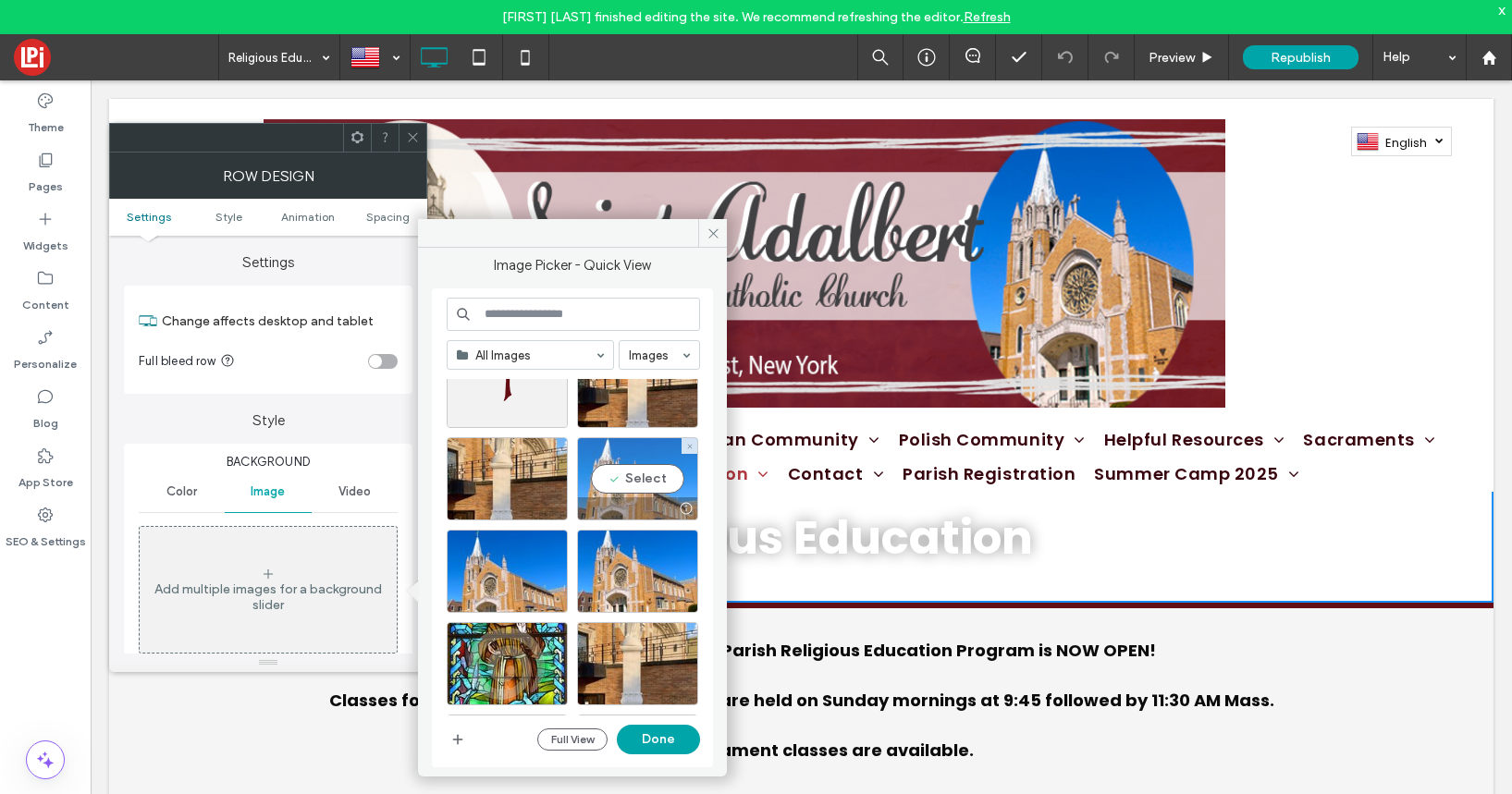 click on "Select" at bounding box center [637, 479] 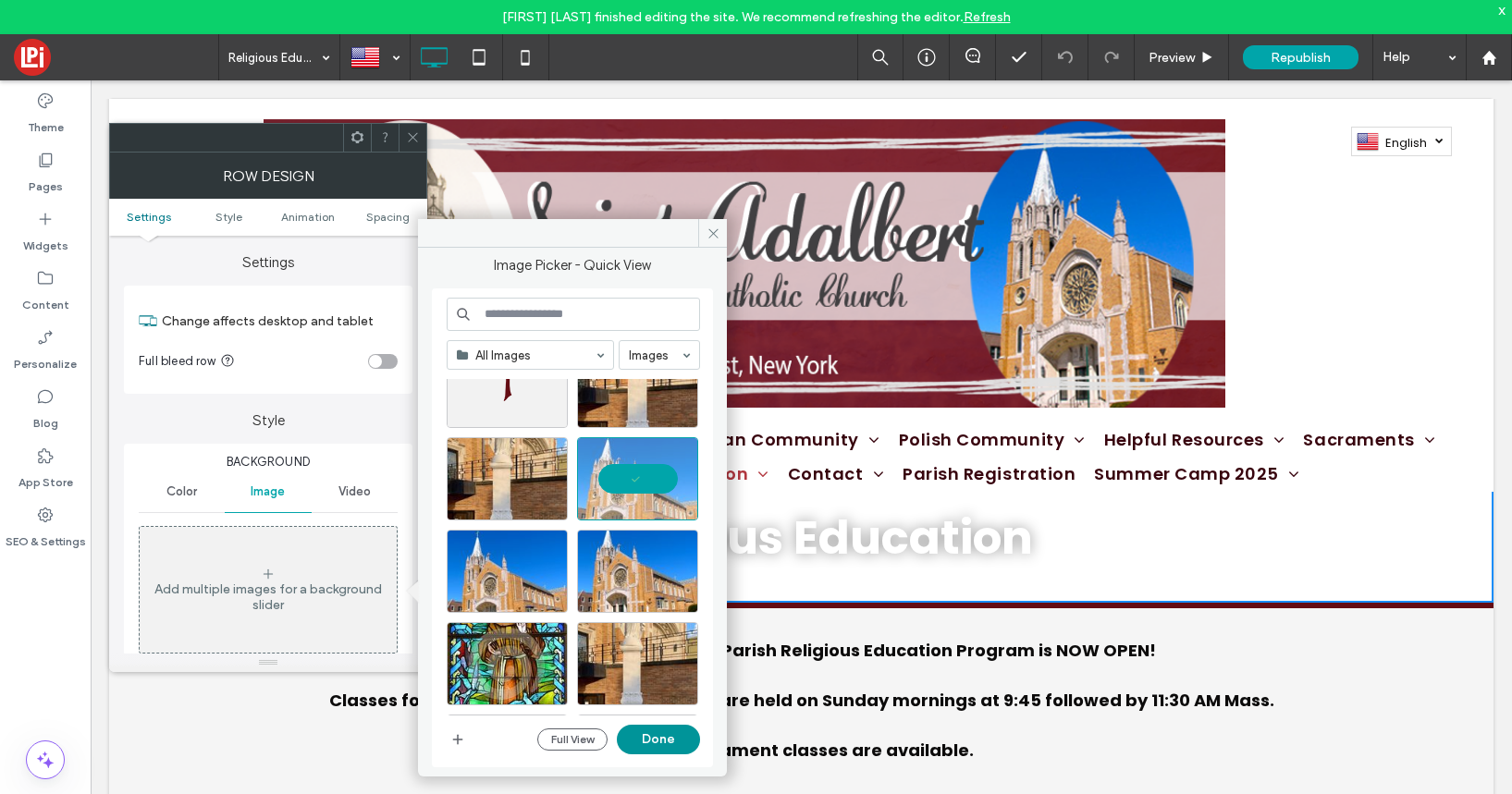 click on "Done" at bounding box center (658, 739) 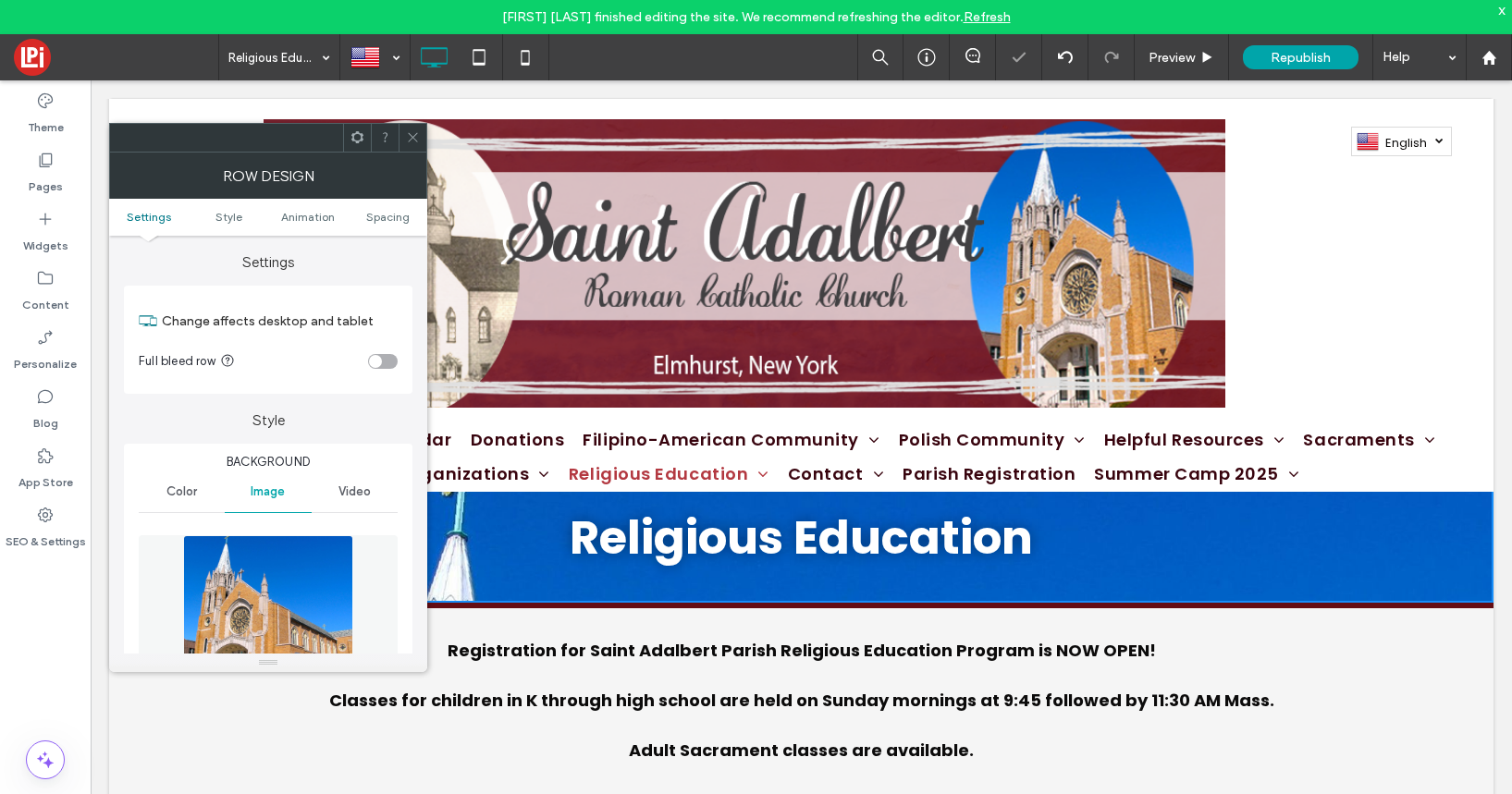 click 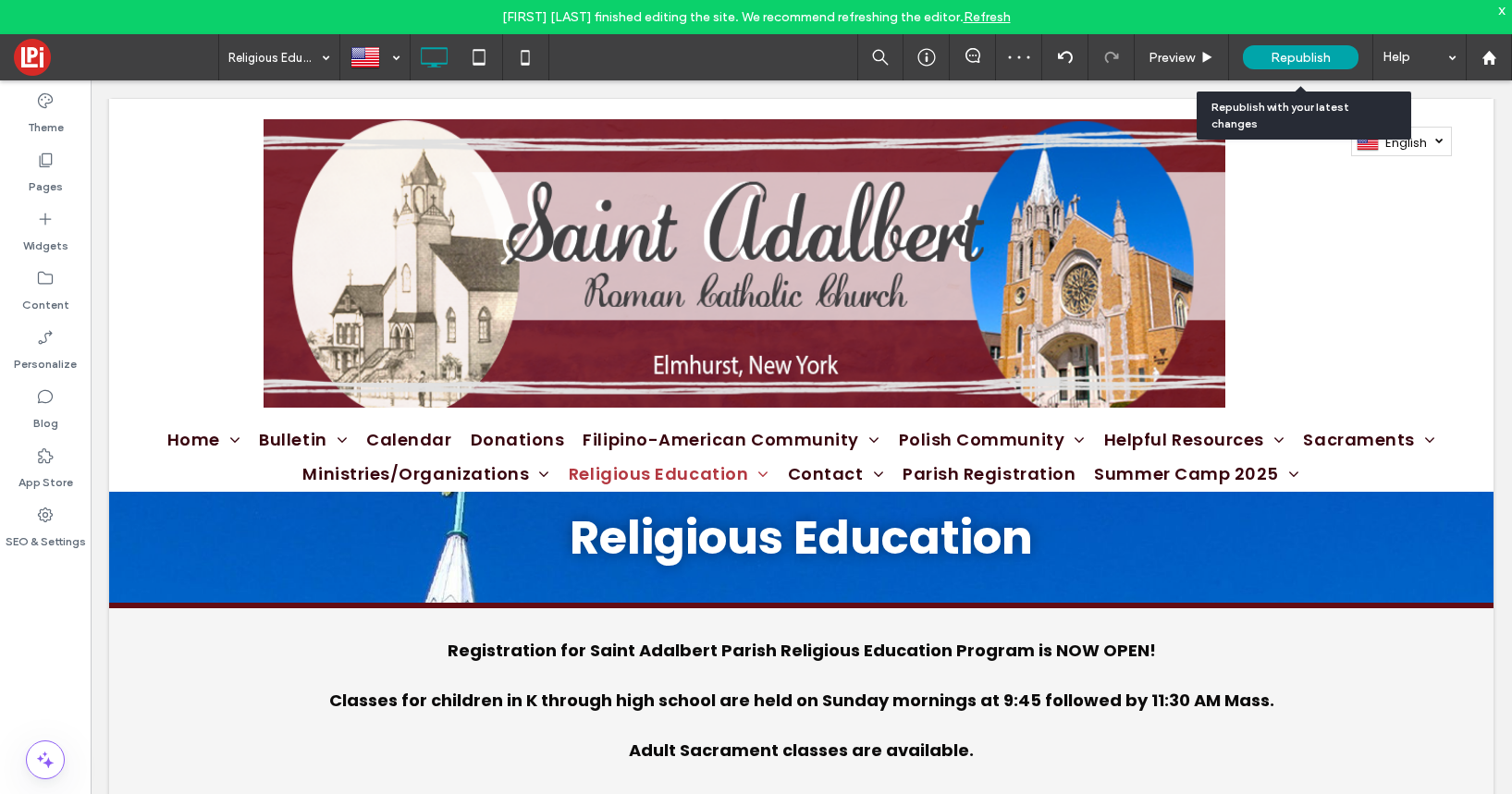 click on "Republish" at bounding box center (1300, 57) 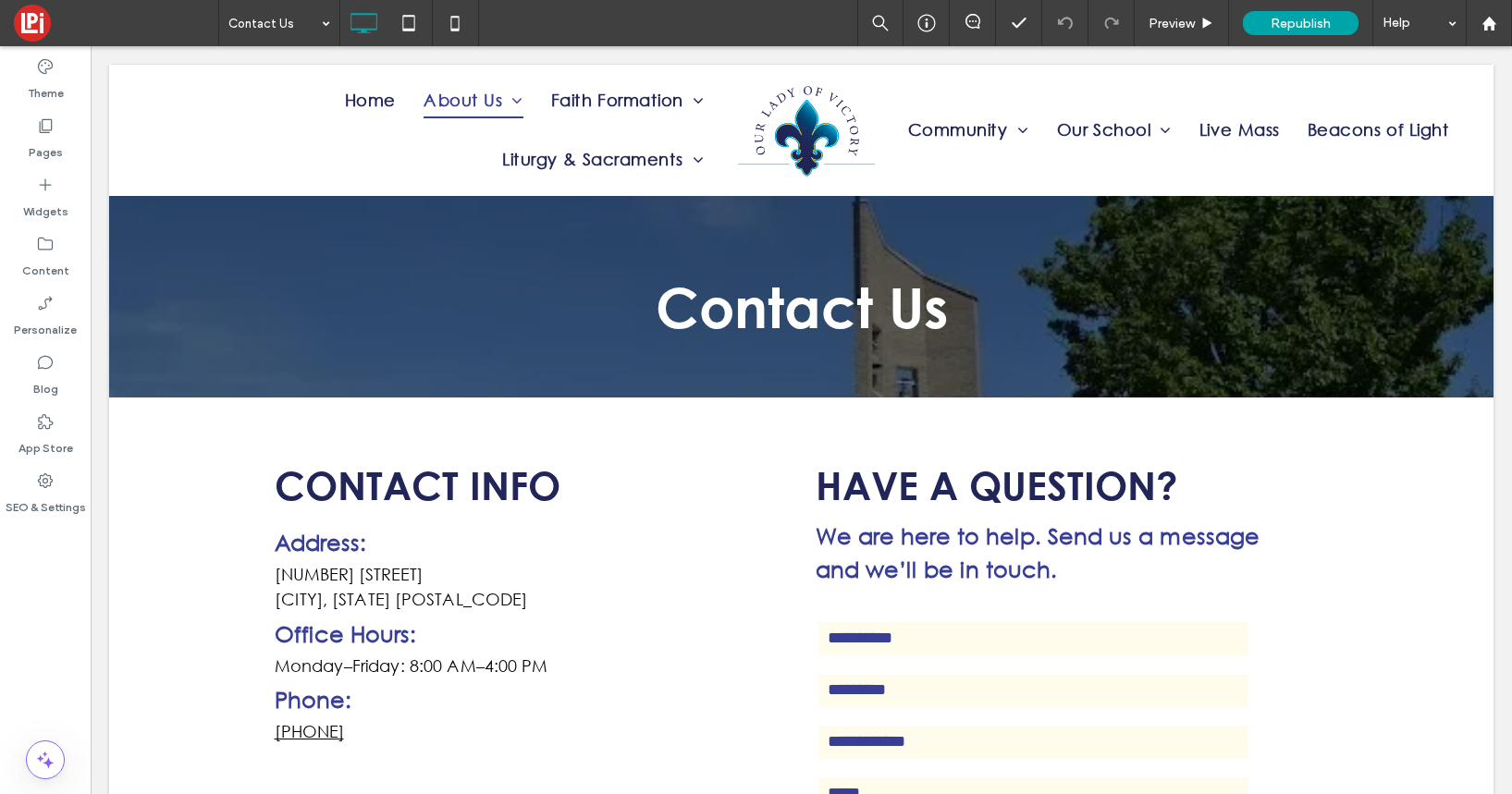 scroll, scrollTop: 0, scrollLeft: 0, axis: both 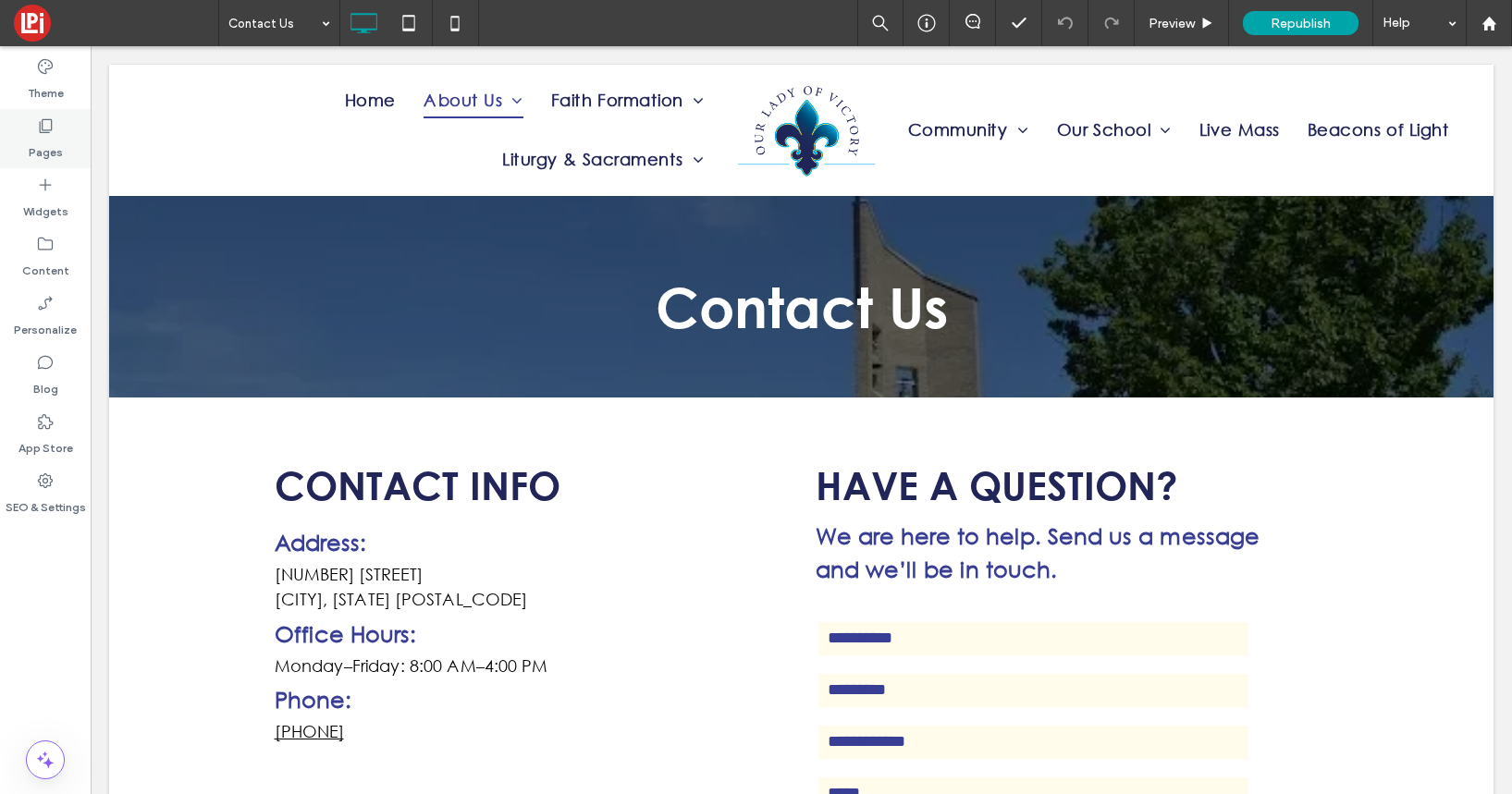 click on "Pages" at bounding box center [45, 148] 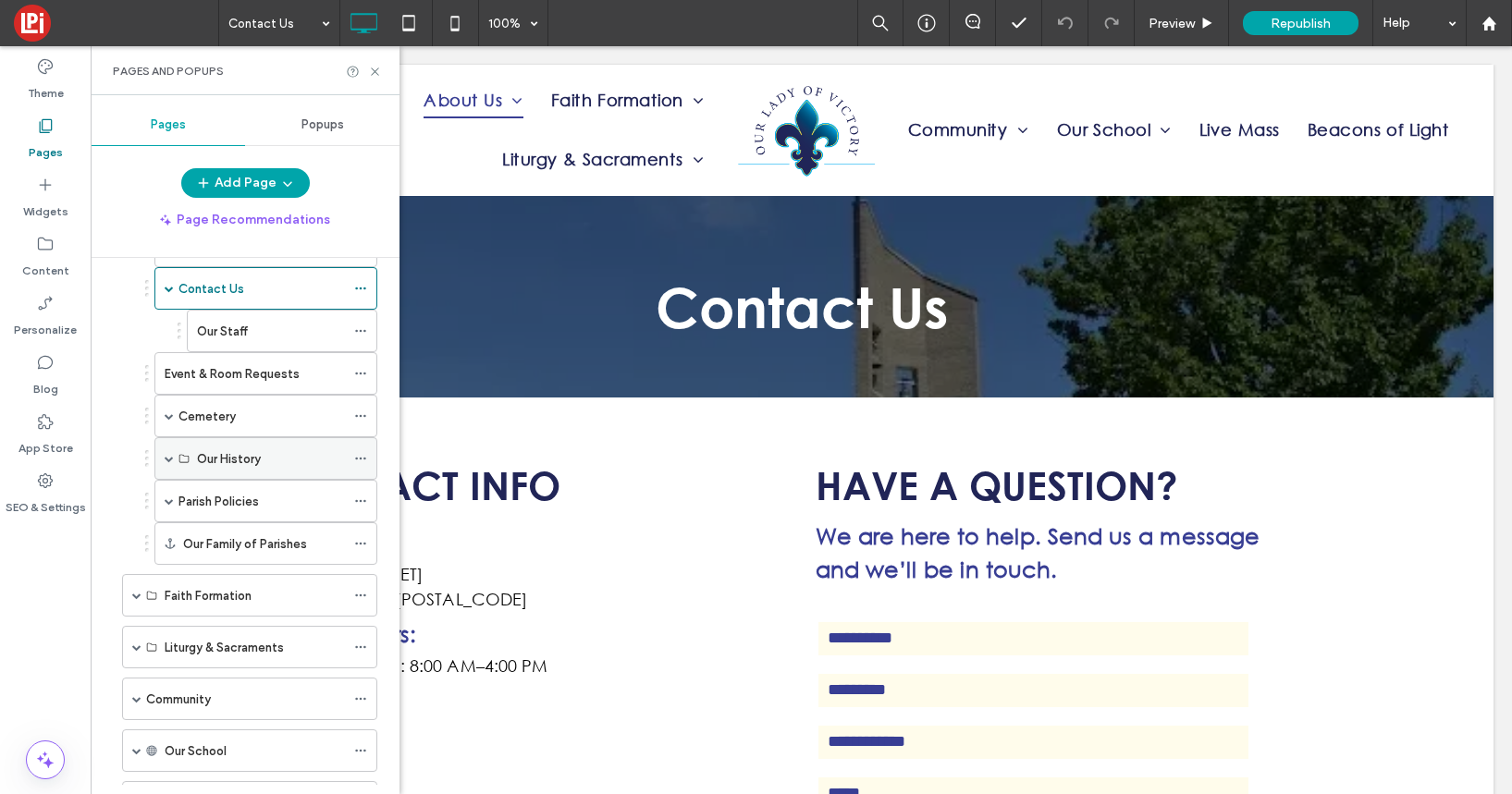 scroll, scrollTop: 330, scrollLeft: 0, axis: vertical 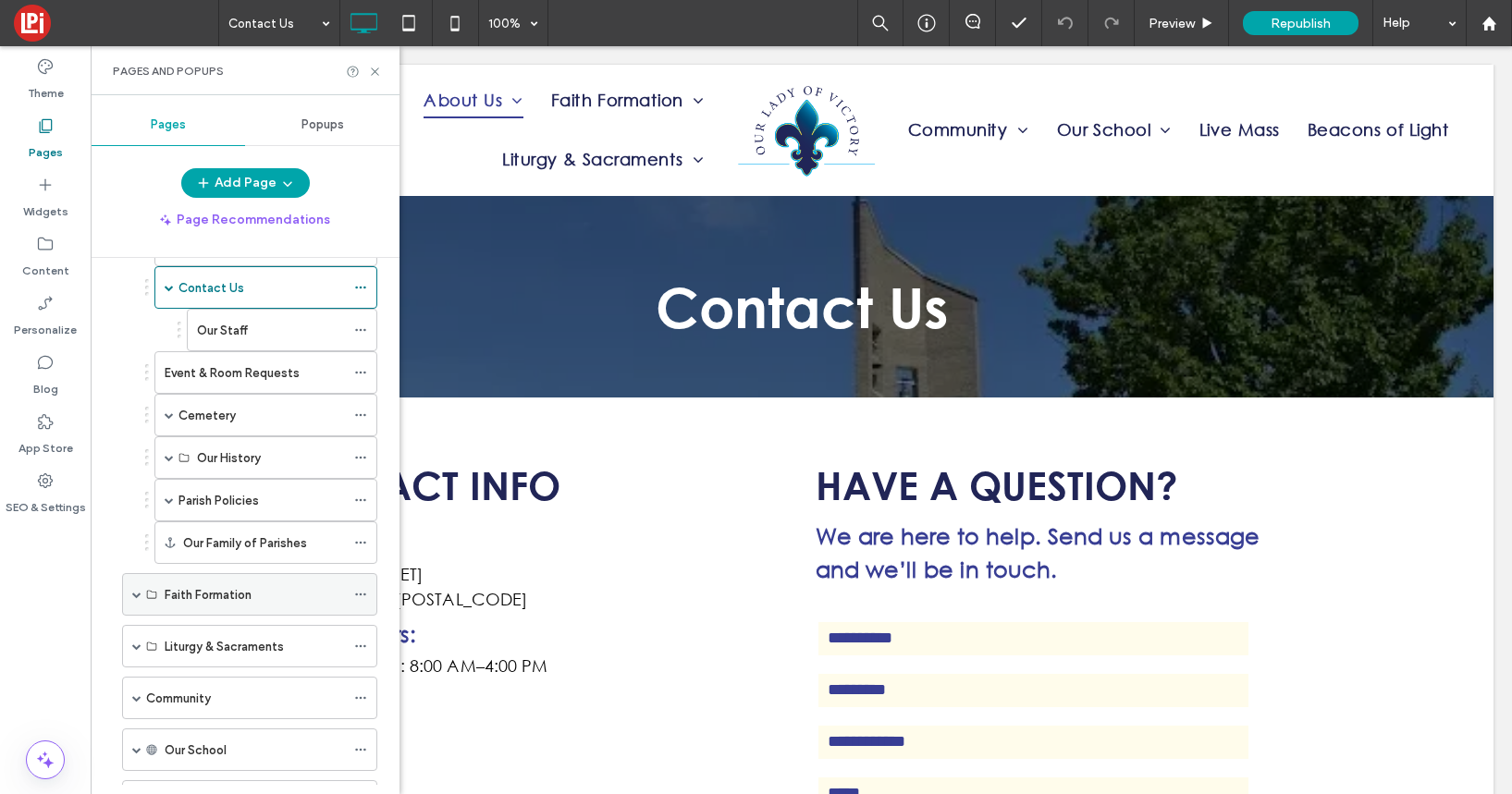 click at bounding box center [137, 594] 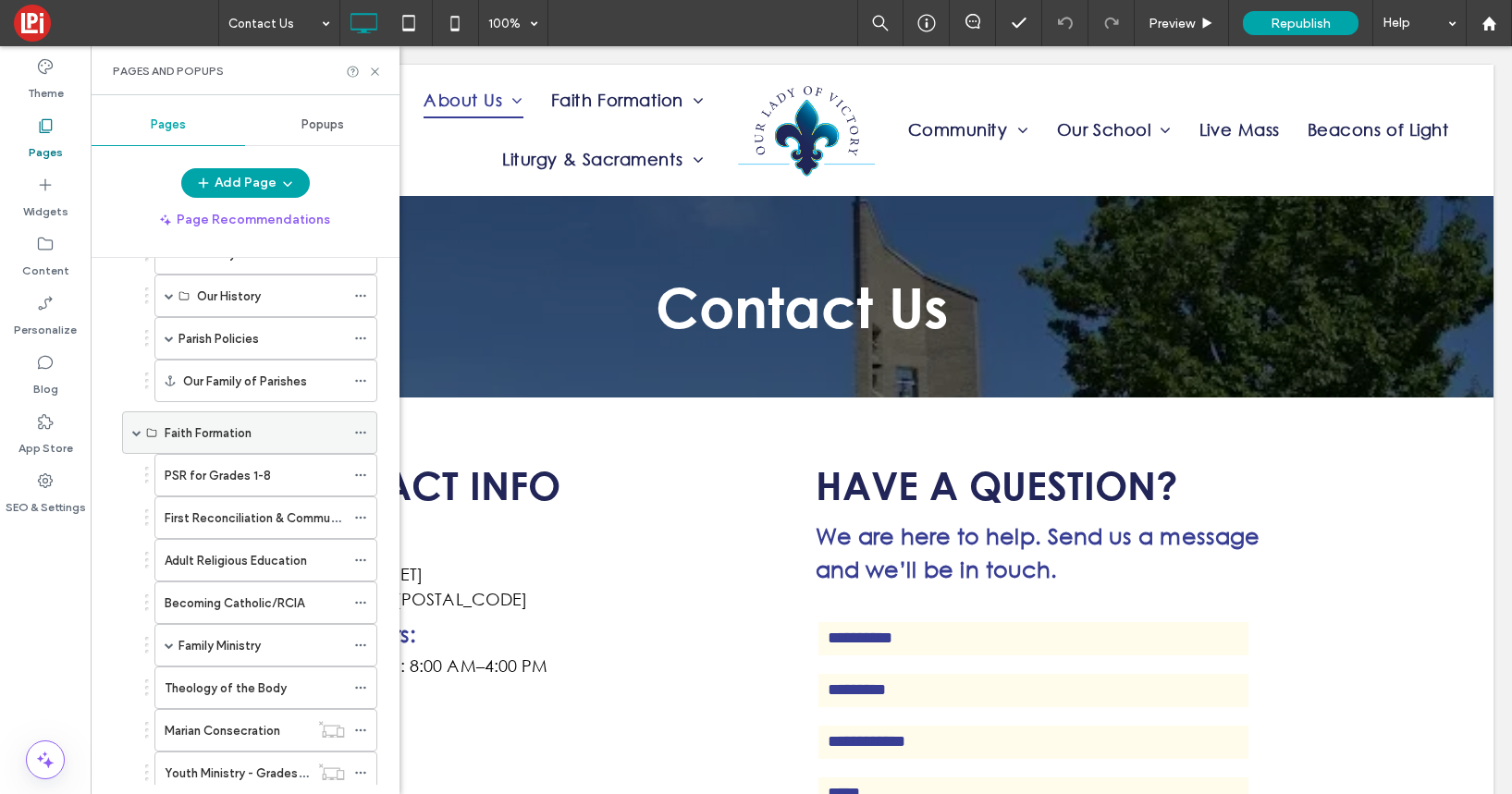 scroll, scrollTop: 493, scrollLeft: 0, axis: vertical 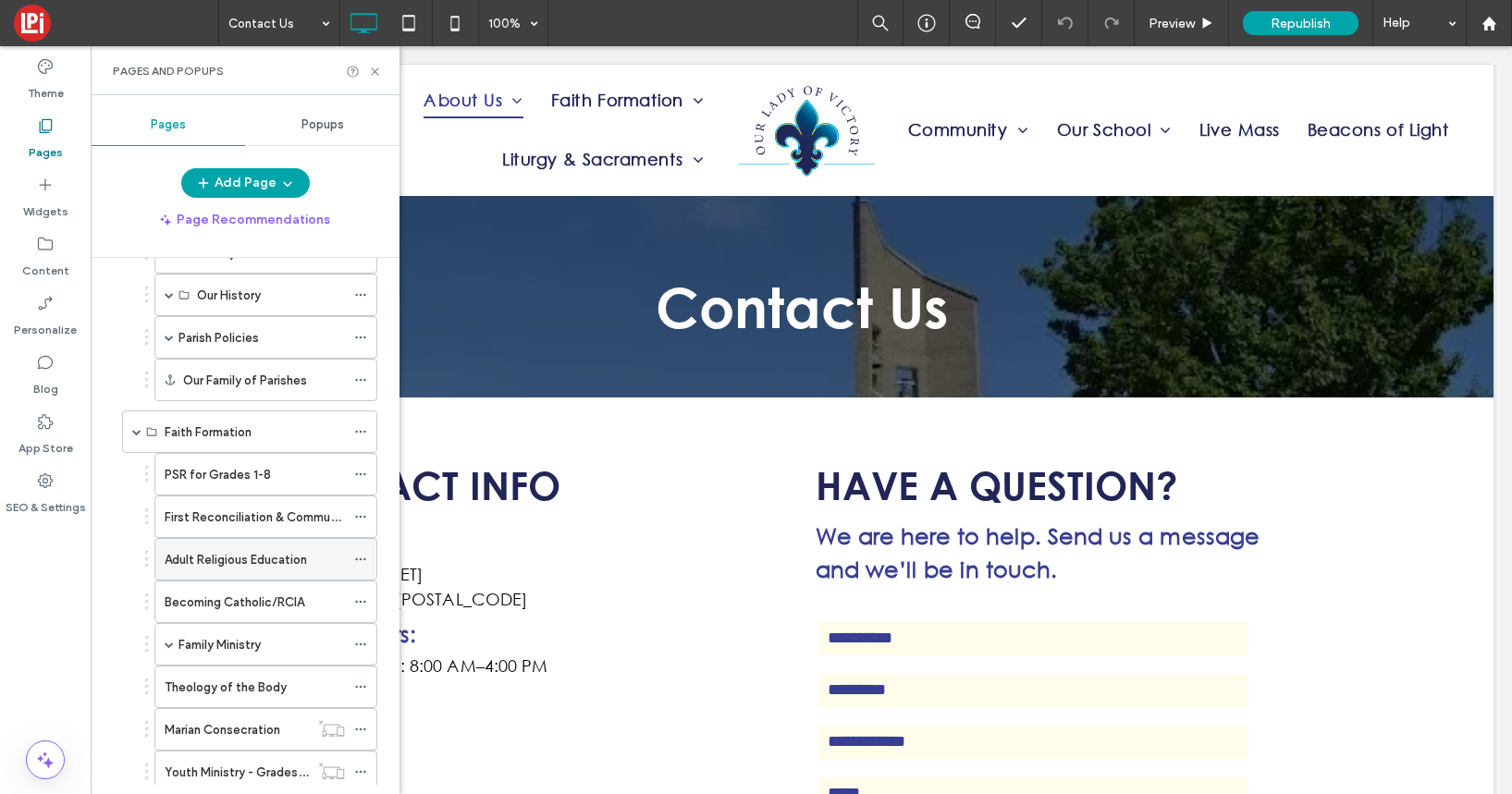 click on "Adult Religious Education" at bounding box center [236, 559] 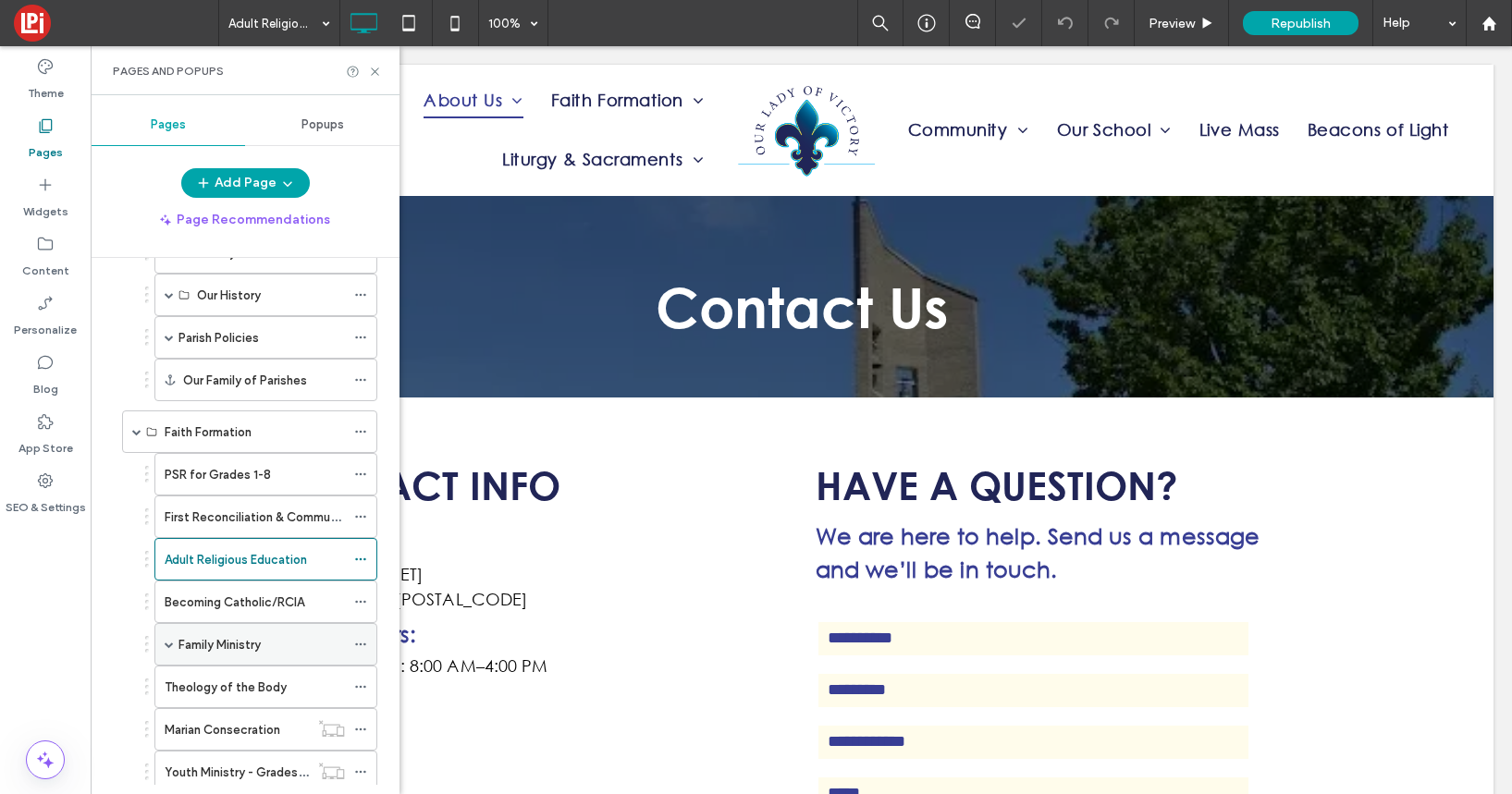 click on "Family Ministry" at bounding box center [219, 644] 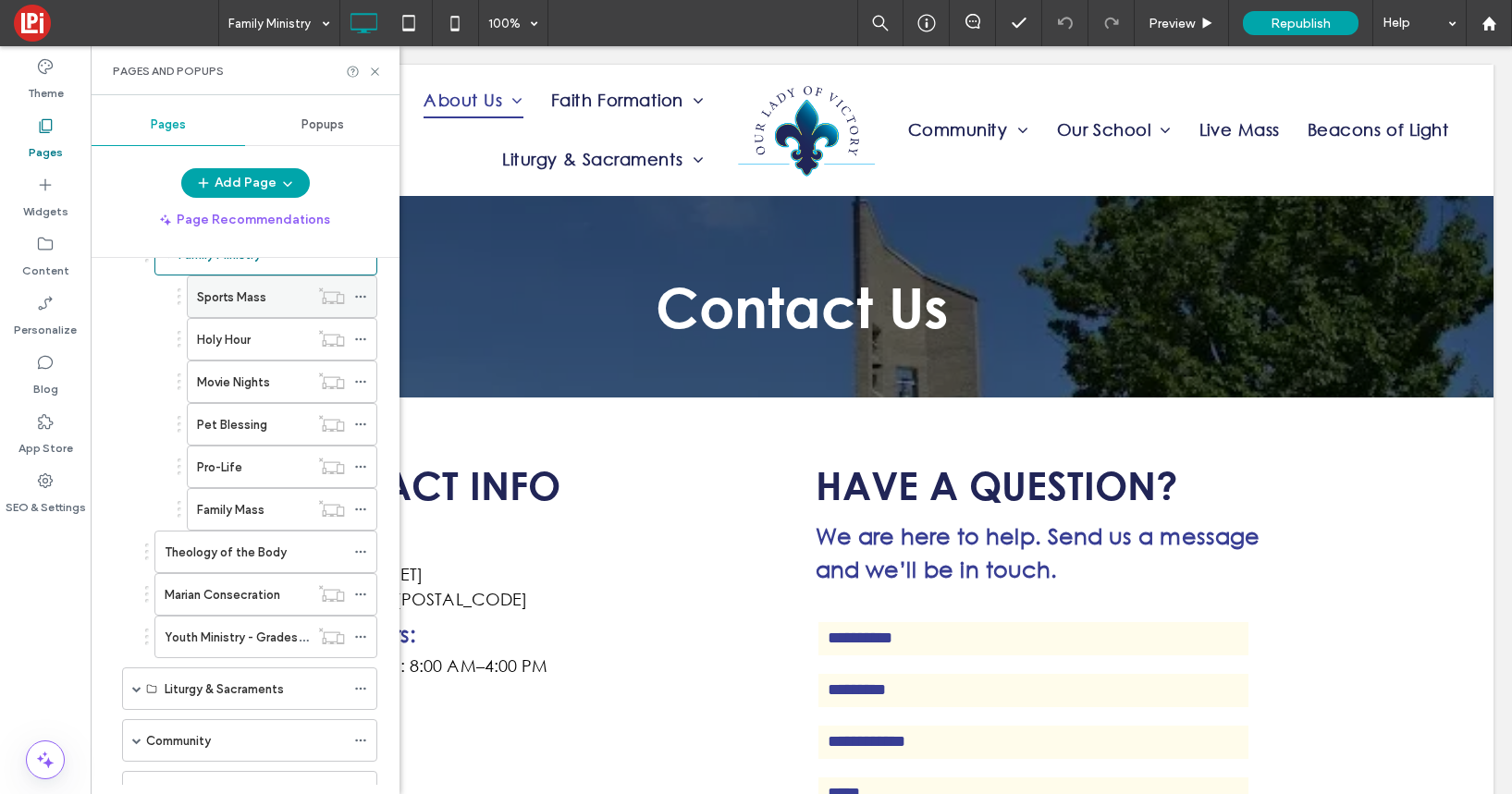 scroll, scrollTop: 886, scrollLeft: 0, axis: vertical 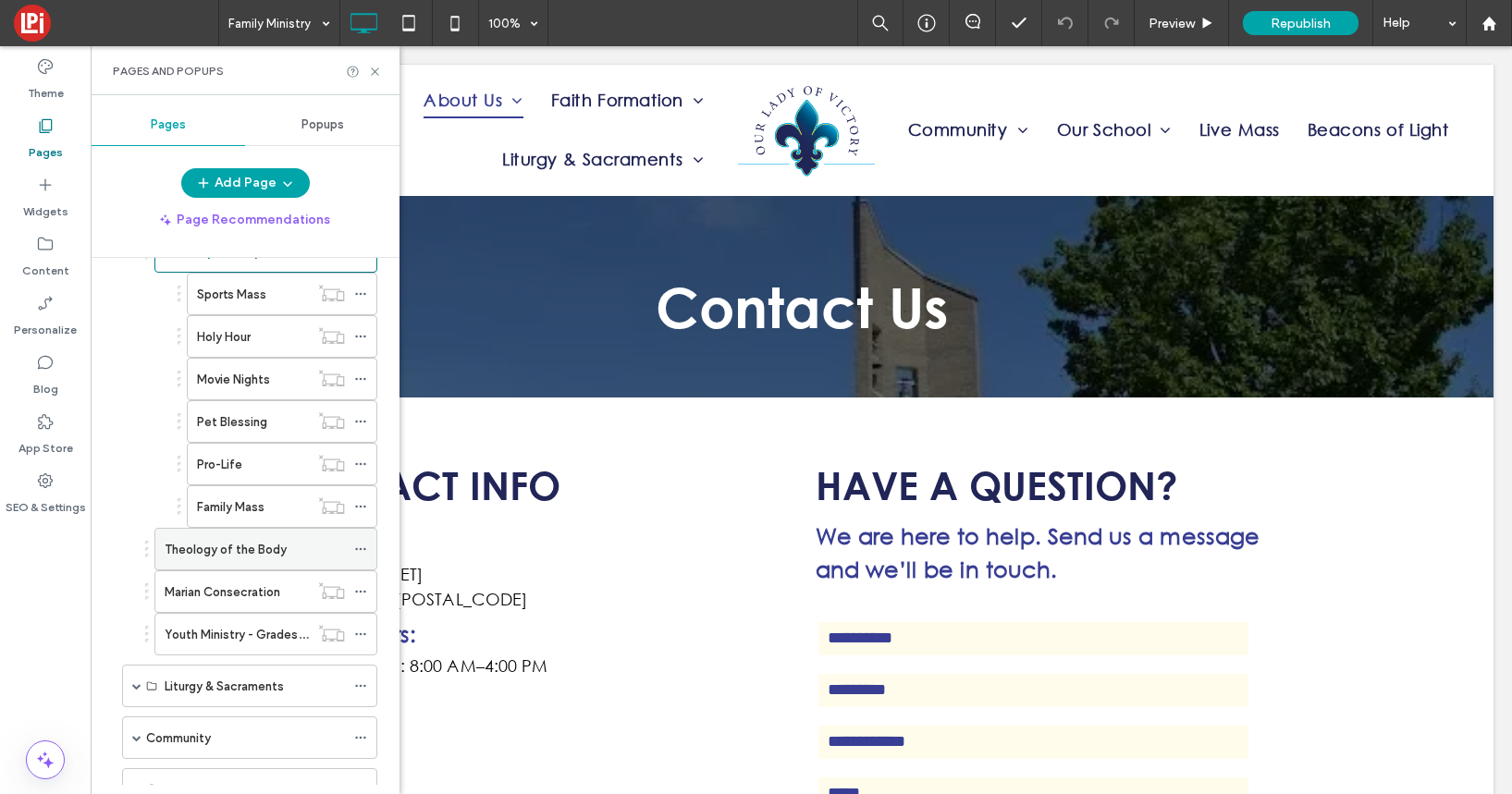 click on "Theology of the Body" at bounding box center (226, 549) 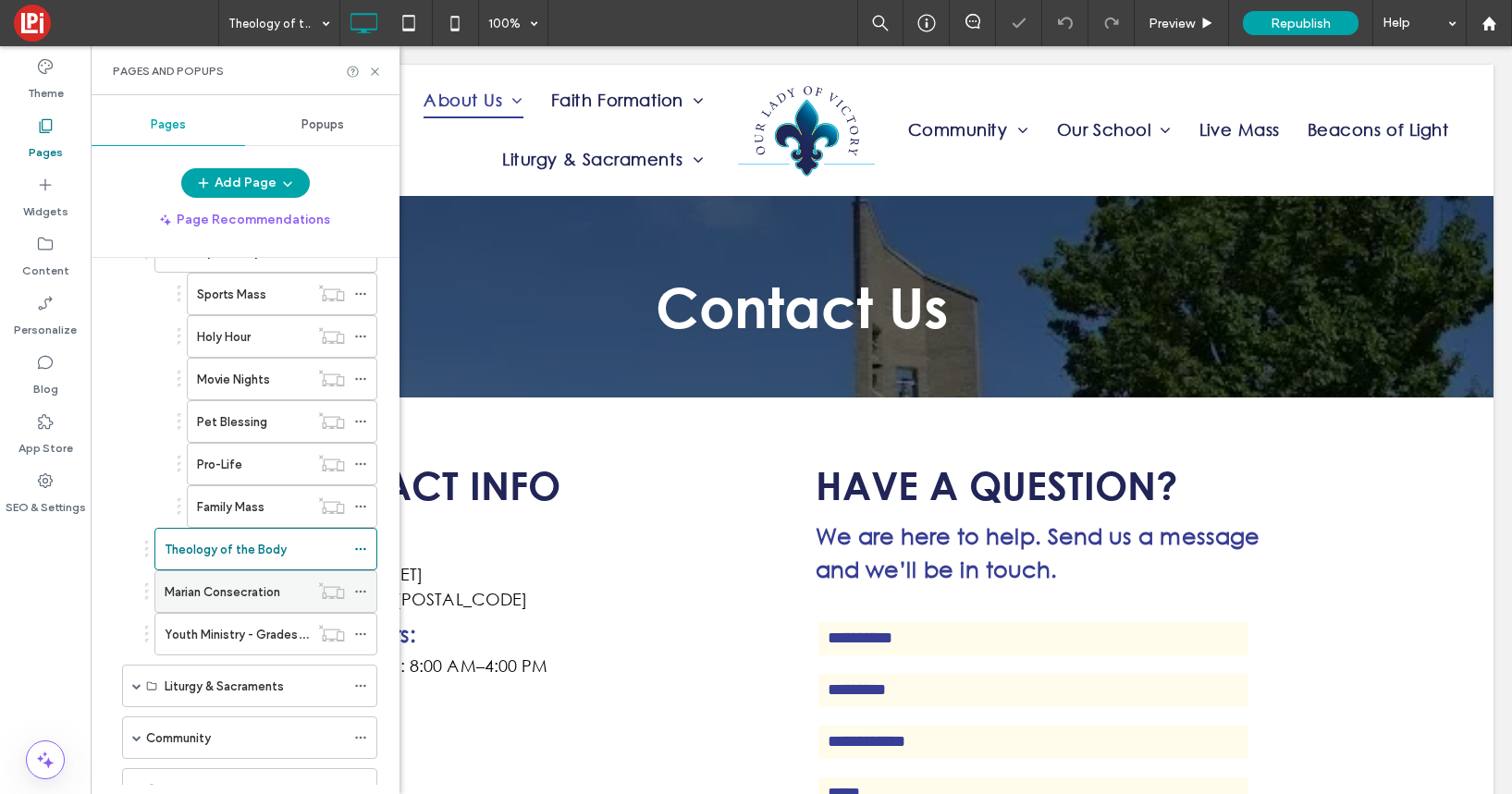 click on "Marian Consecration" at bounding box center (222, 592) 